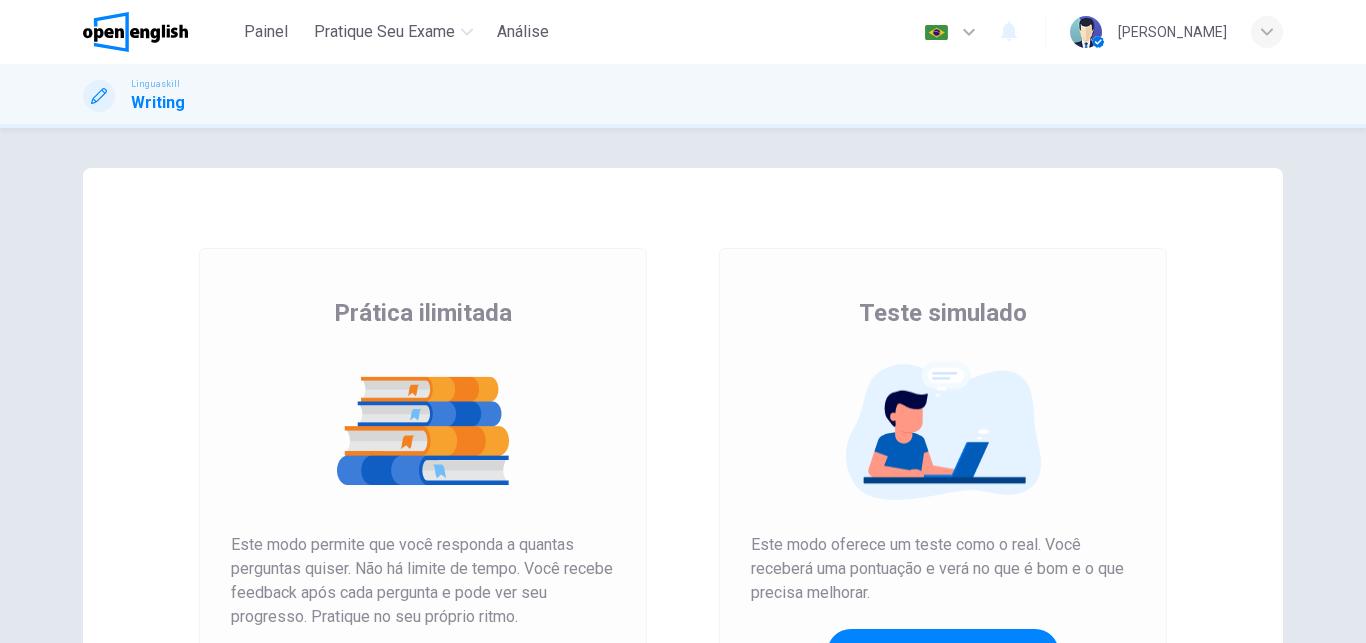 scroll, scrollTop: 0, scrollLeft: 0, axis: both 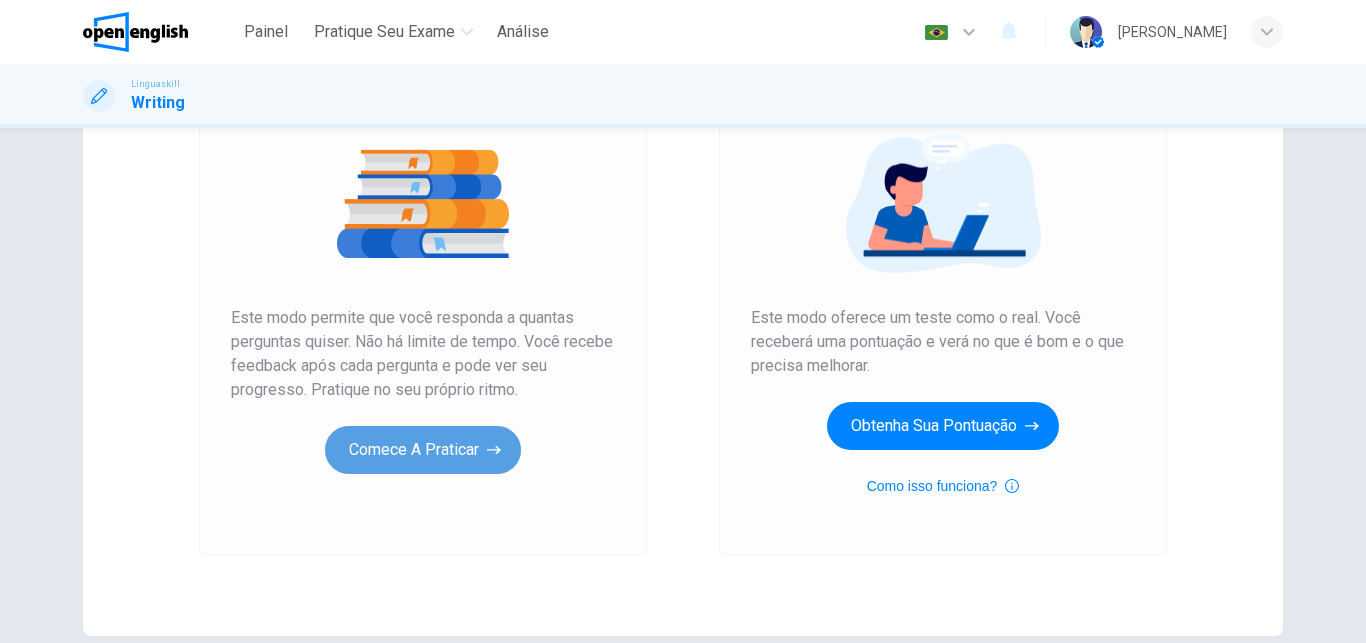 click on "Comece a praticar" at bounding box center (423, 450) 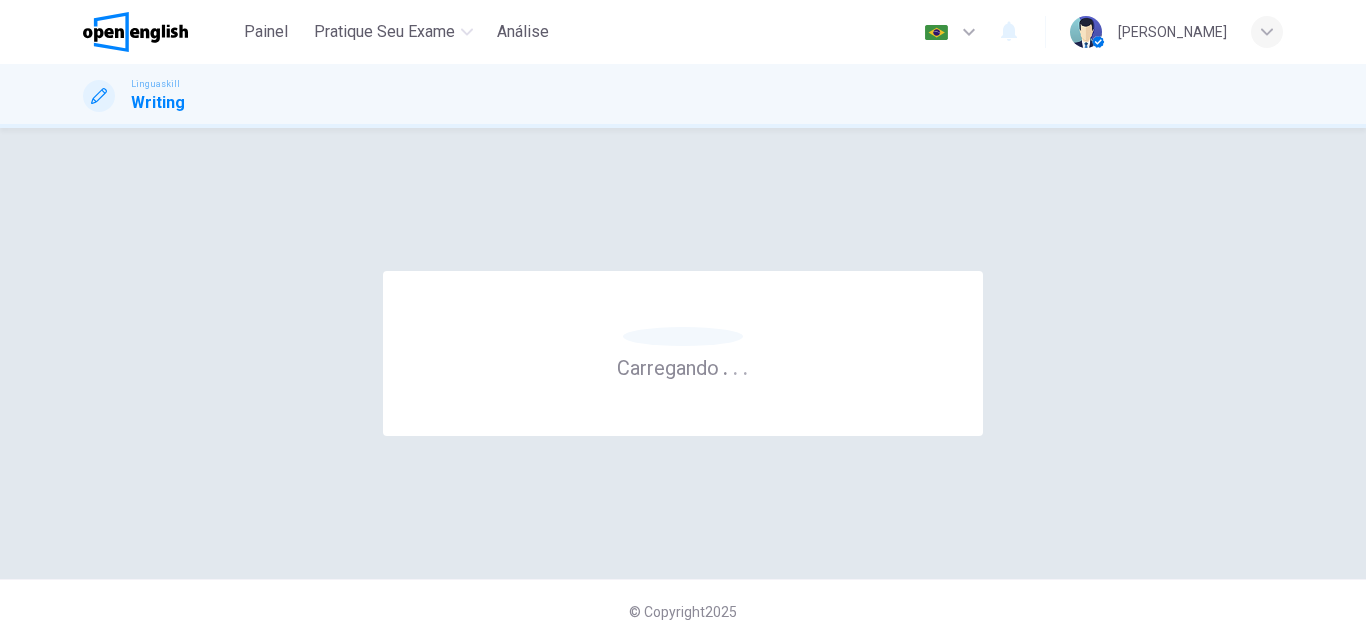 scroll, scrollTop: 0, scrollLeft: 0, axis: both 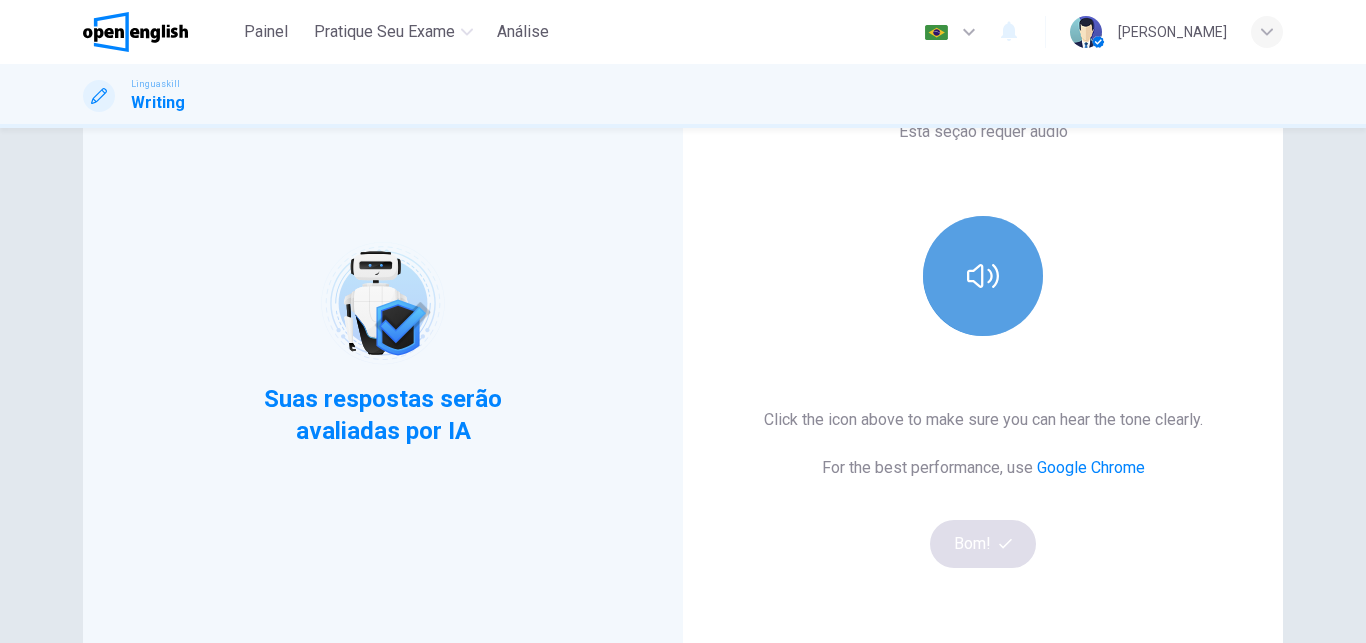 click at bounding box center [983, 276] 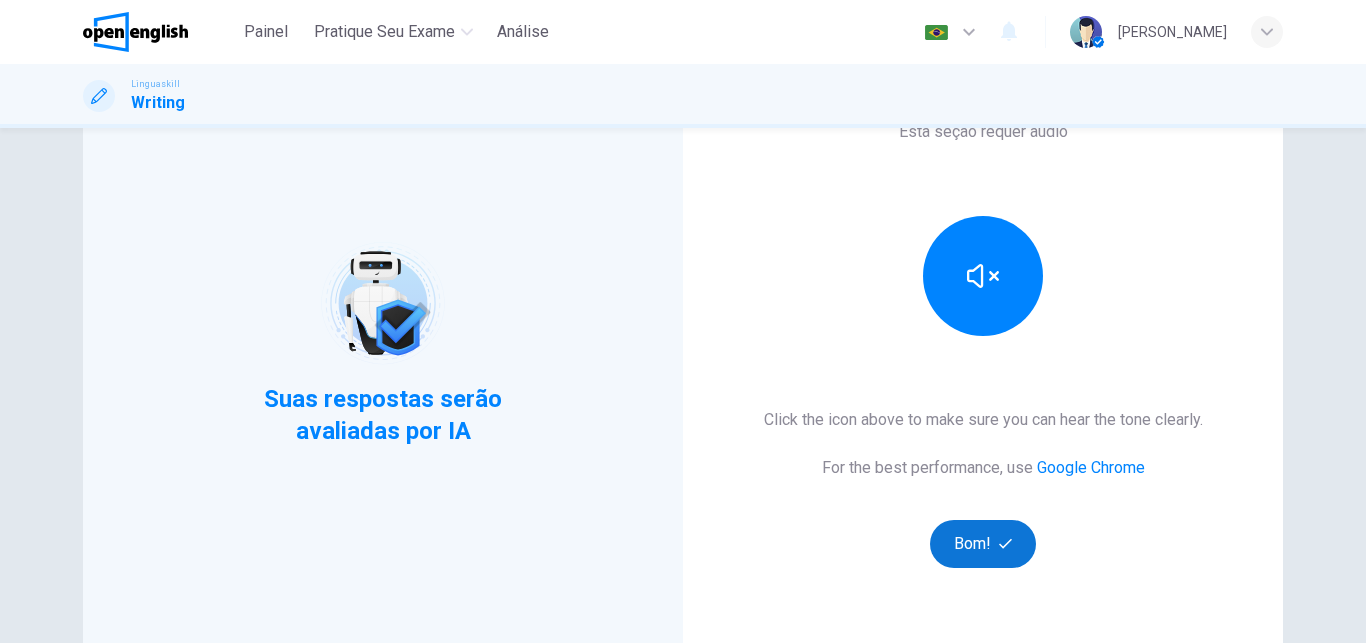 click on "Bom!" at bounding box center (983, 544) 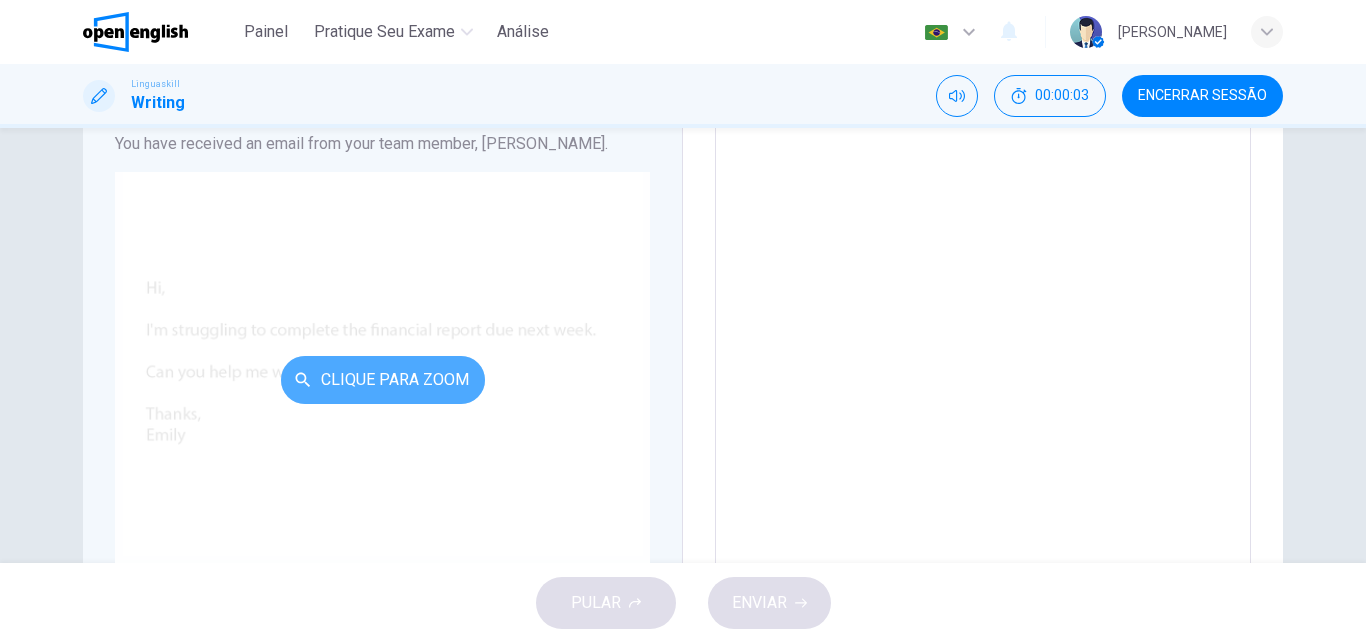 click on "Clique para Zoom" at bounding box center (383, 380) 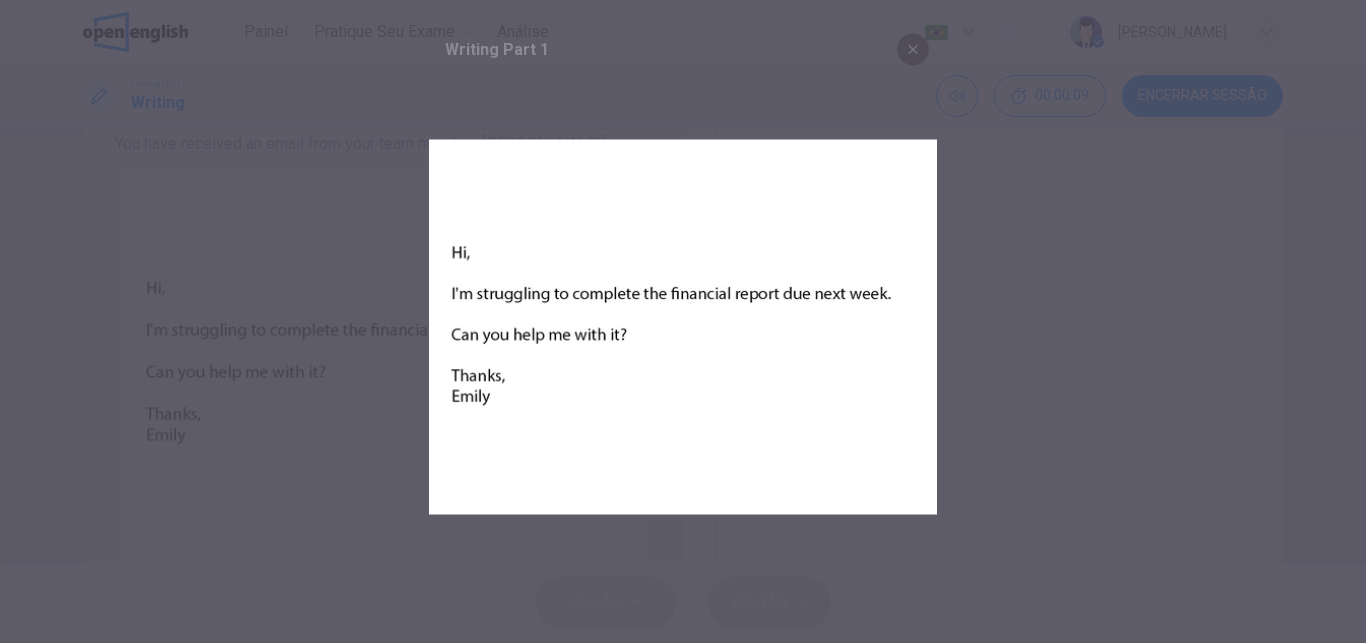 click at bounding box center (913, 49) 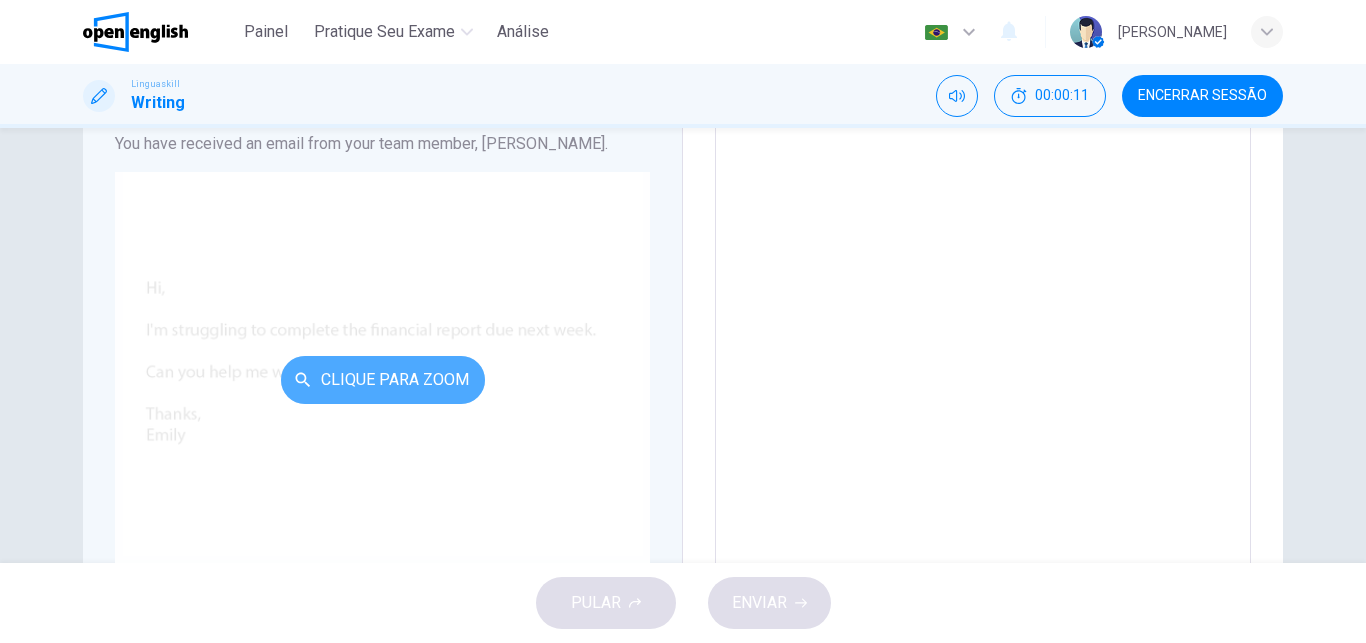 click on "Clique para Zoom" at bounding box center [383, 380] 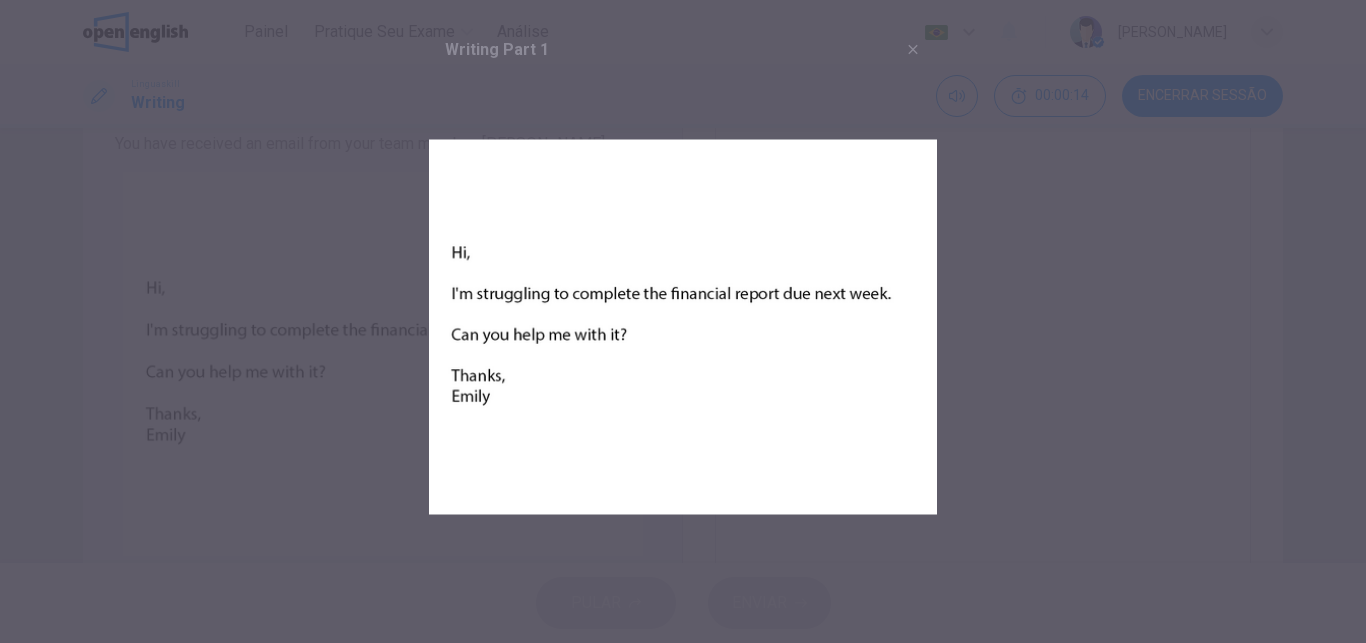 drag, startPoint x: 503, startPoint y: 393, endPoint x: 625, endPoint y: 442, distance: 131.47243 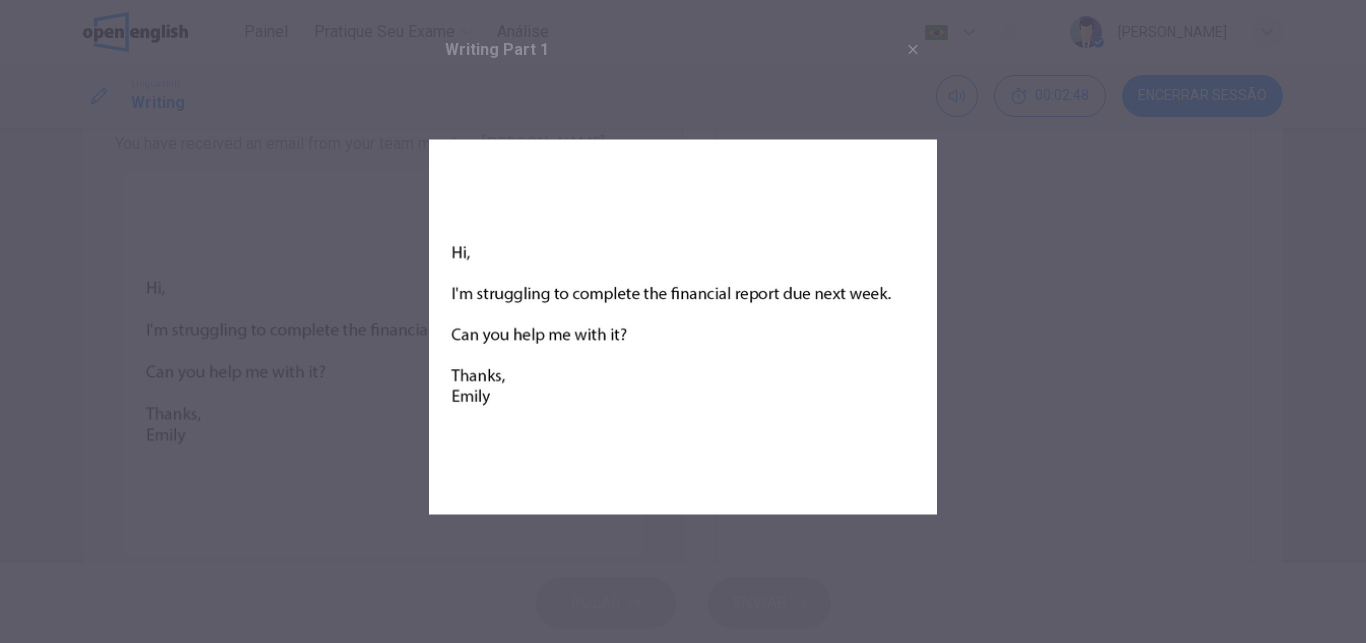 click 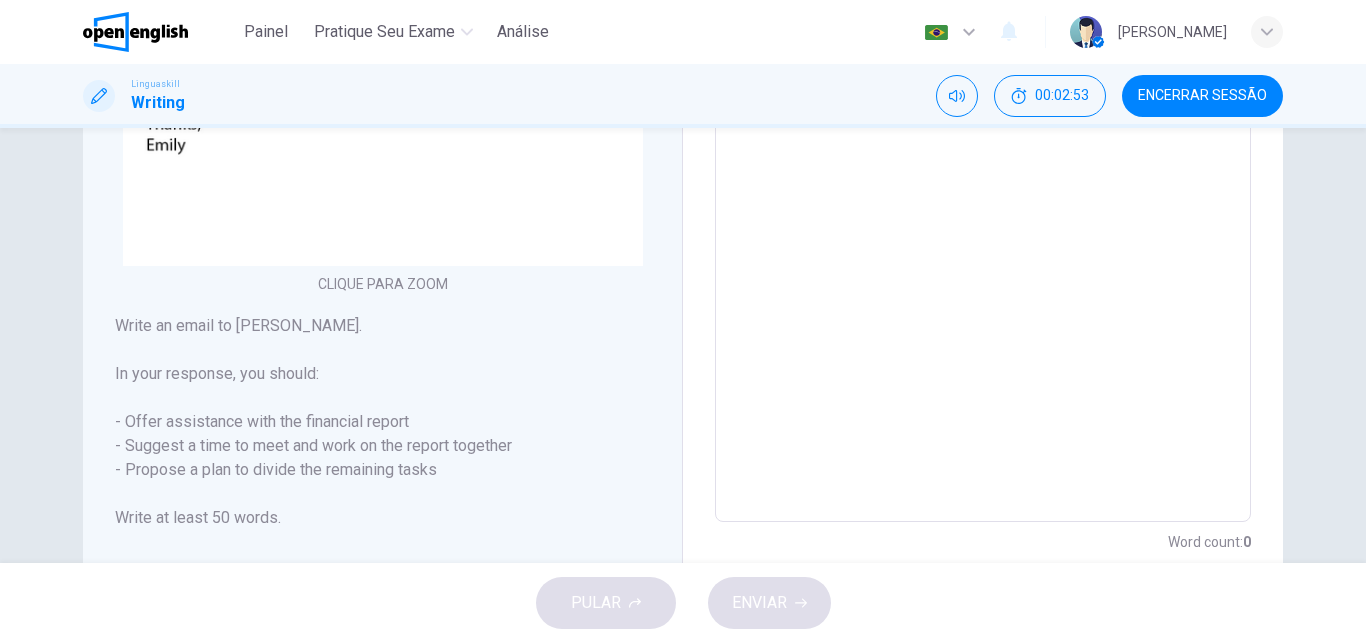scroll, scrollTop: 533, scrollLeft: 0, axis: vertical 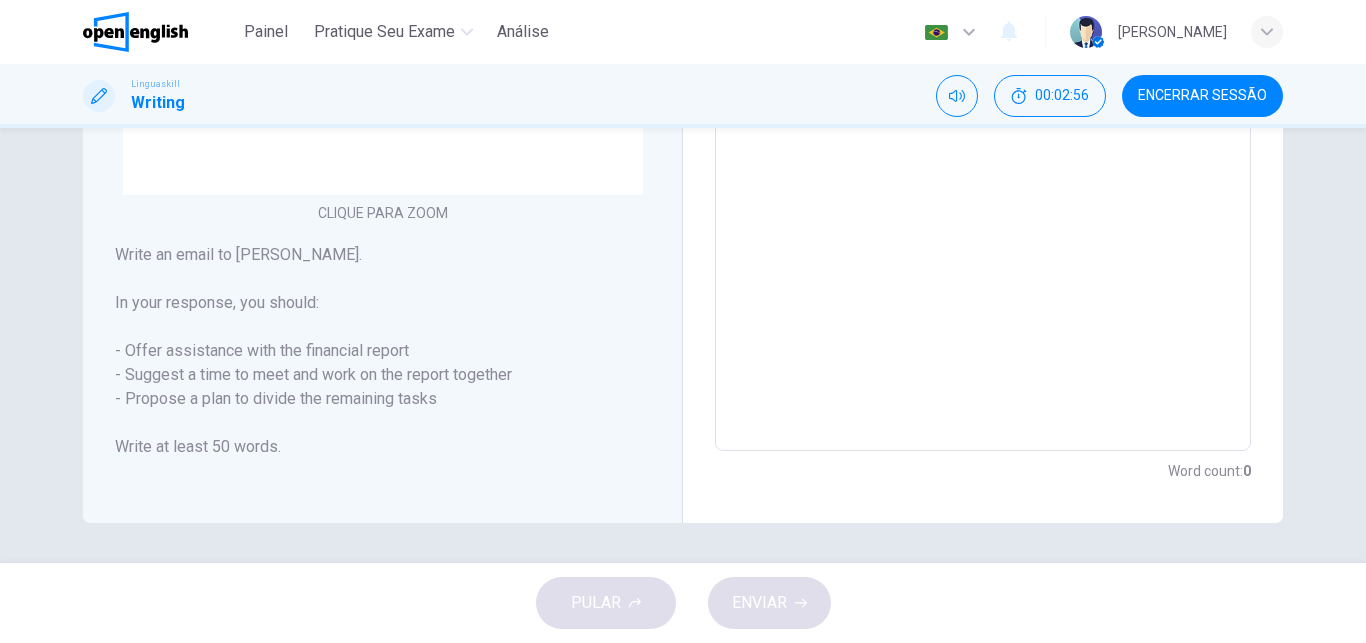 drag, startPoint x: 121, startPoint y: 347, endPoint x: 430, endPoint y: 403, distance: 314.03345 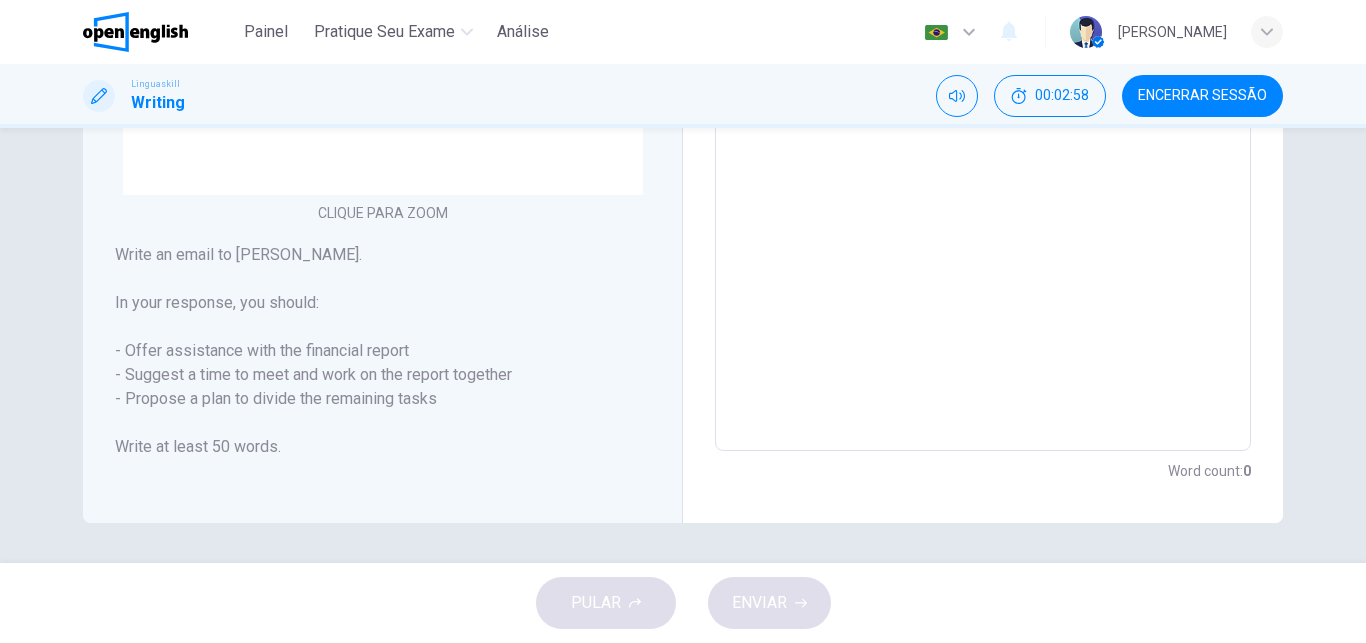 drag, startPoint x: 430, startPoint y: 403, endPoint x: 146, endPoint y: 375, distance: 285.37695 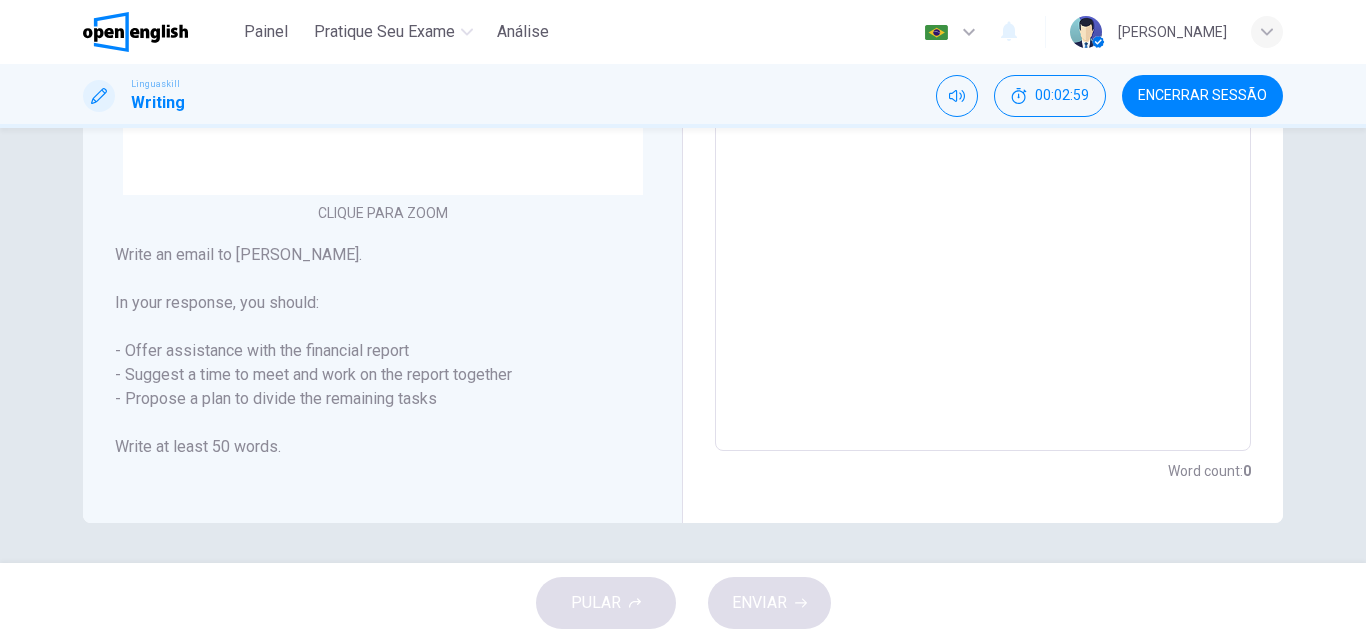 click on "Write an email to [PERSON_NAME]. In your response, you should: - Offer assistance with the financial report - Suggest a time to meet and work on the report together - Propose a plan to divide the remaining tasks Write at least 50 words." at bounding box center [382, 351] 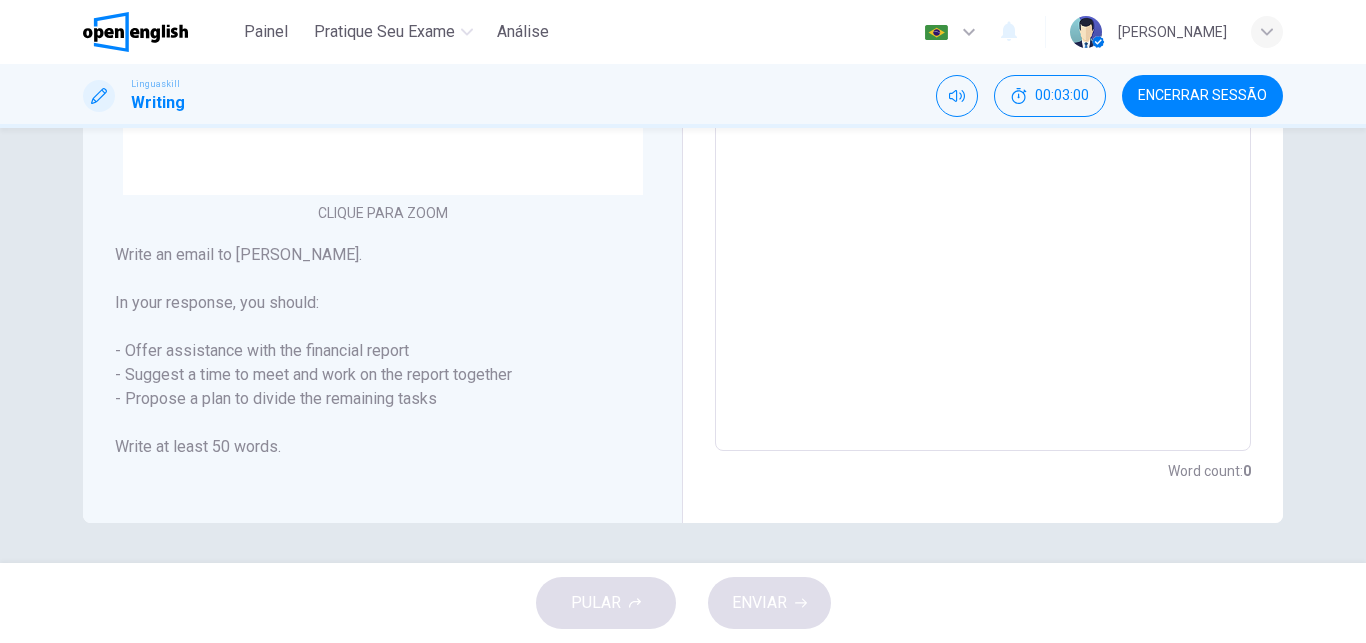 drag, startPoint x: 146, startPoint y: 375, endPoint x: 433, endPoint y: 498, distance: 312.2467 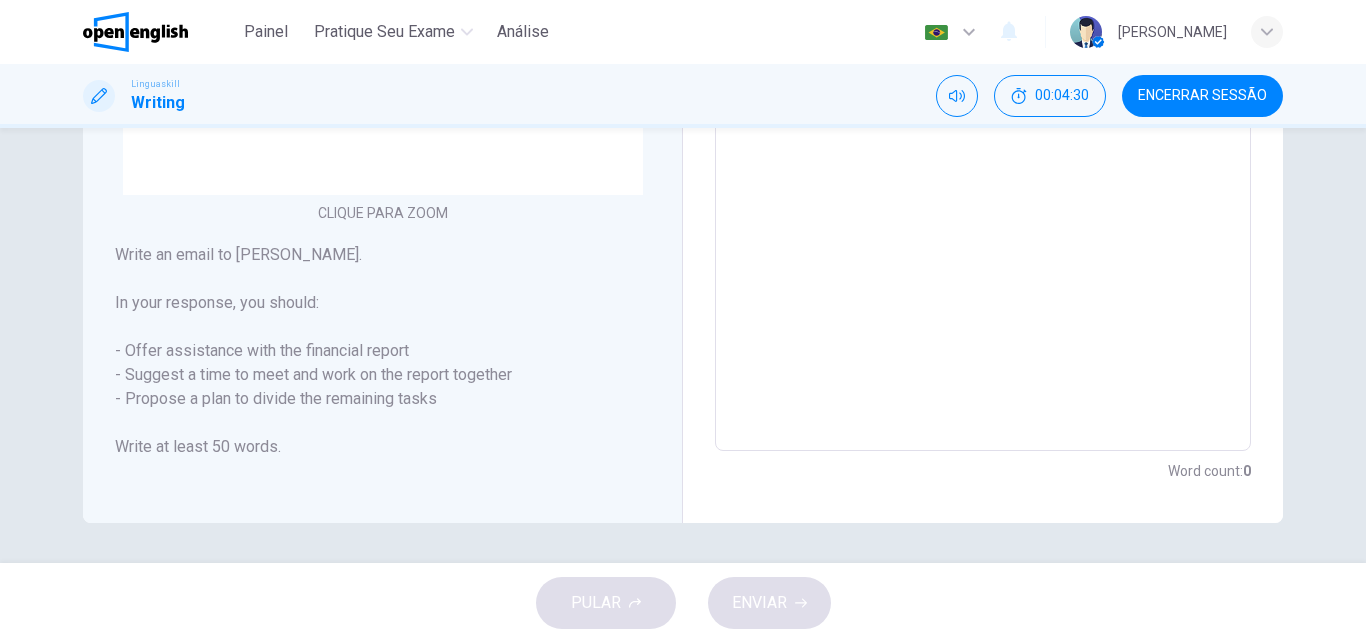 click at bounding box center (983, 78) 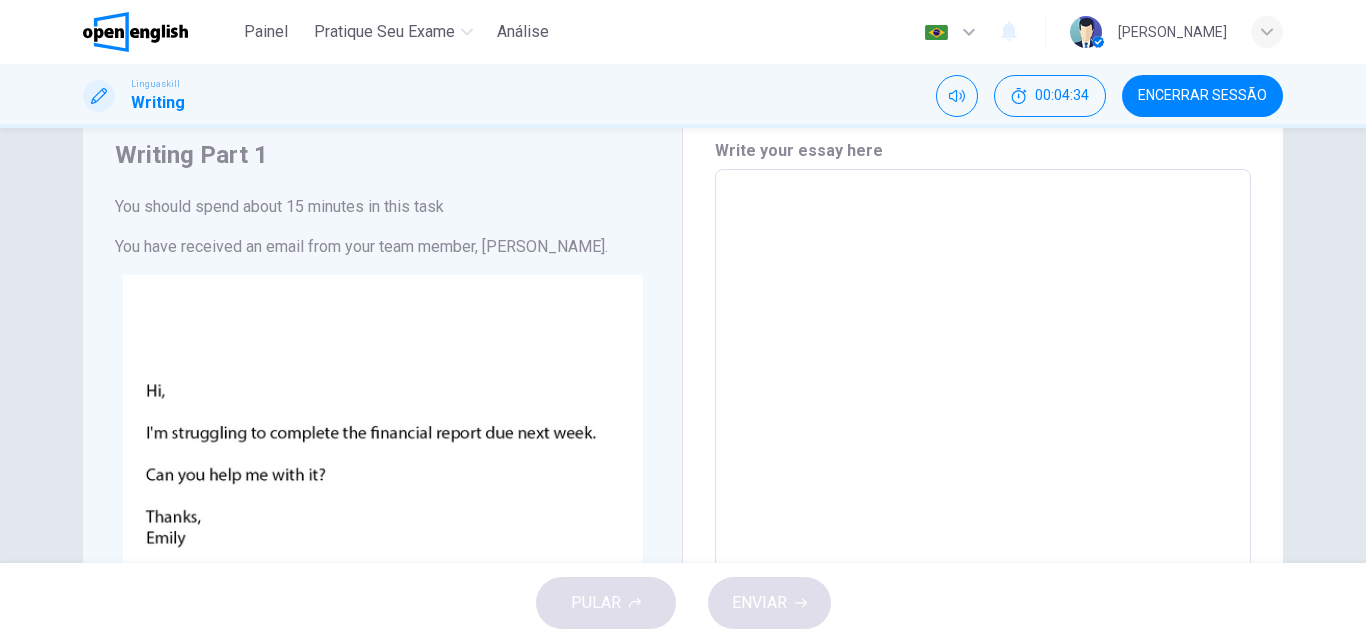 scroll, scrollTop: 0, scrollLeft: 0, axis: both 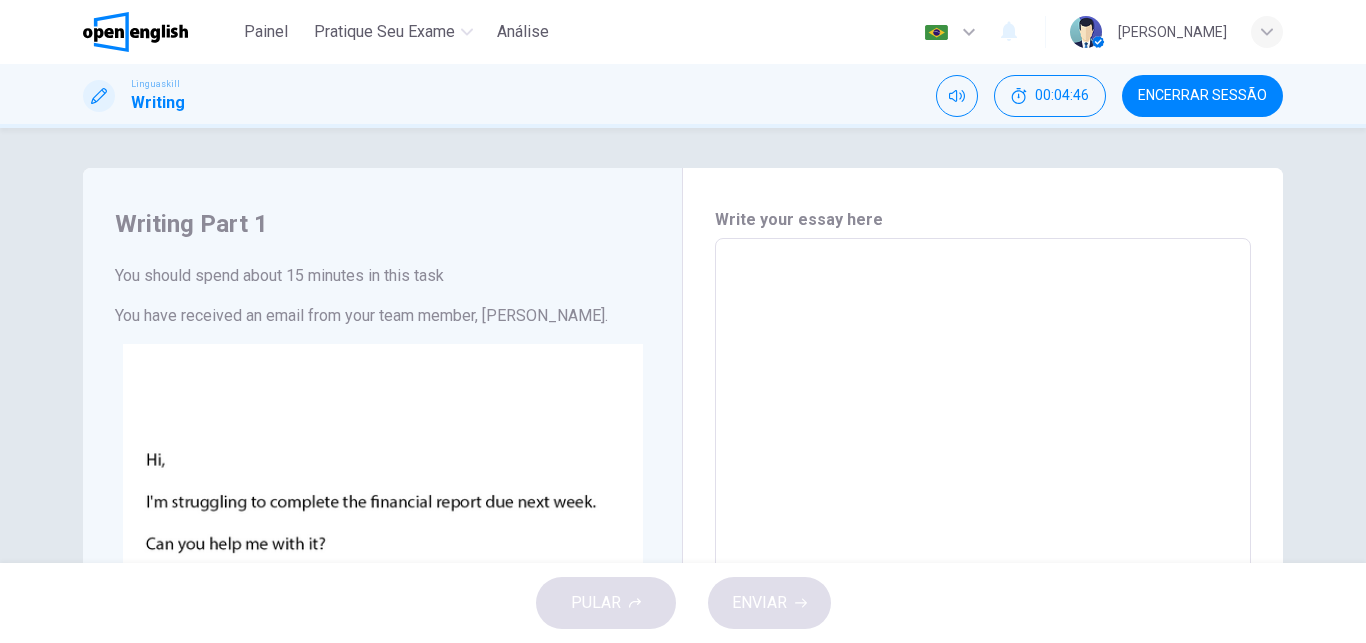 type on "*" 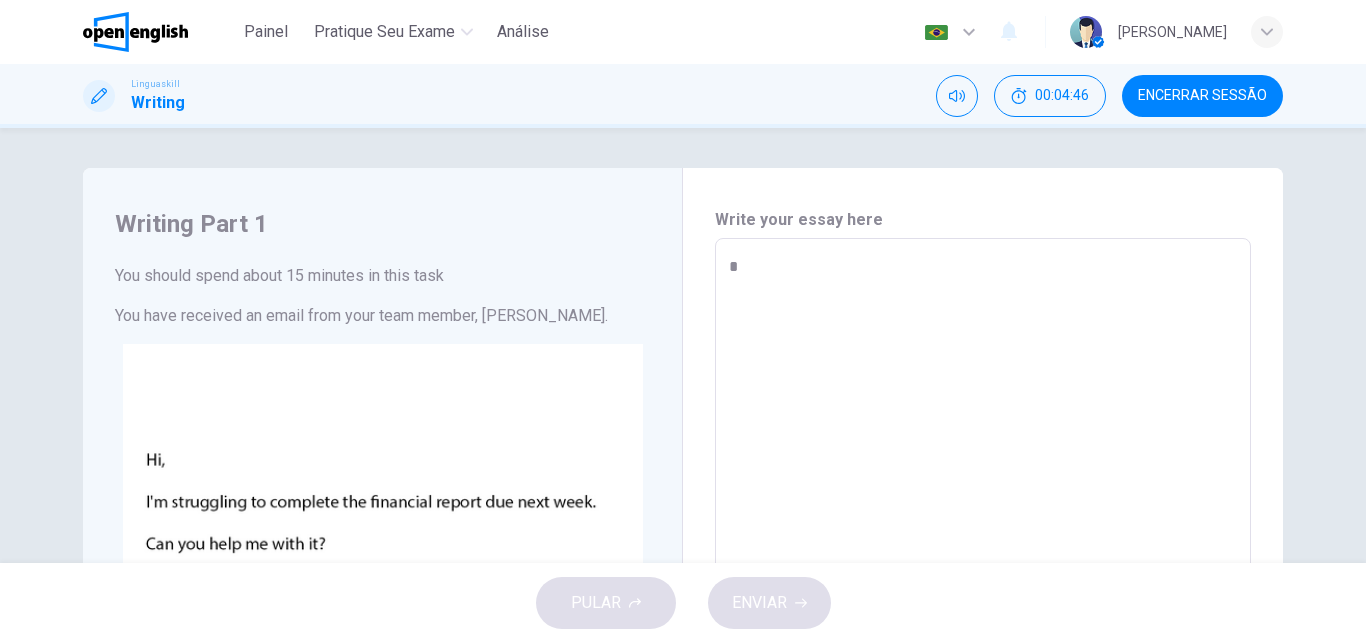 type on "*" 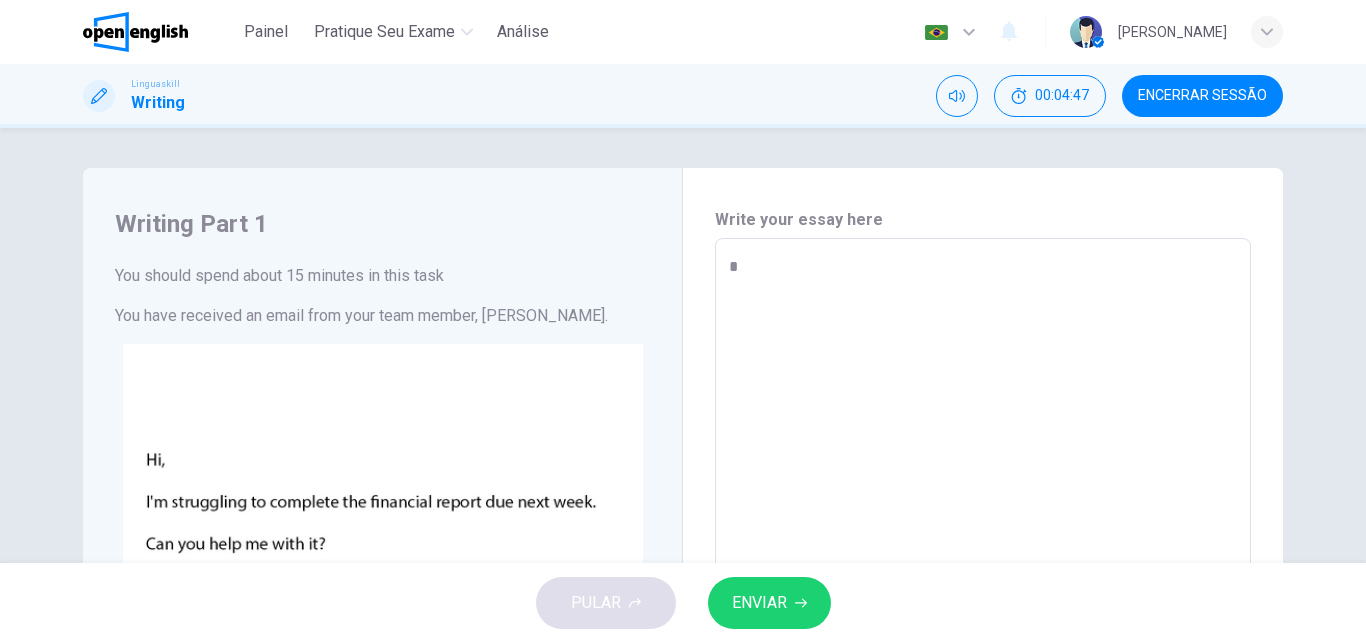 type on "**" 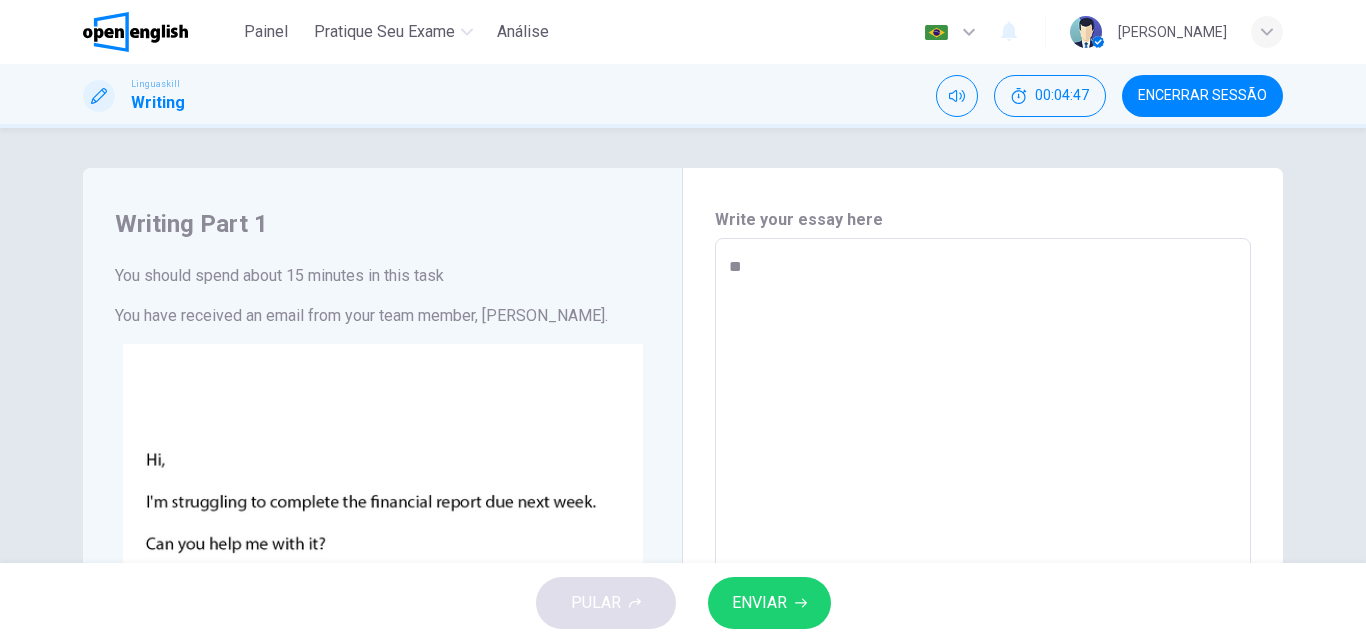 type on "*" 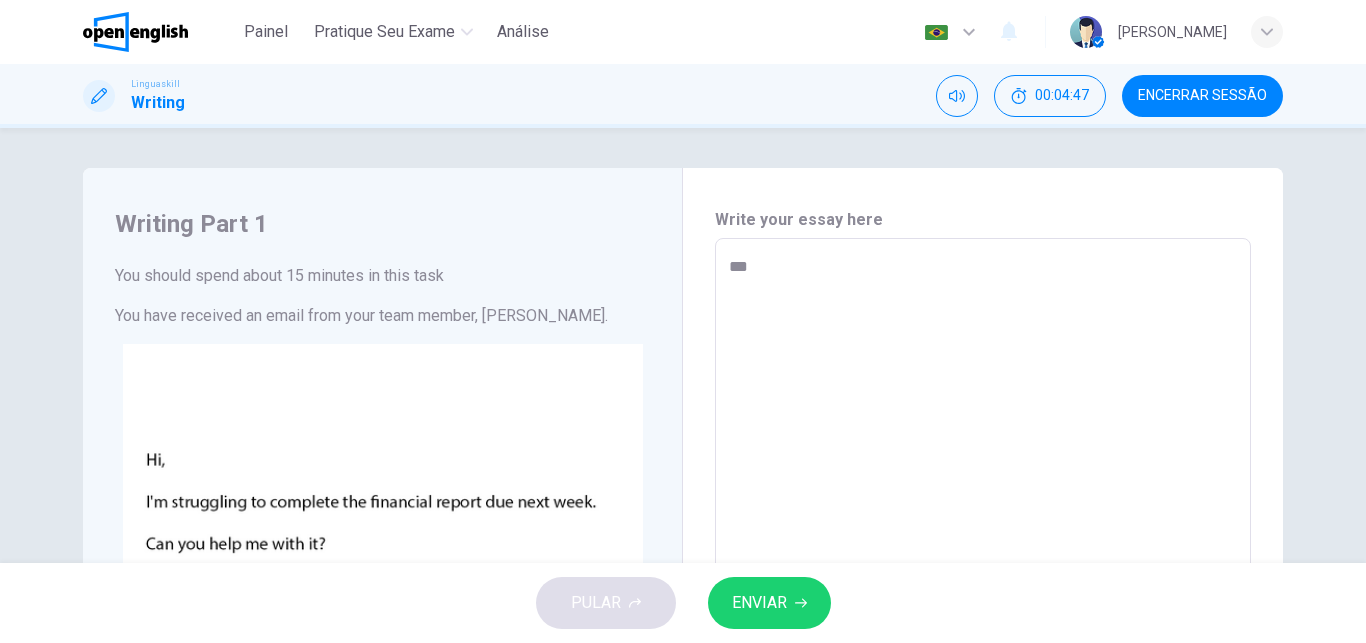 type on "*" 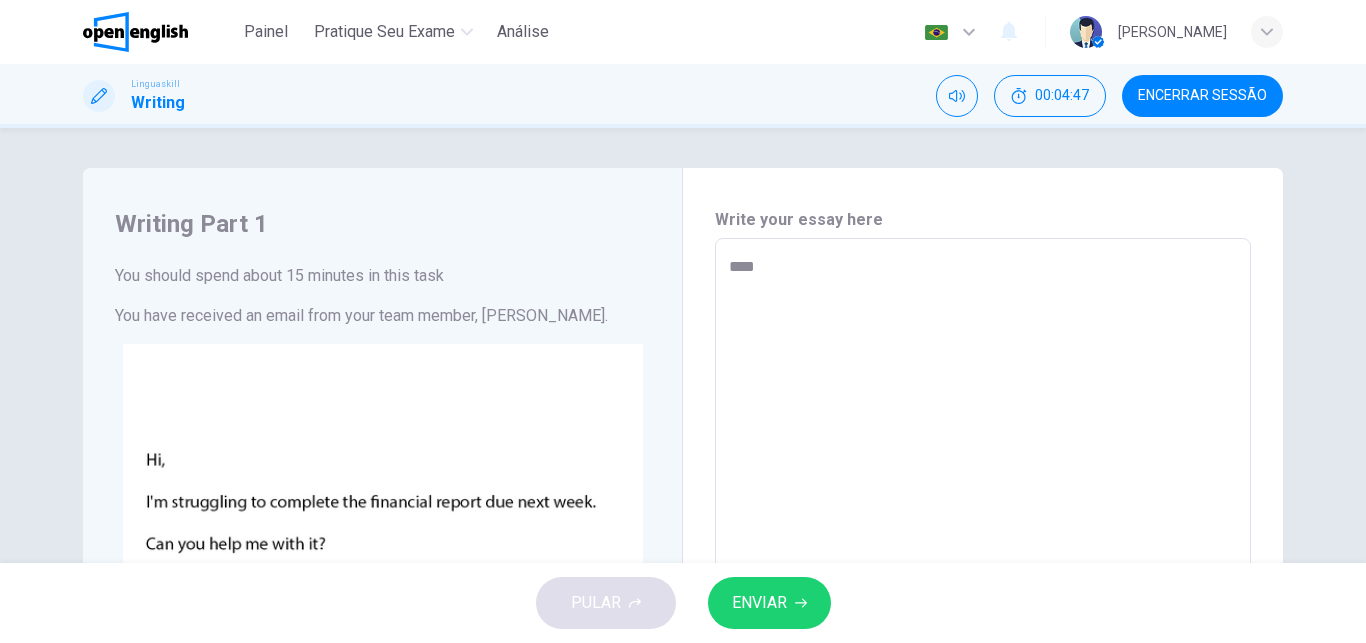 type on "*" 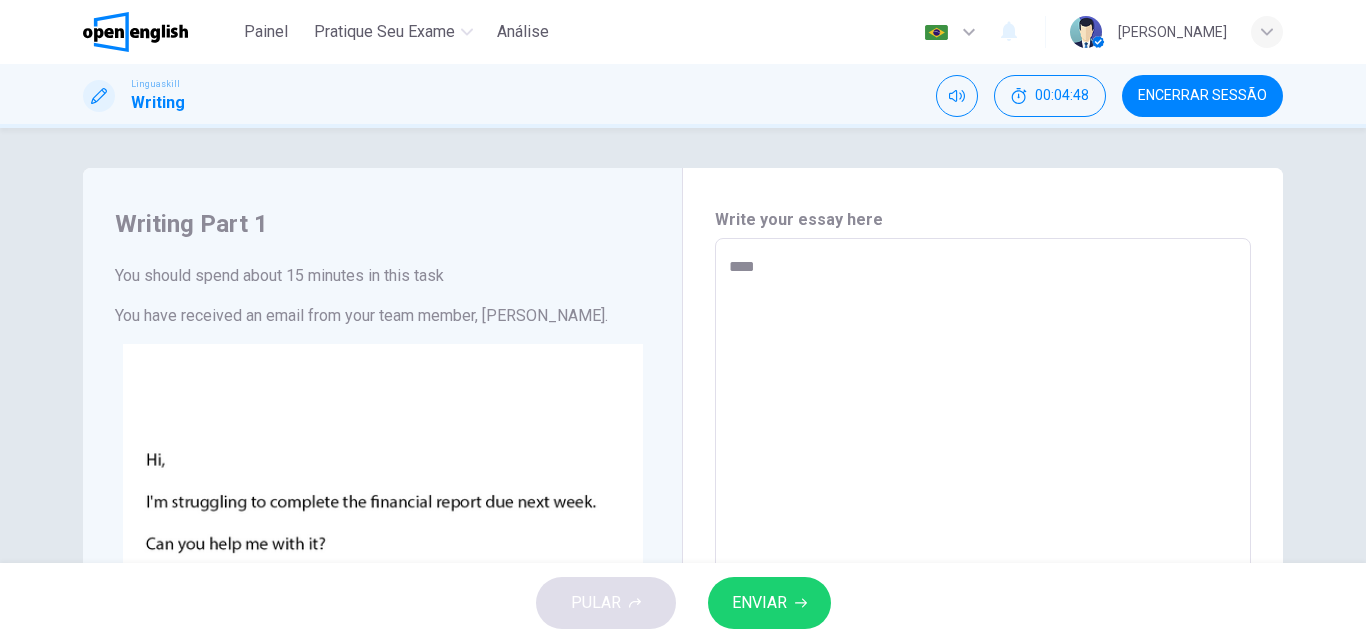 type on "*****" 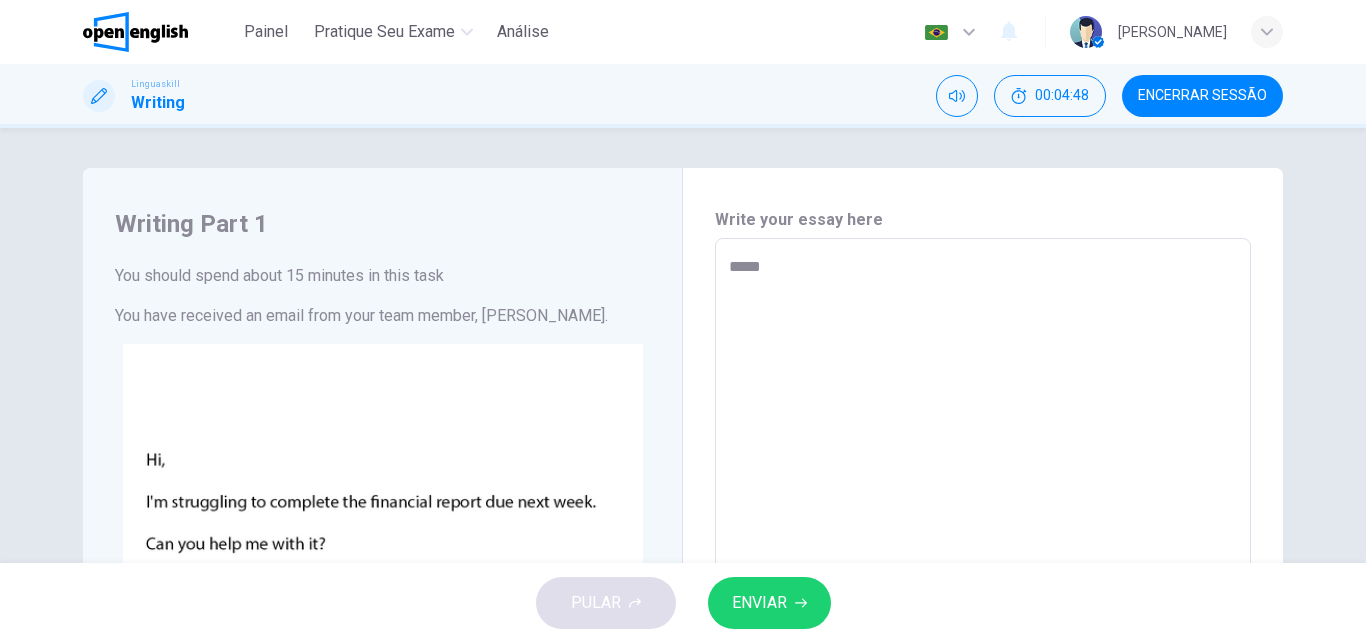 type on "*" 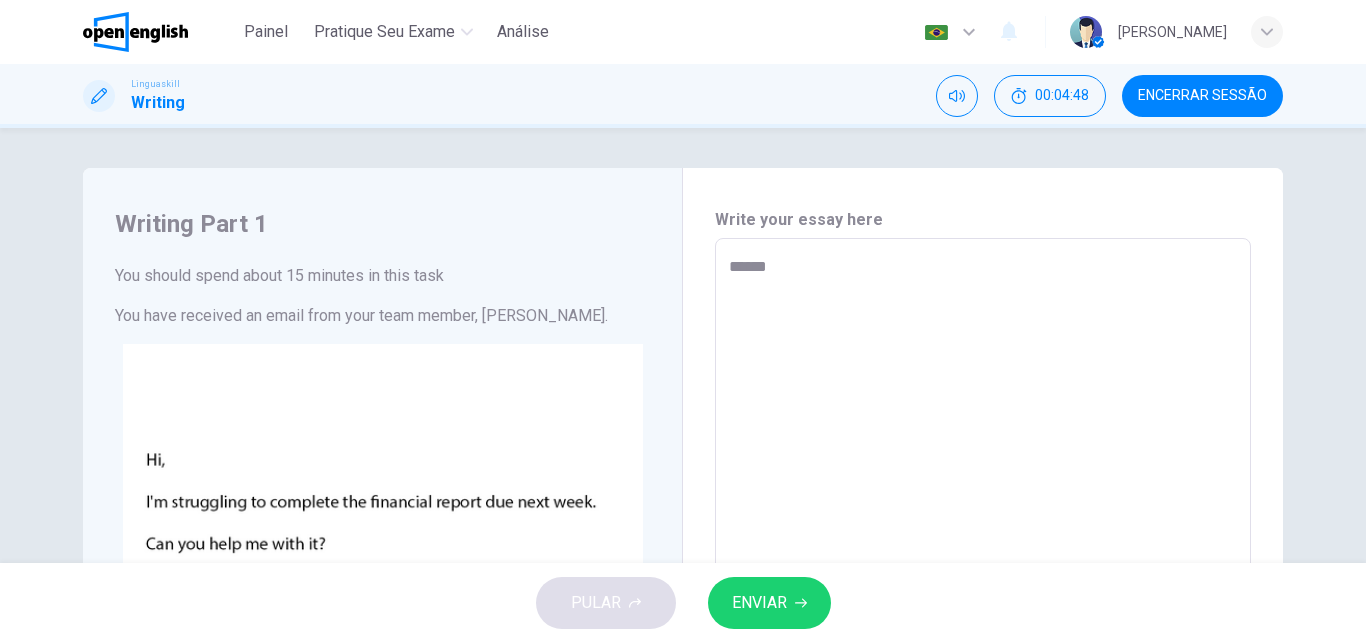 type on "*" 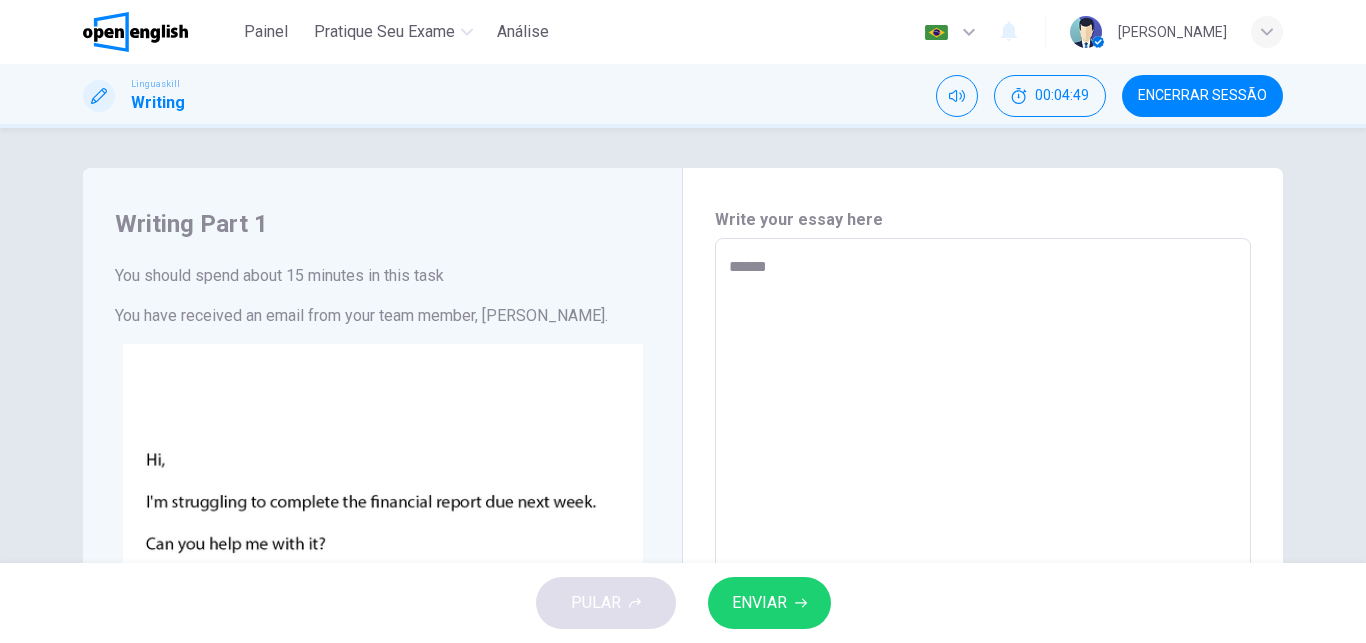 type on "*******" 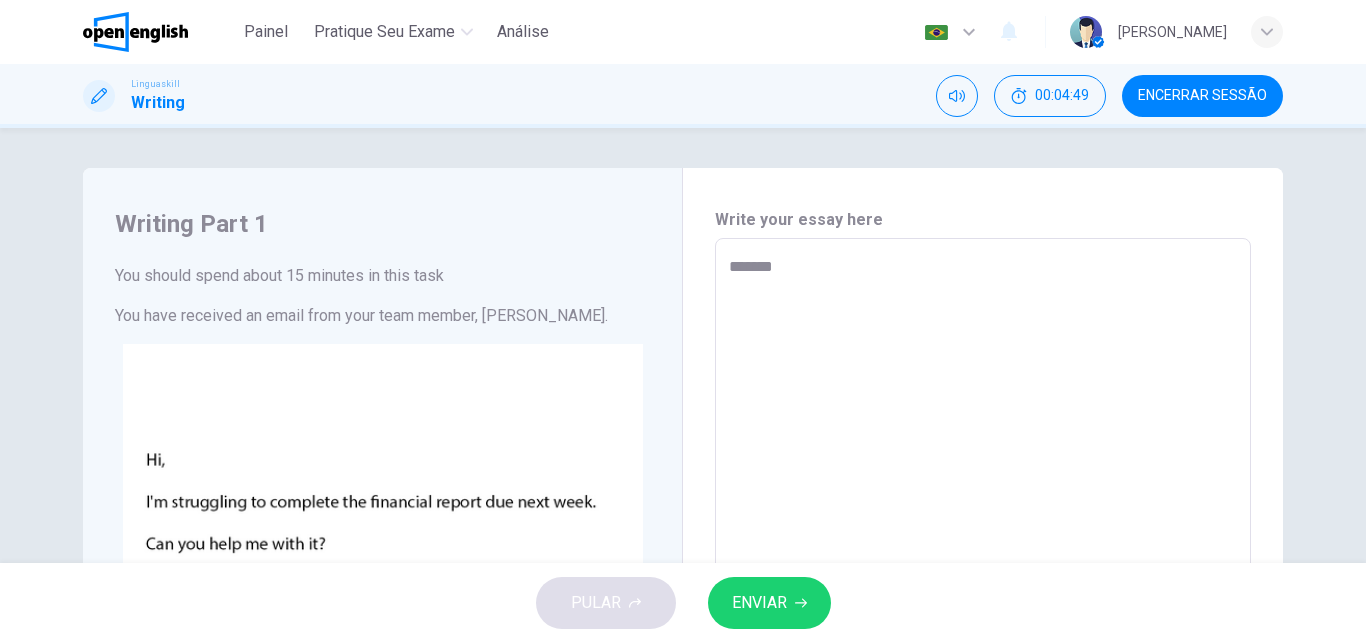 type on "*" 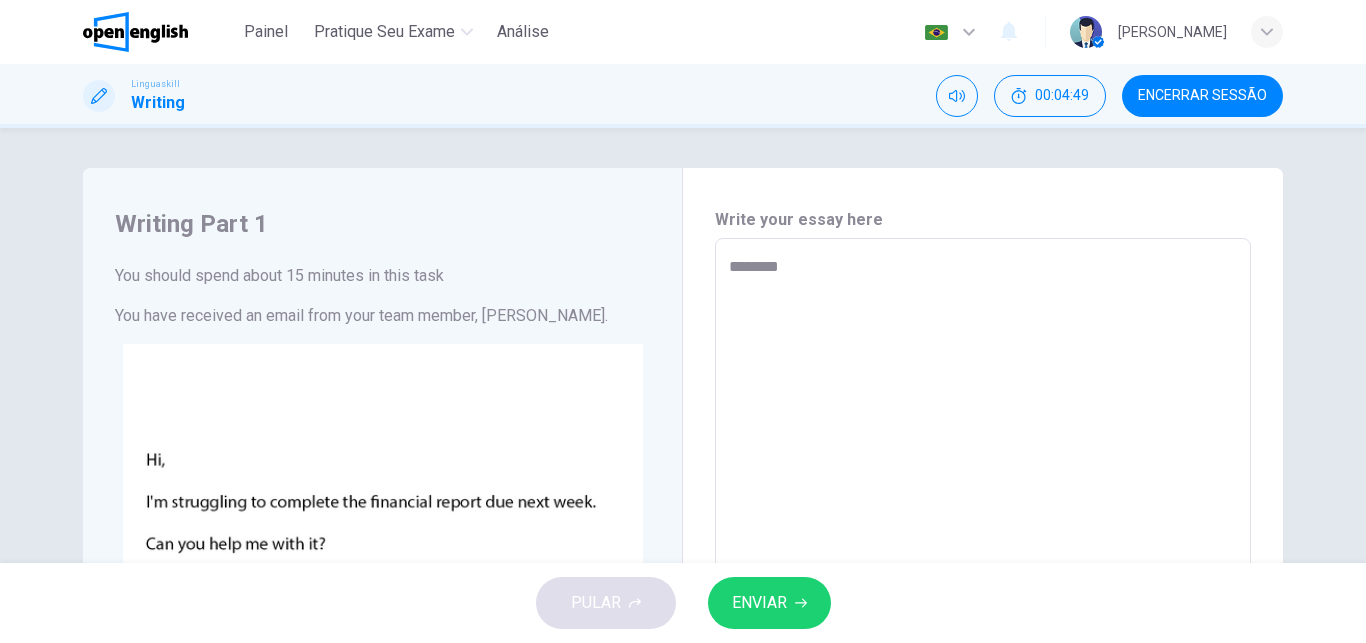 type on "*" 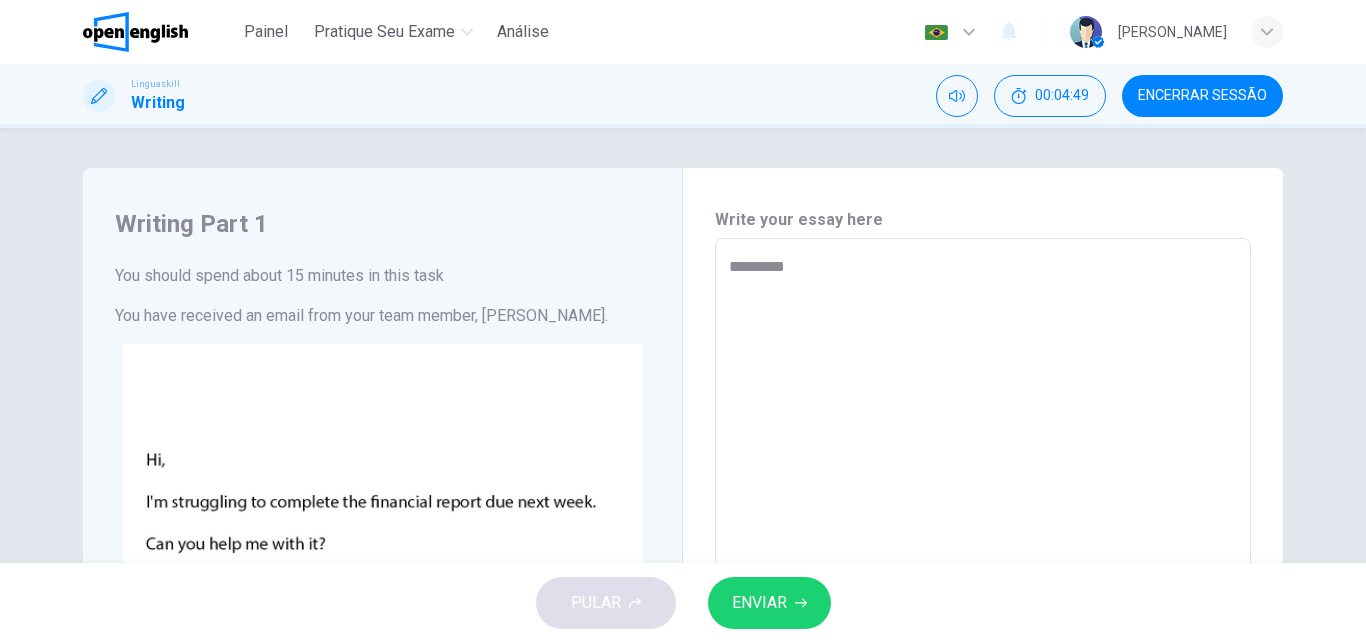 type on "*" 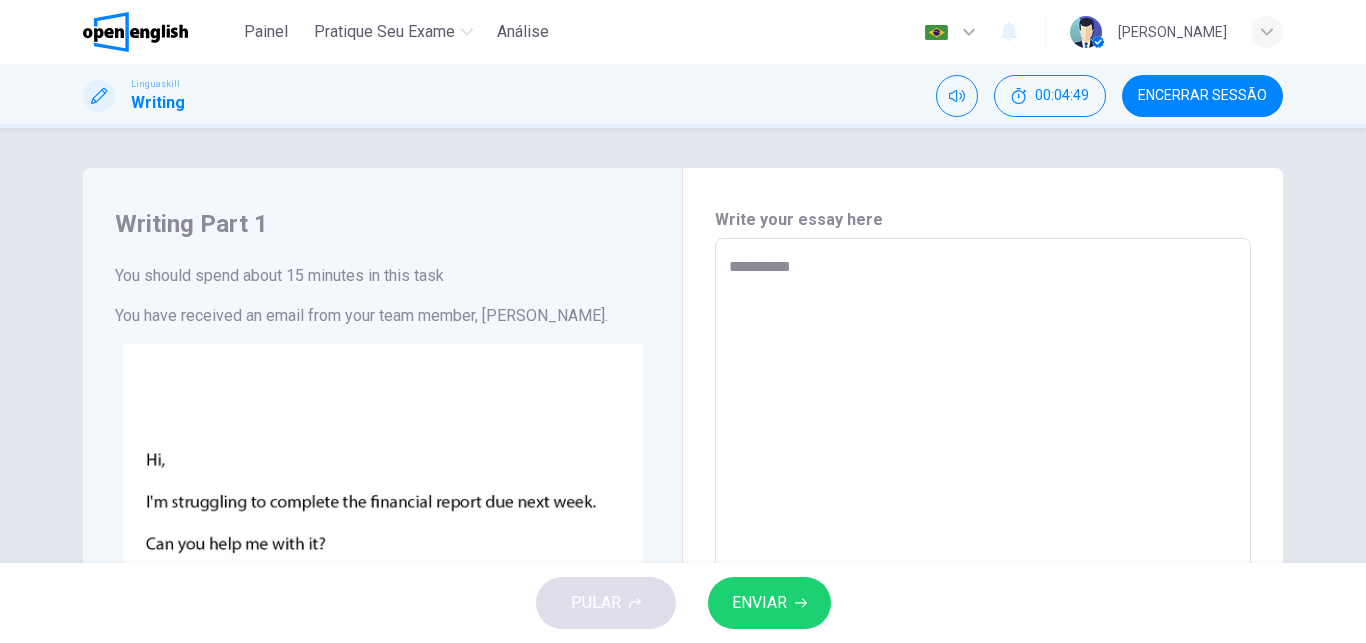 type on "**********" 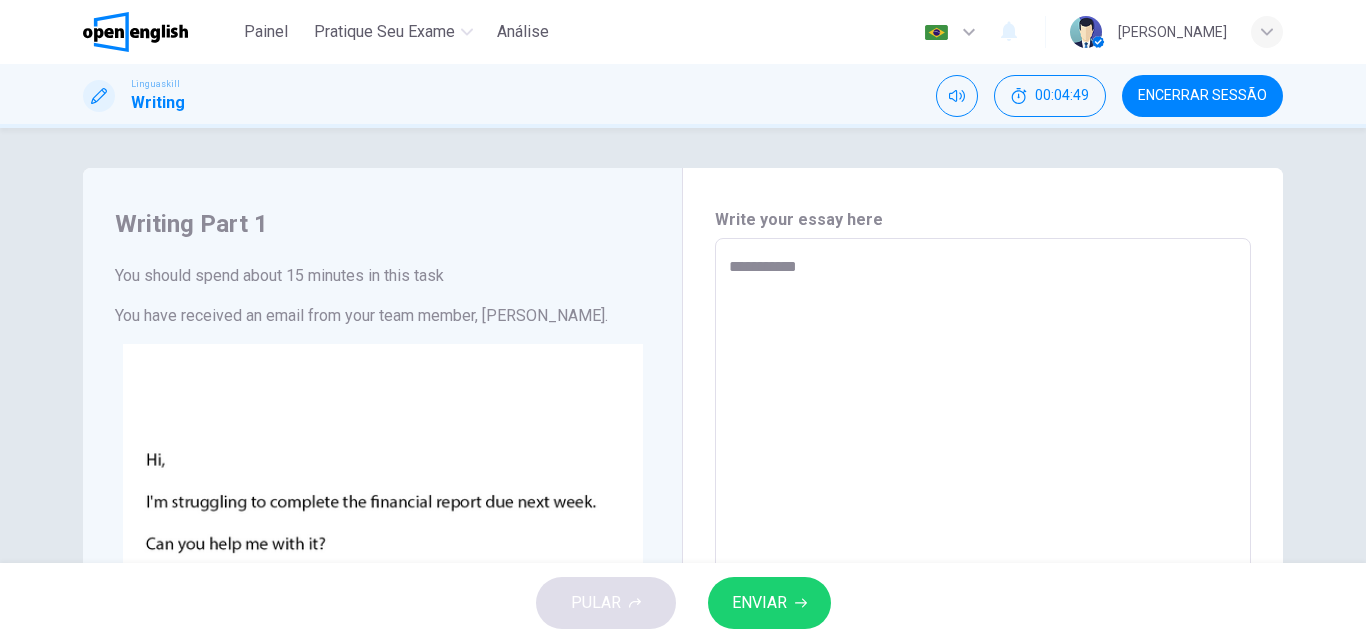 type on "*" 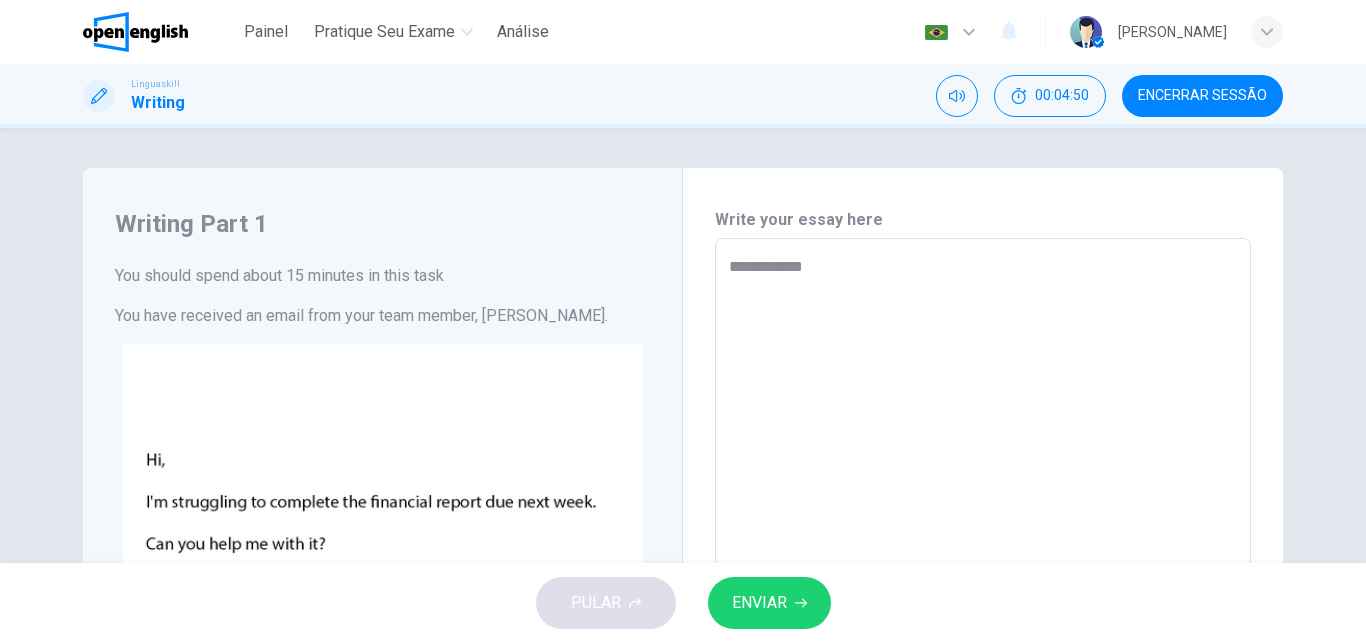 type on "*" 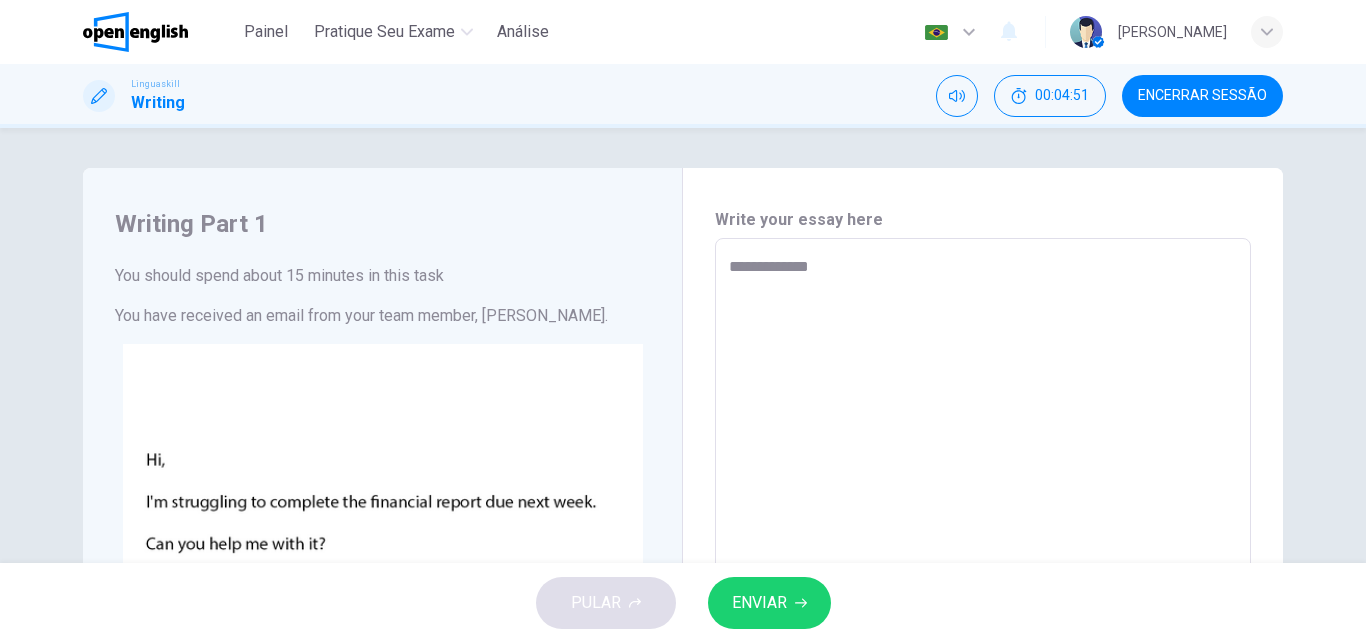 type on "**********" 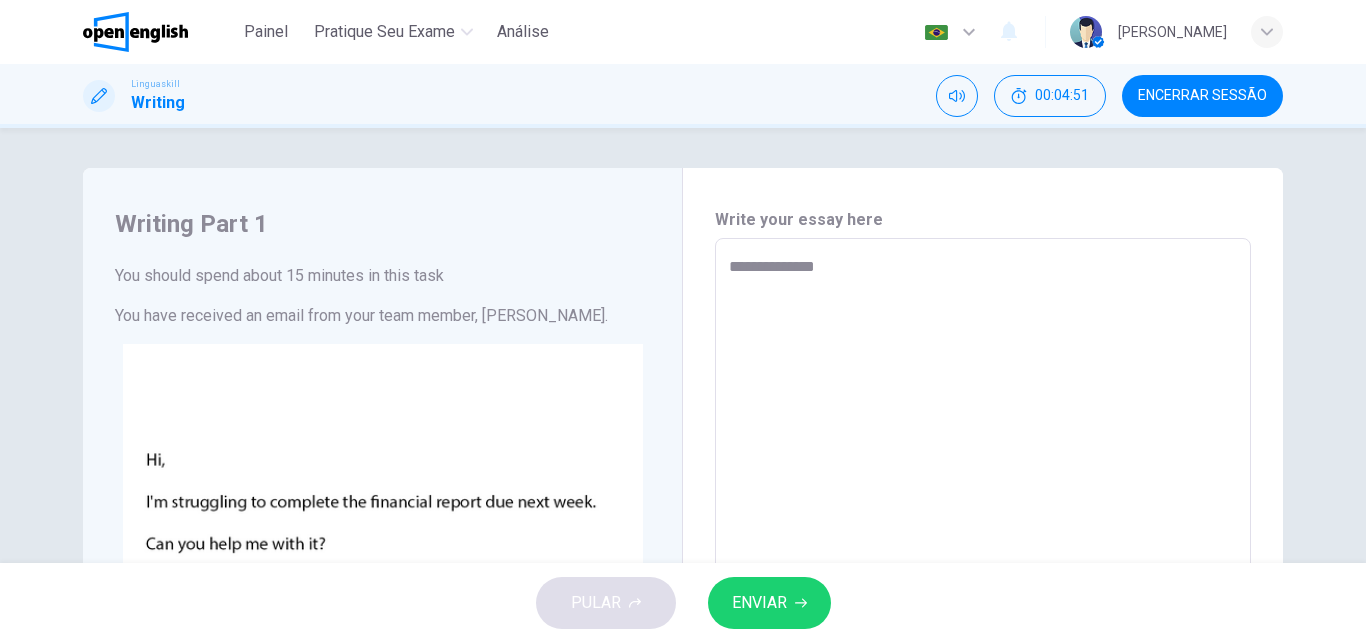 type on "*" 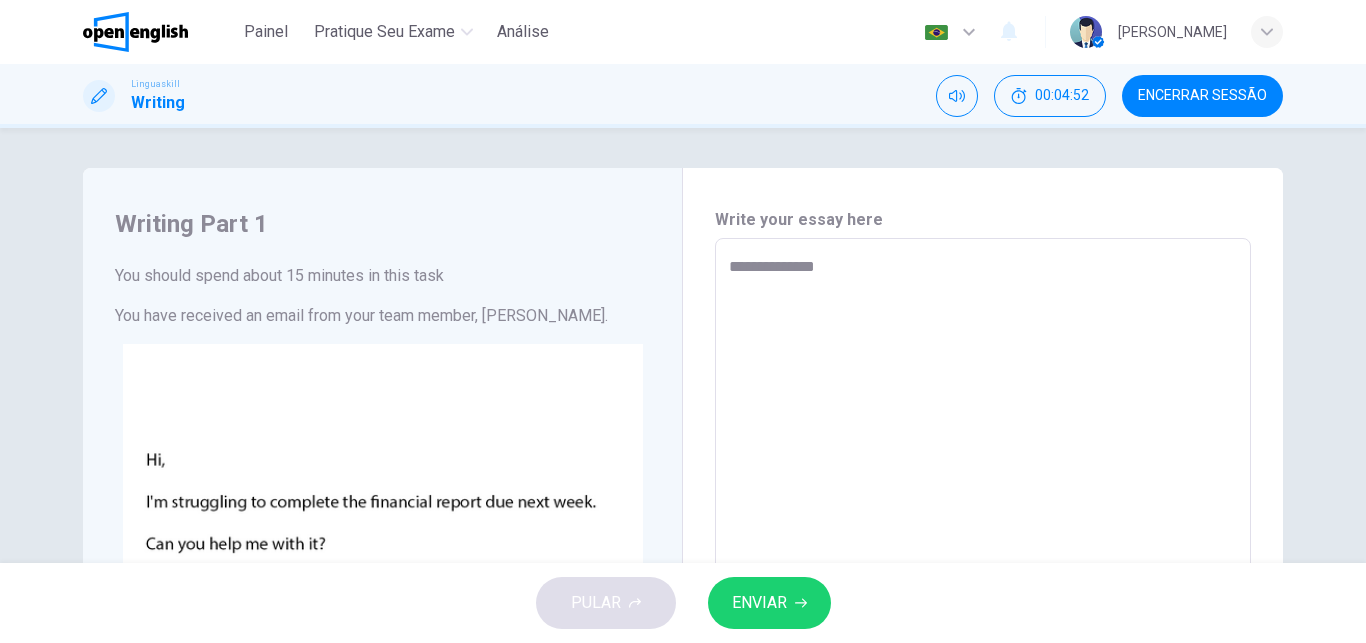 type on "**********" 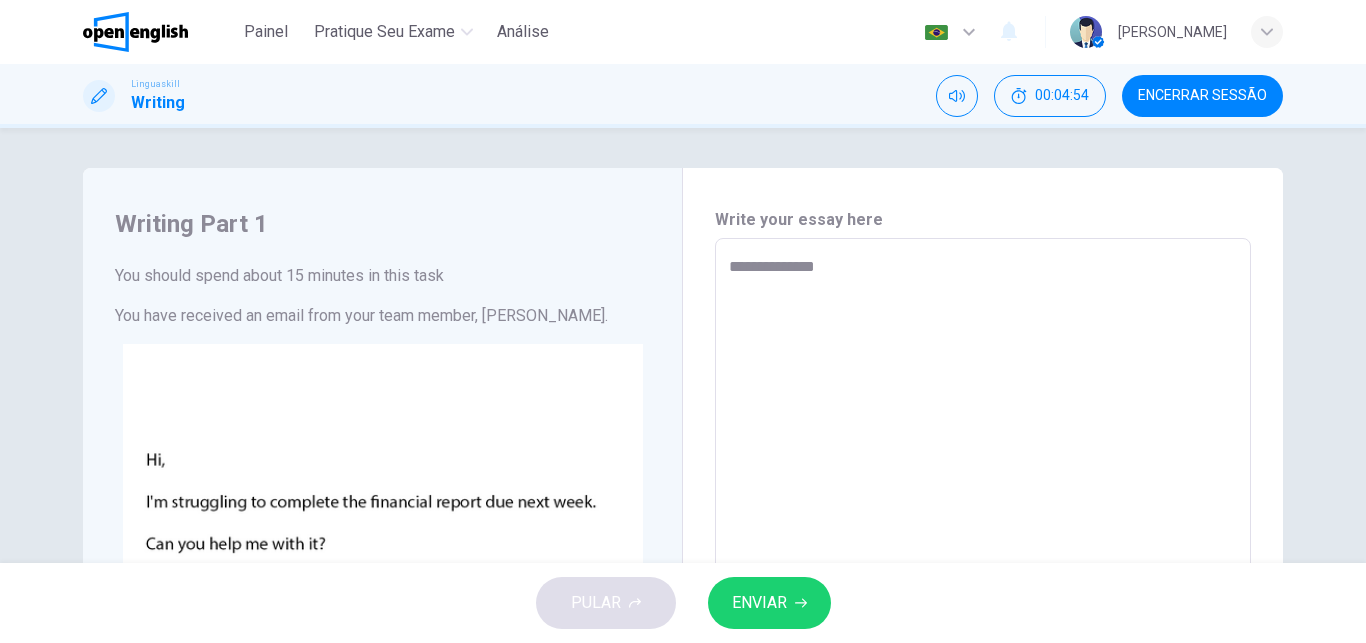 type on "*" 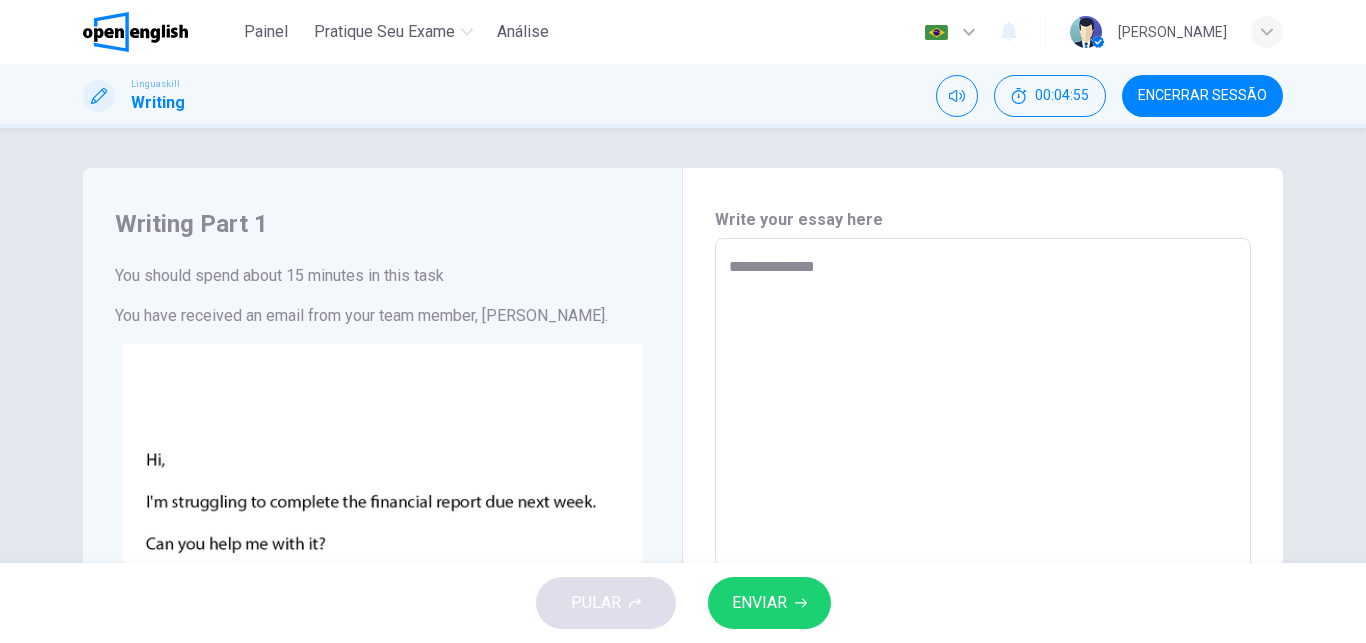 type on "**********" 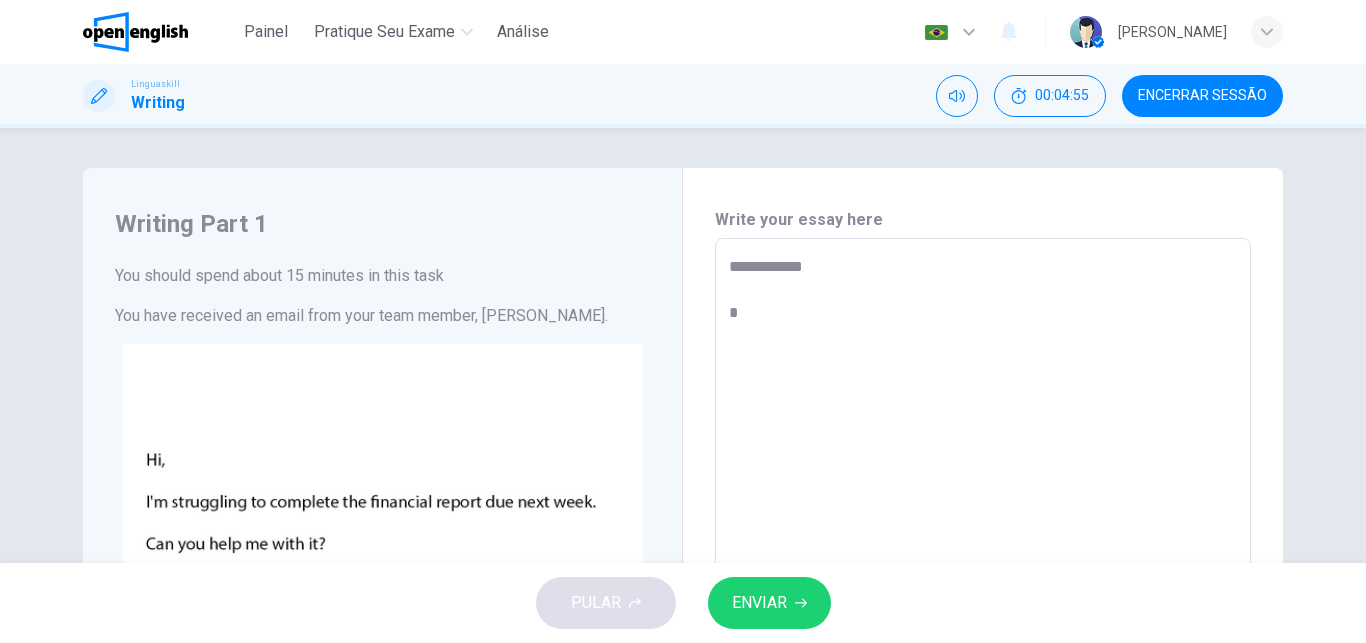 type on "*" 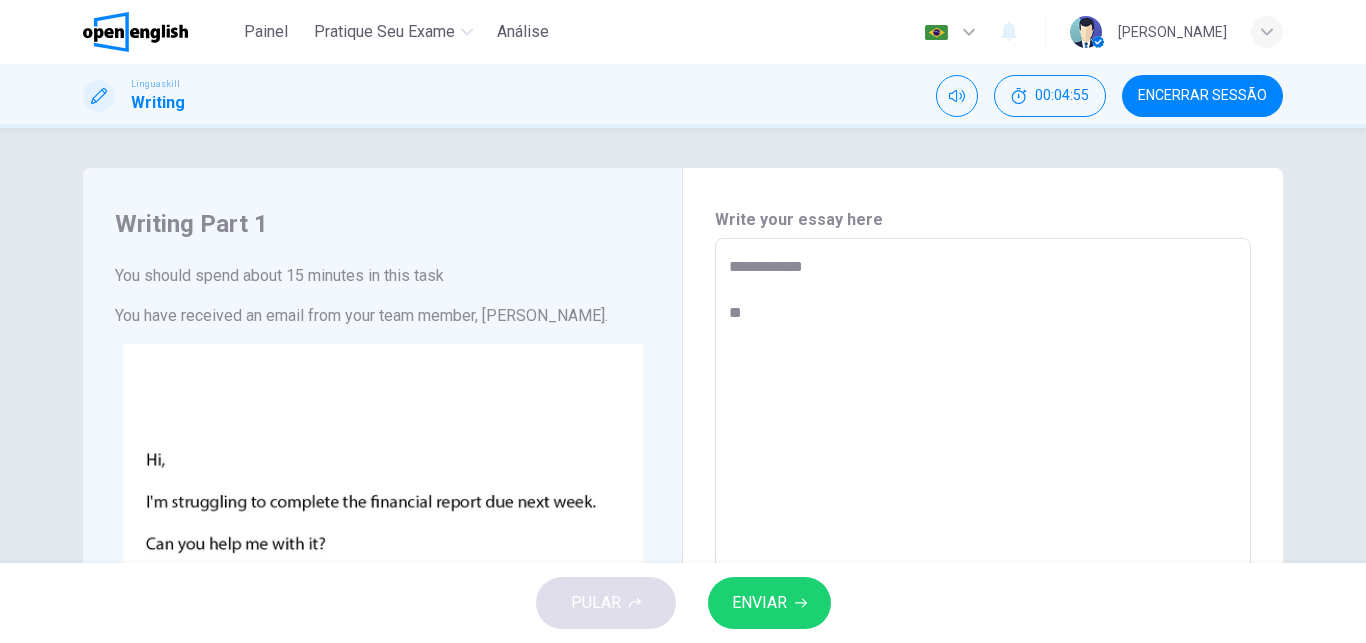 type on "*" 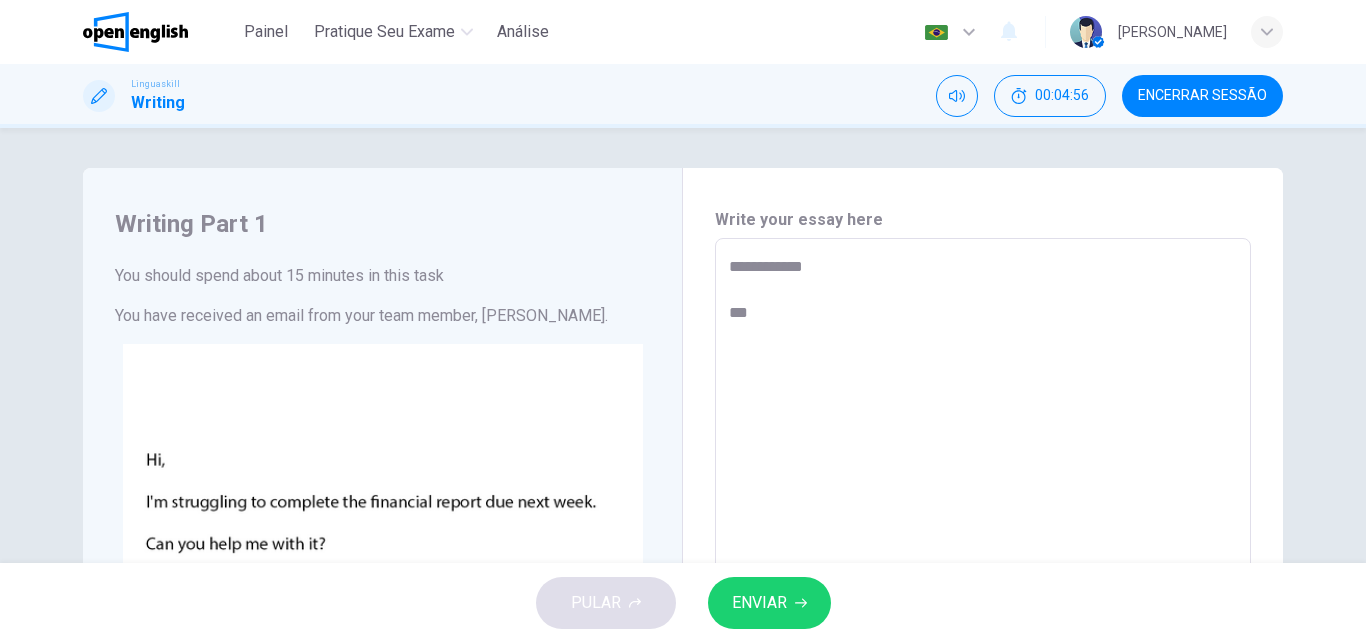 type on "*" 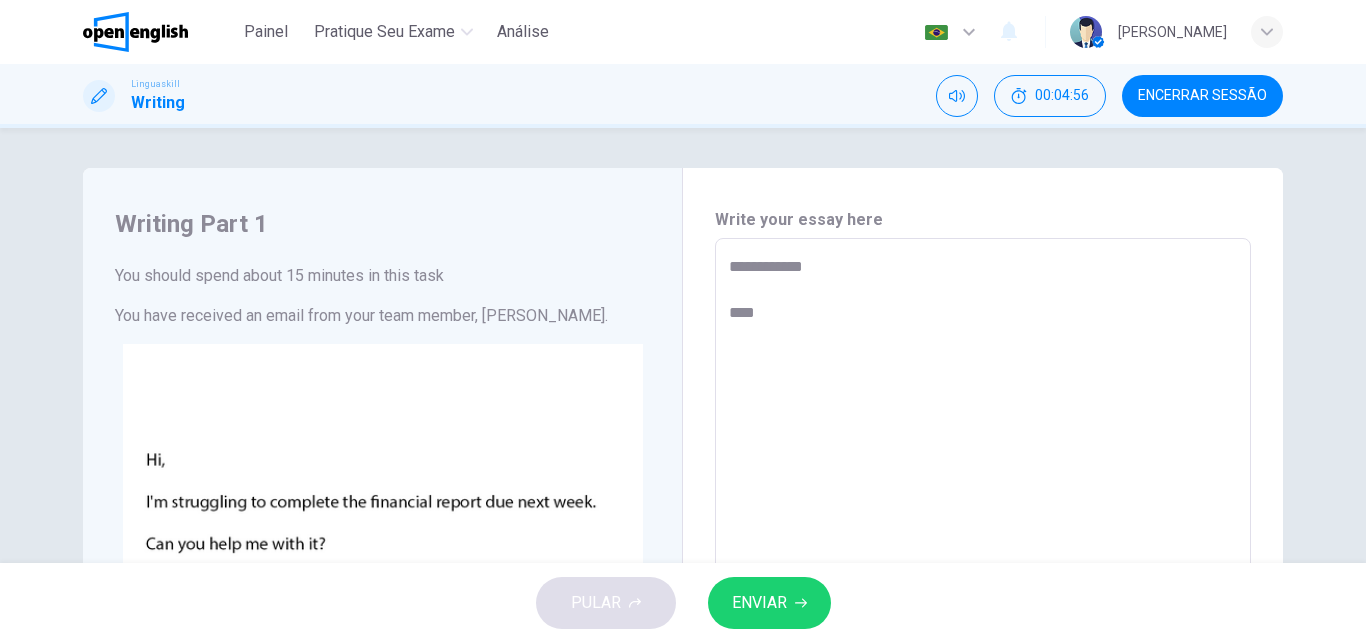 type on "*" 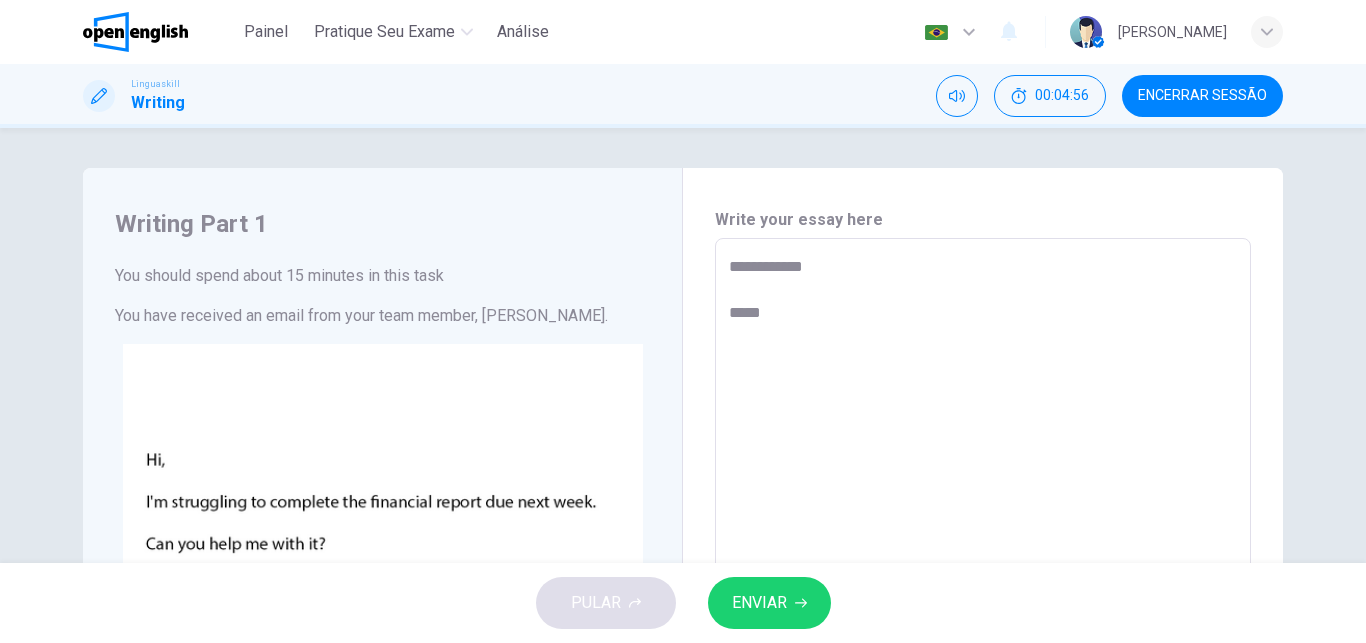 type on "*" 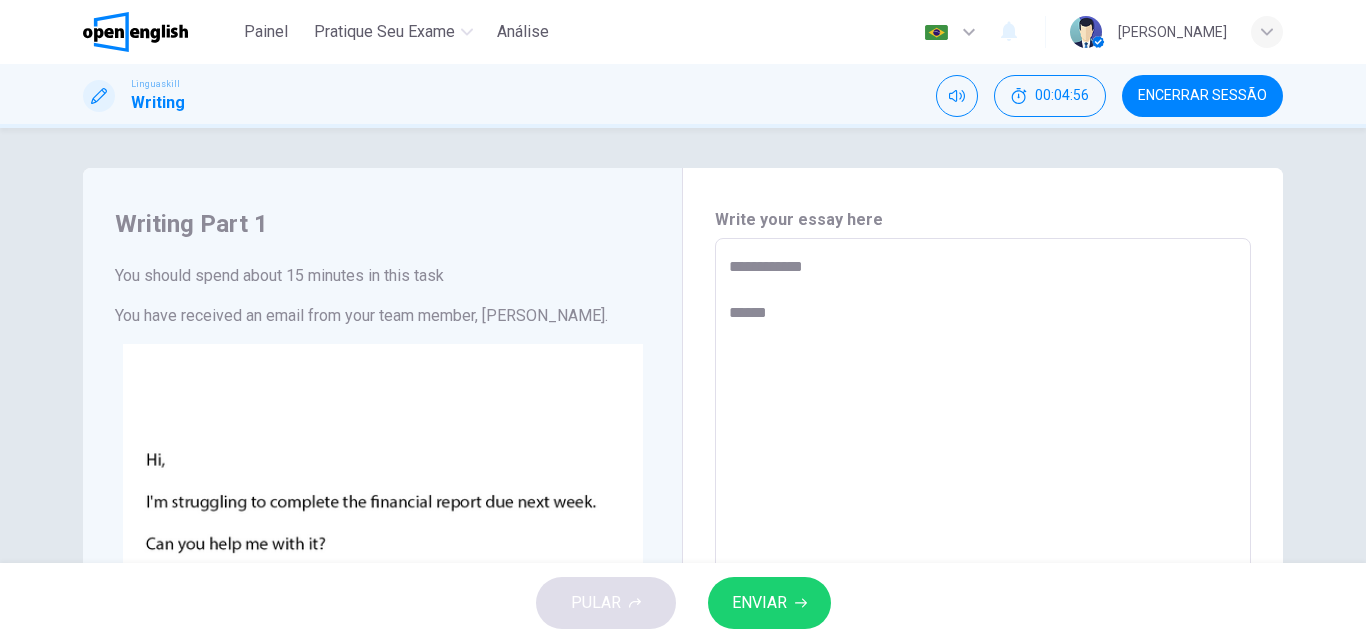 type on "*" 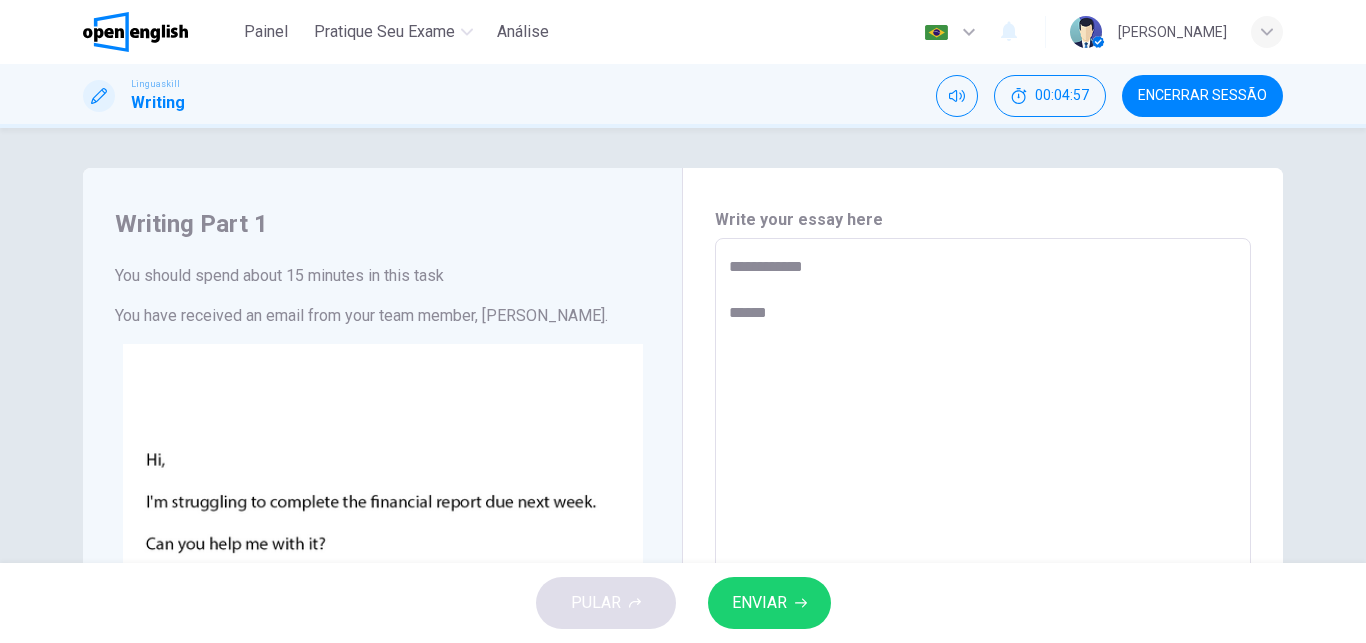 type on "**********" 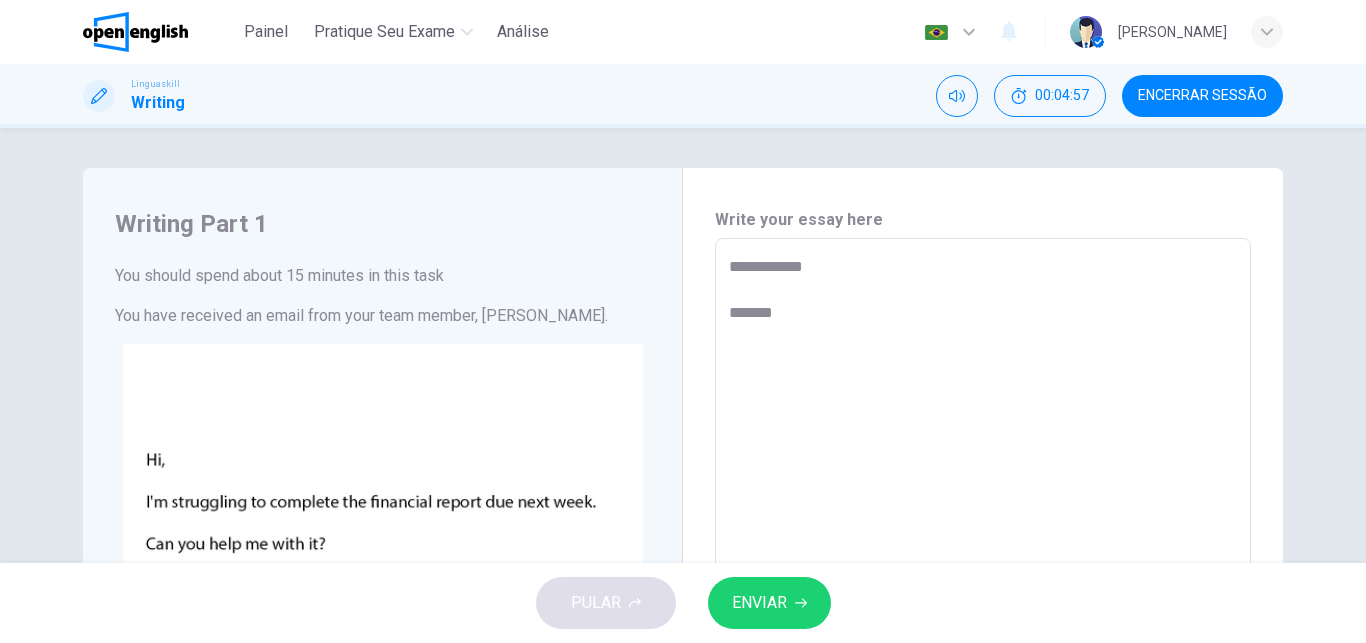 type on "**********" 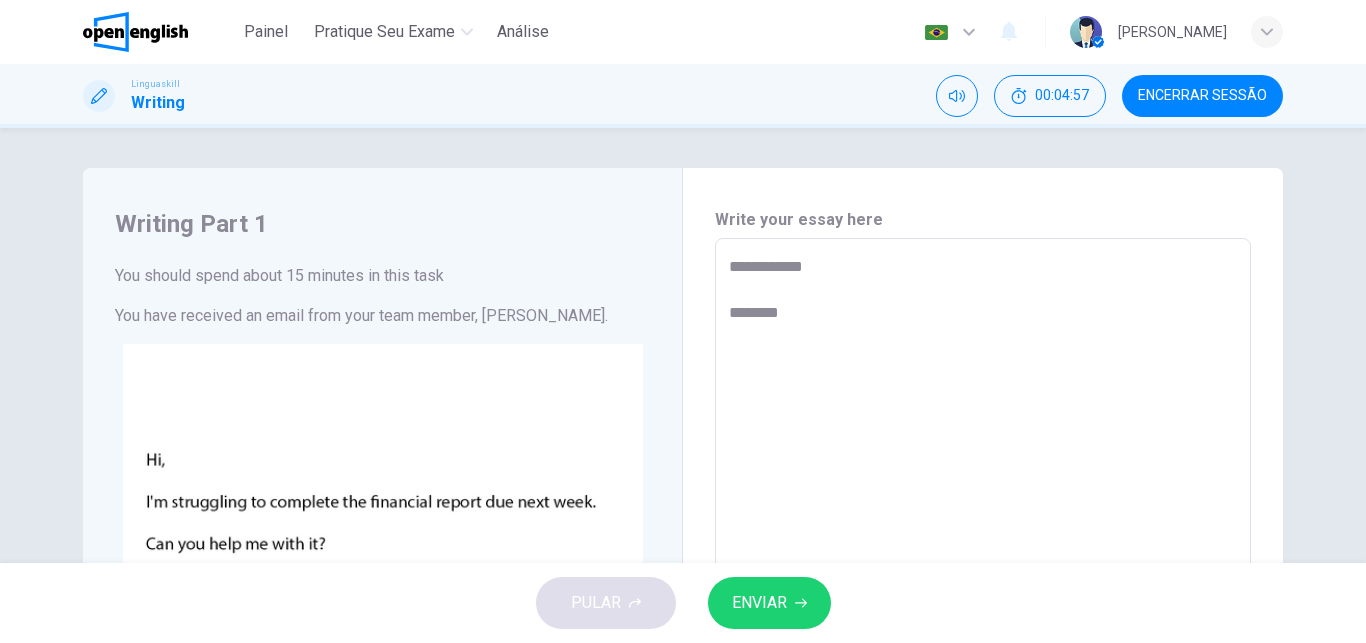type on "*" 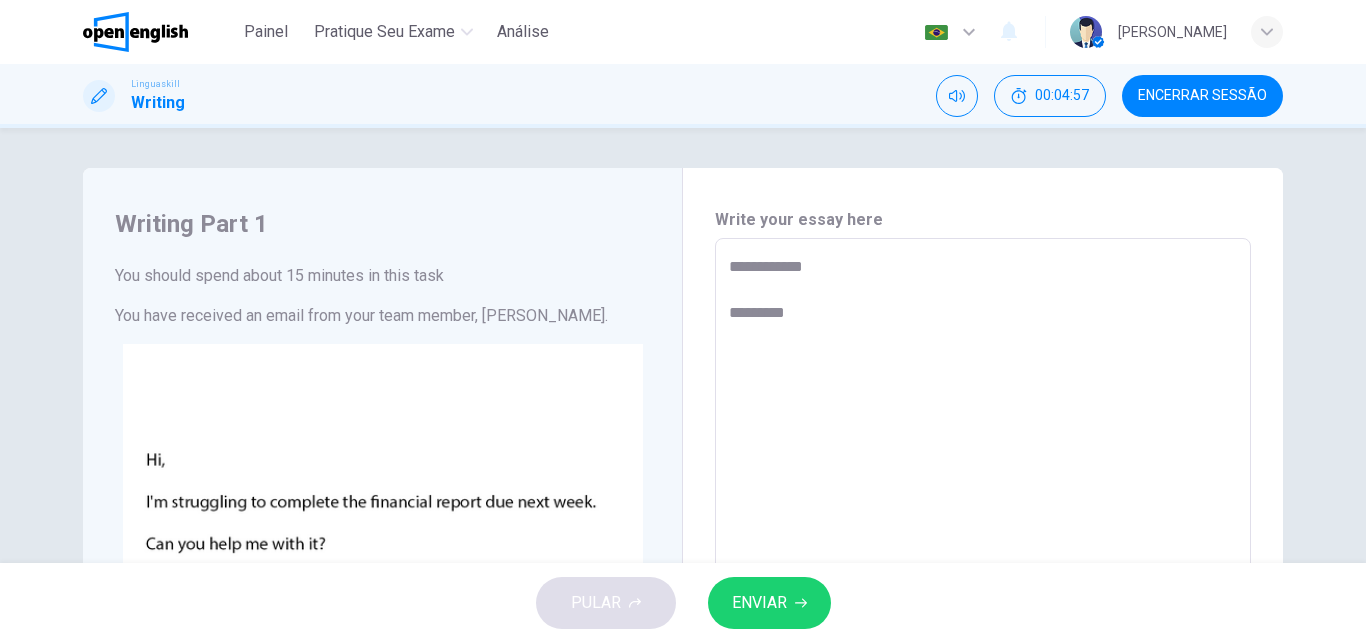 type on "*" 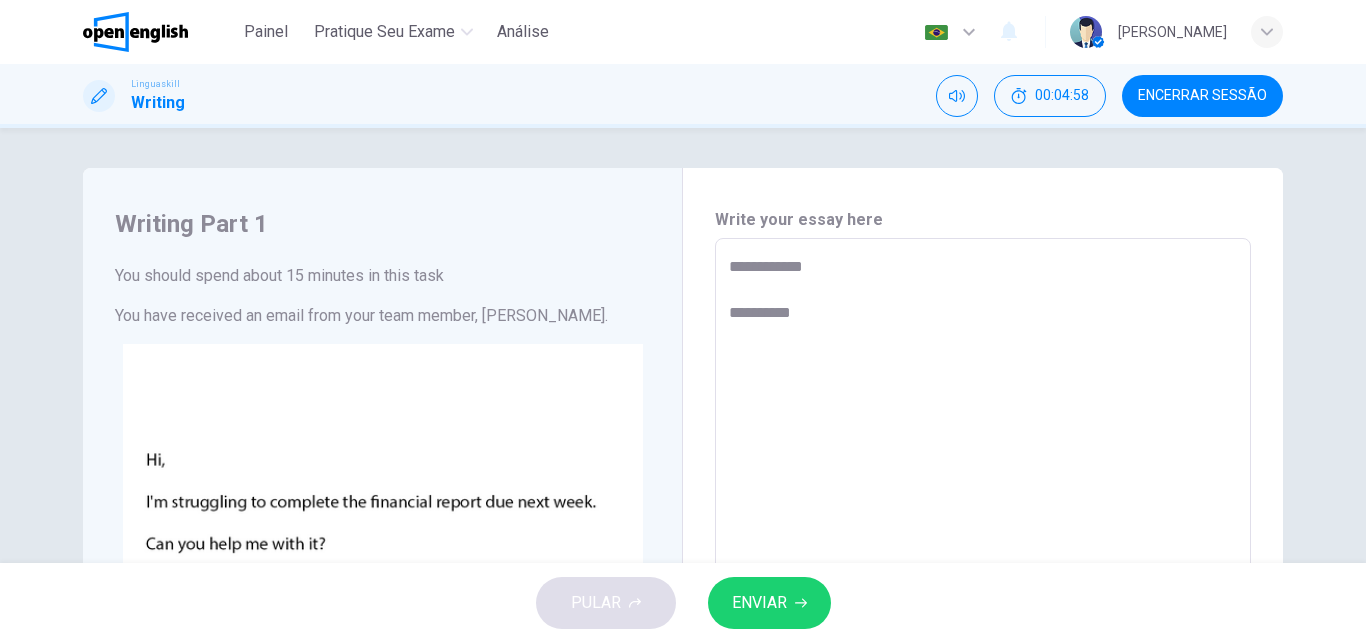 type on "*" 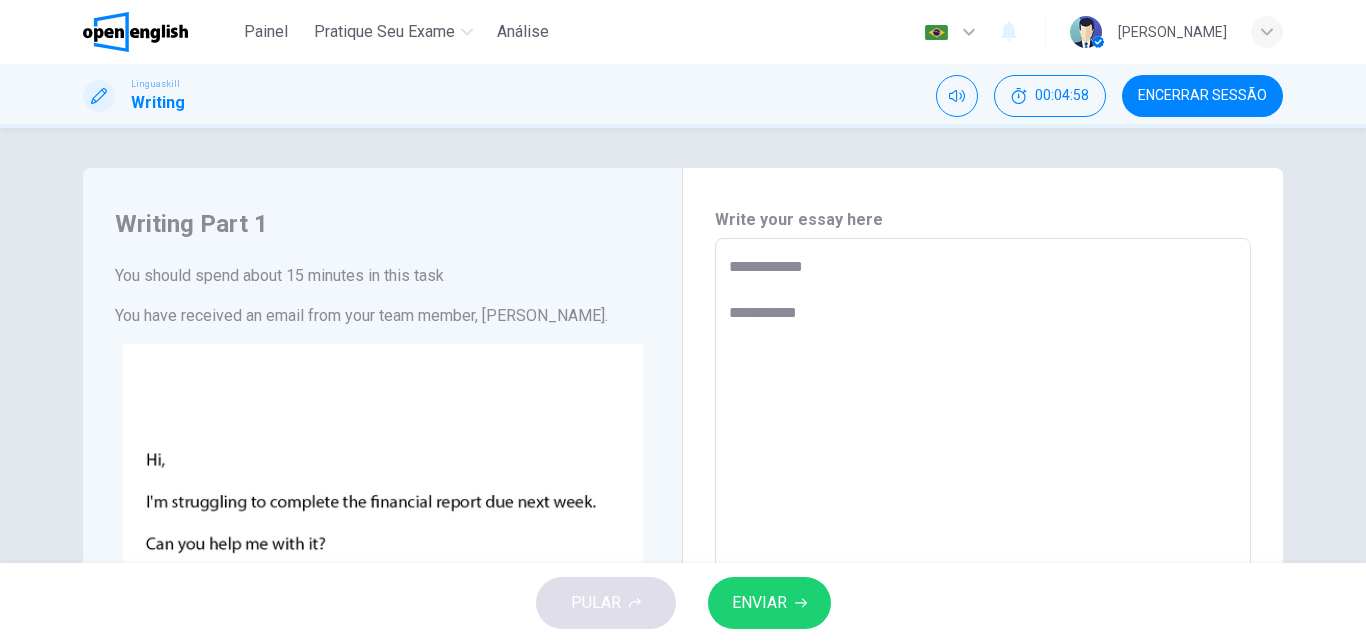 type on "*" 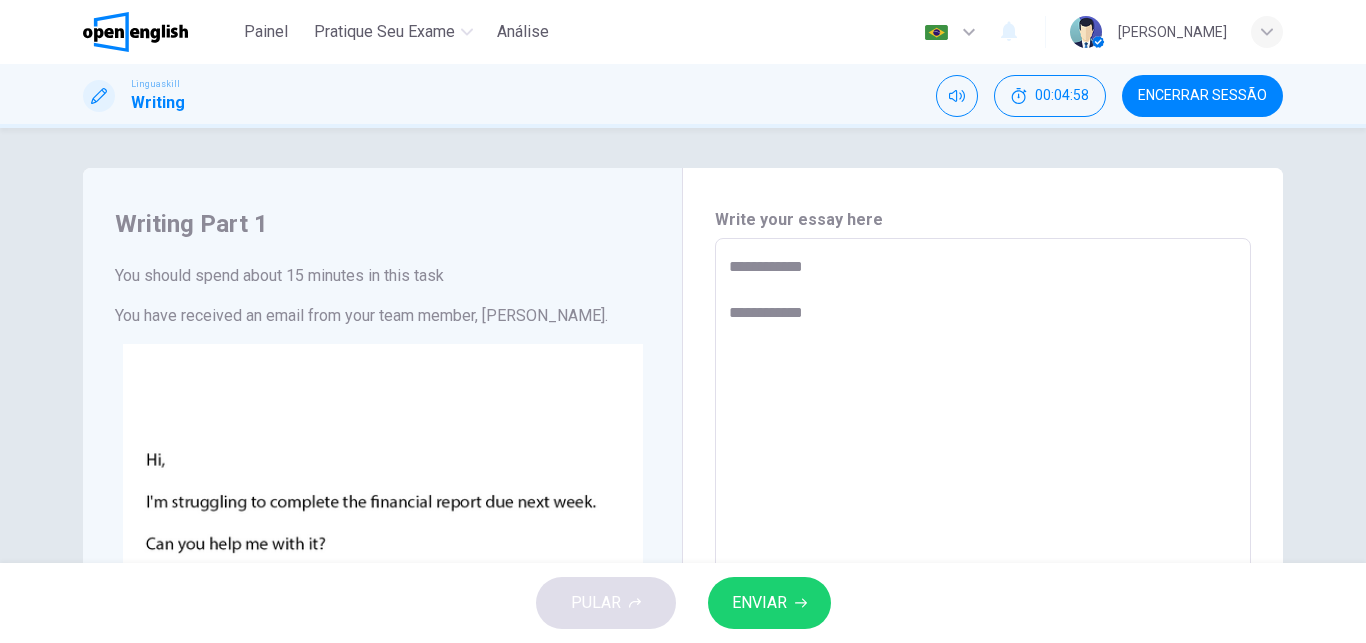 type on "**********" 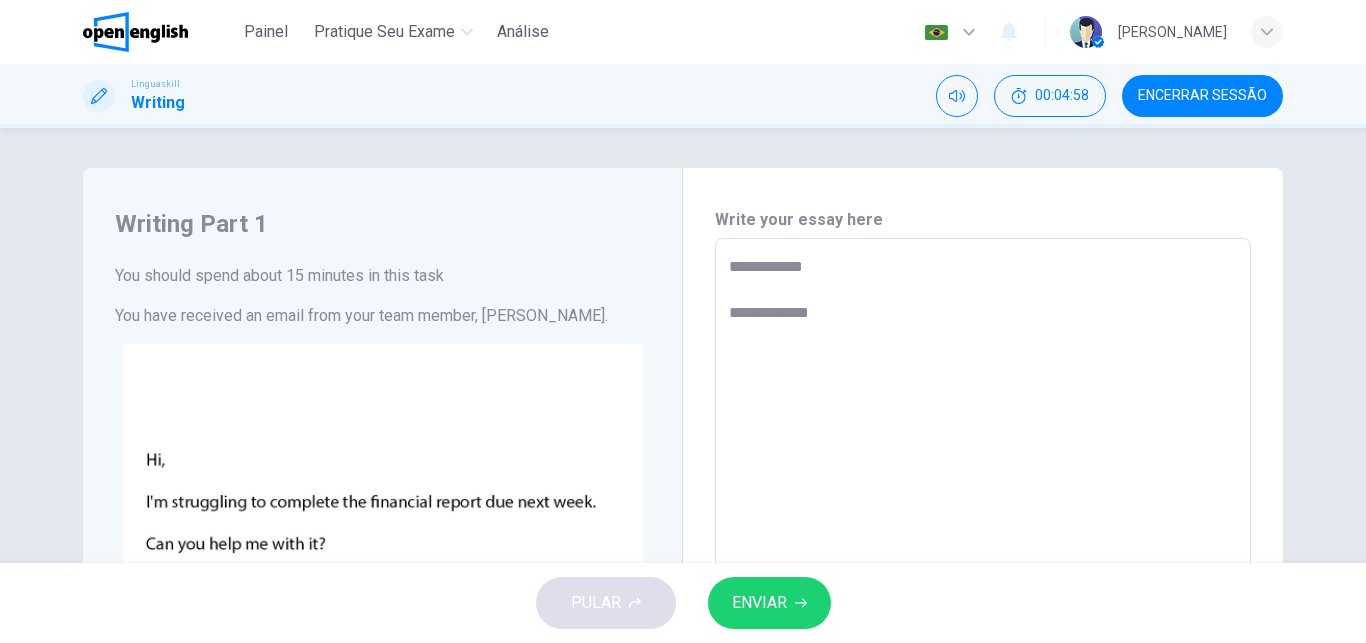 type on "*" 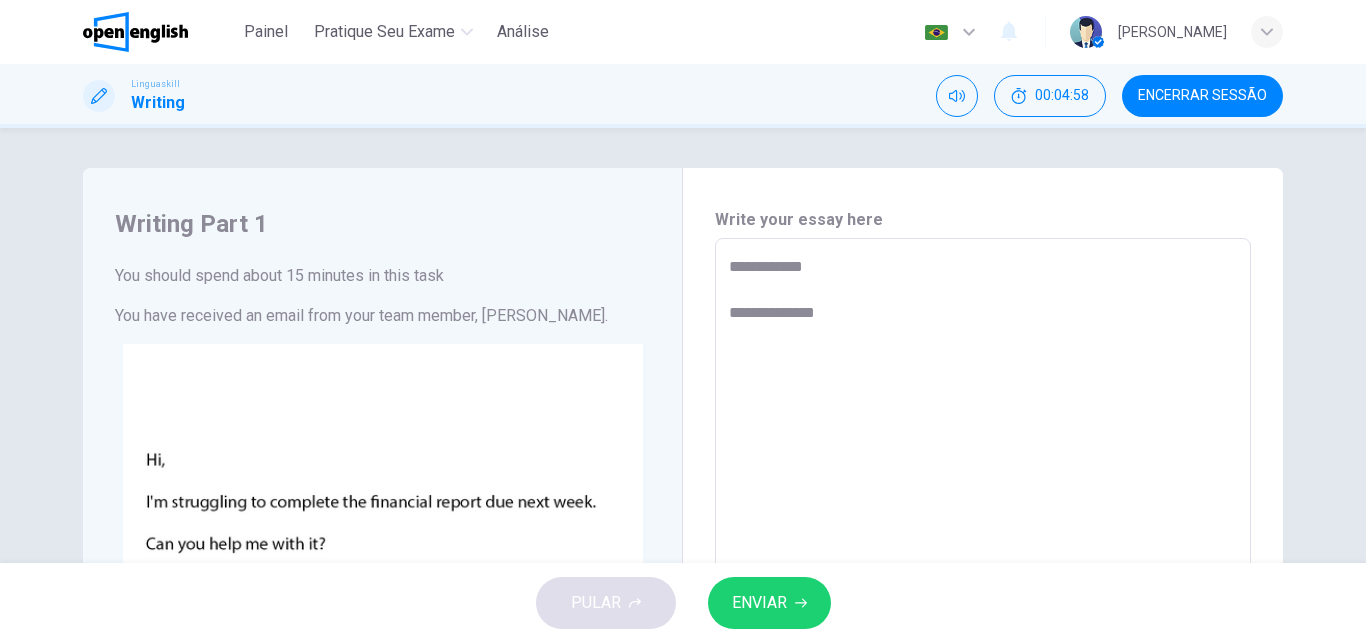 type on "**********" 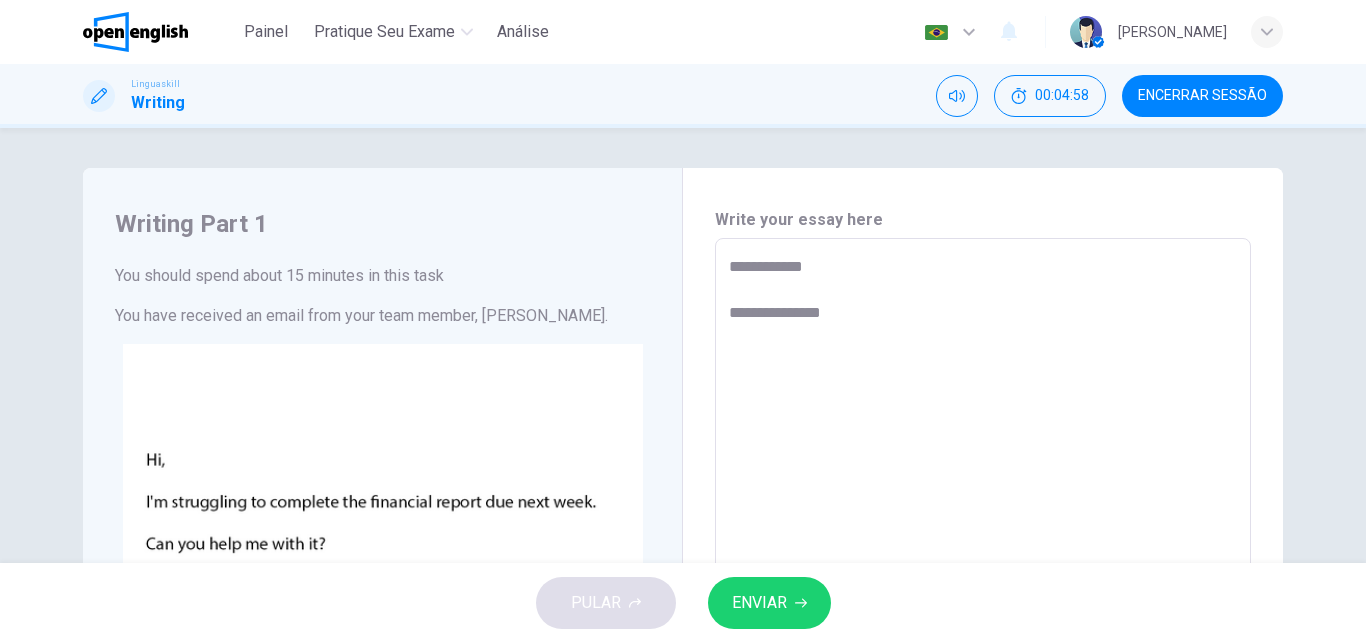 type on "*" 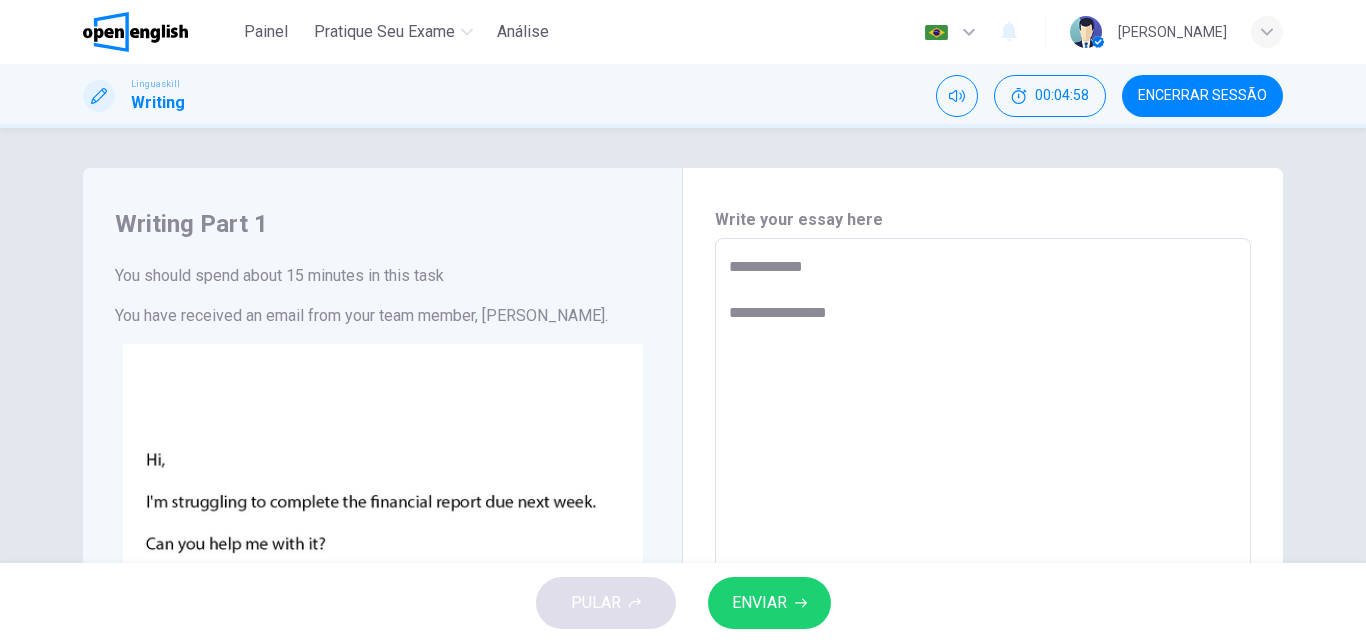 type on "**********" 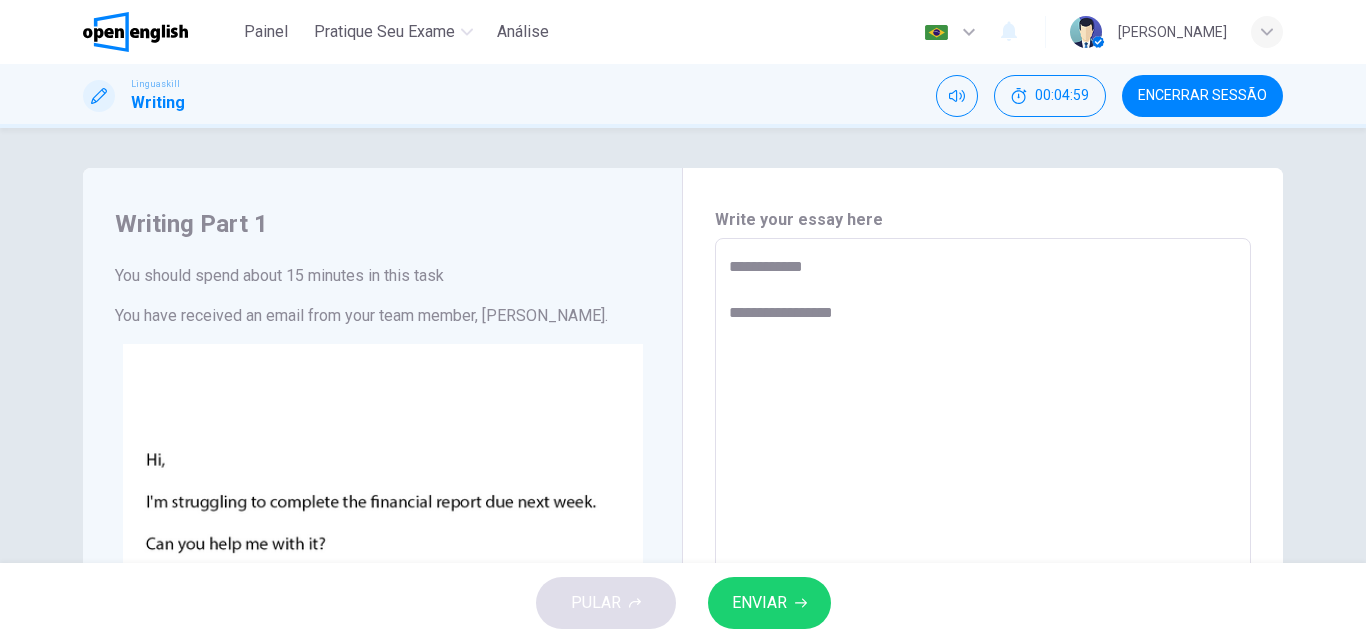 type on "*" 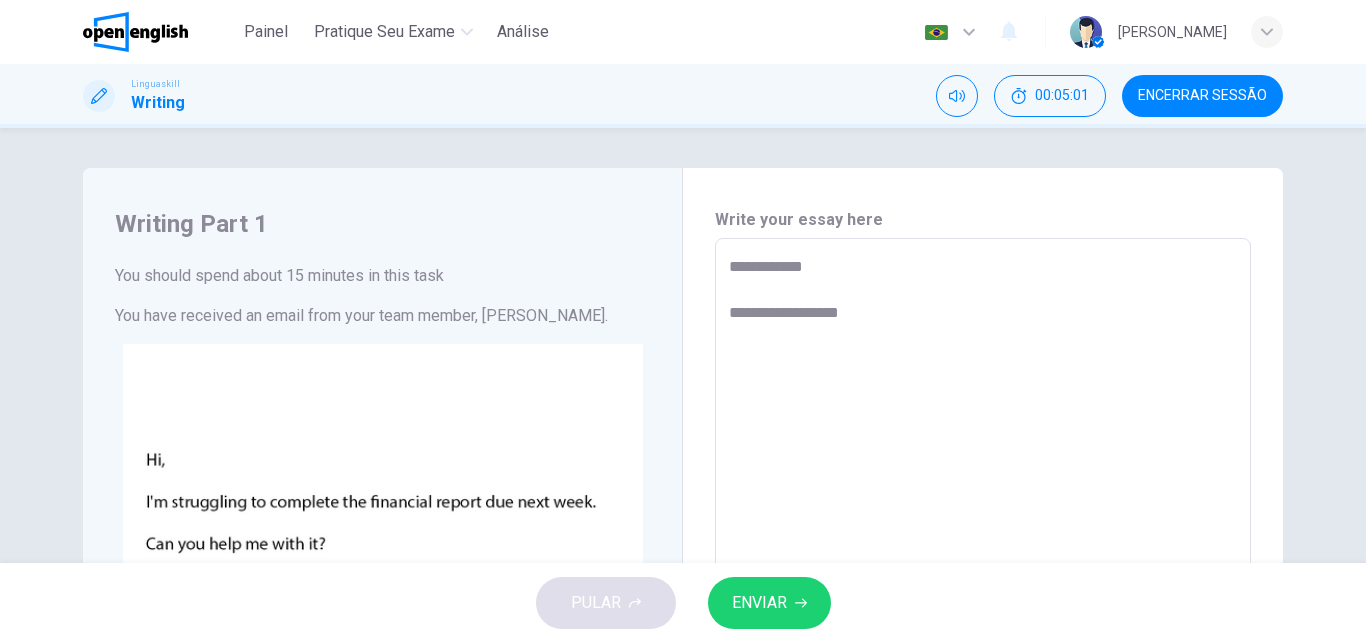 type on "**********" 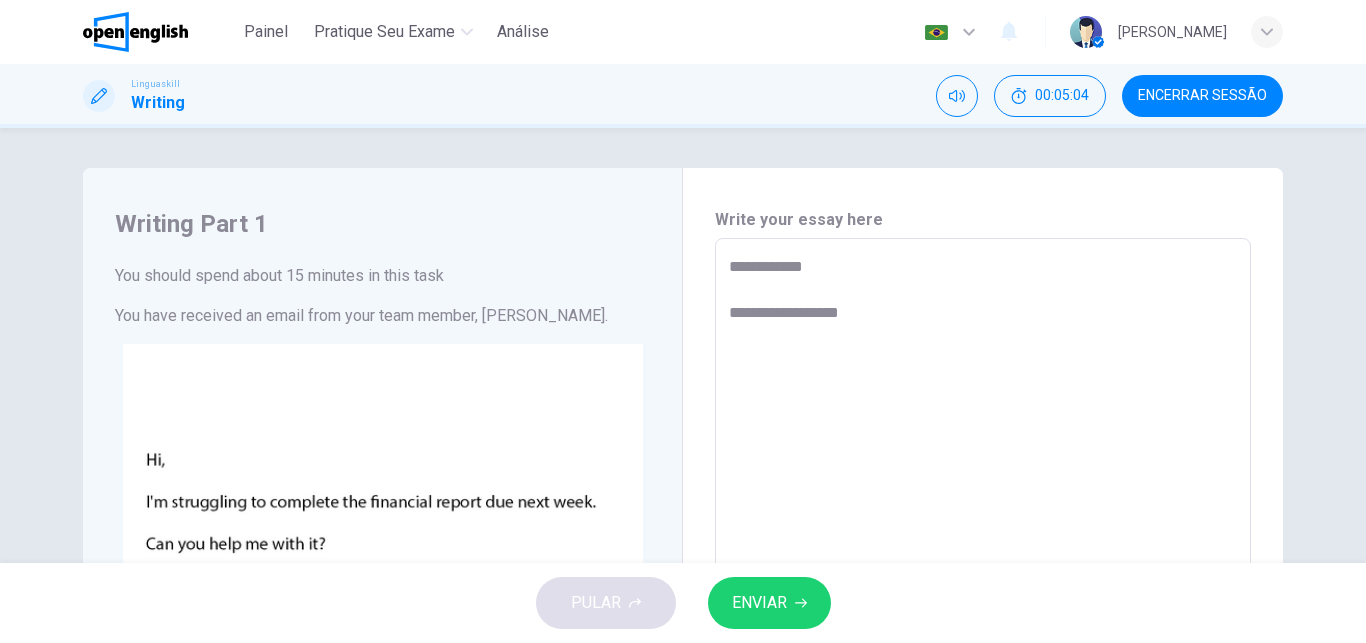 type on "*" 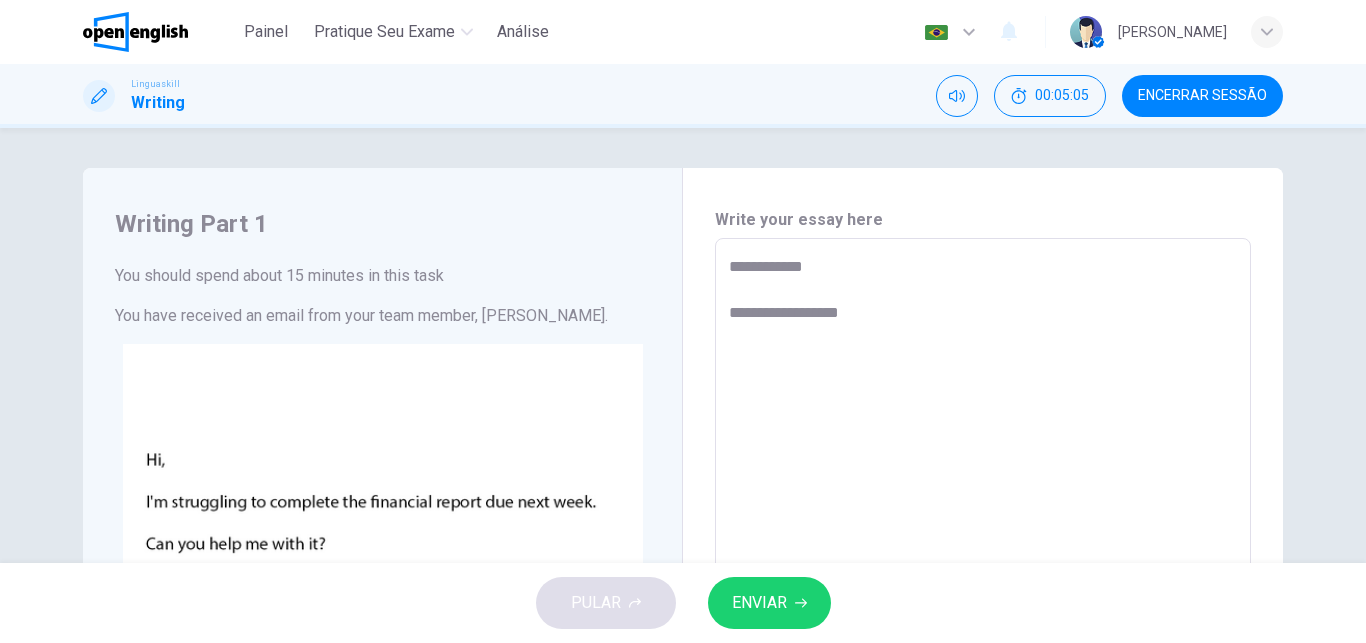 type on "**********" 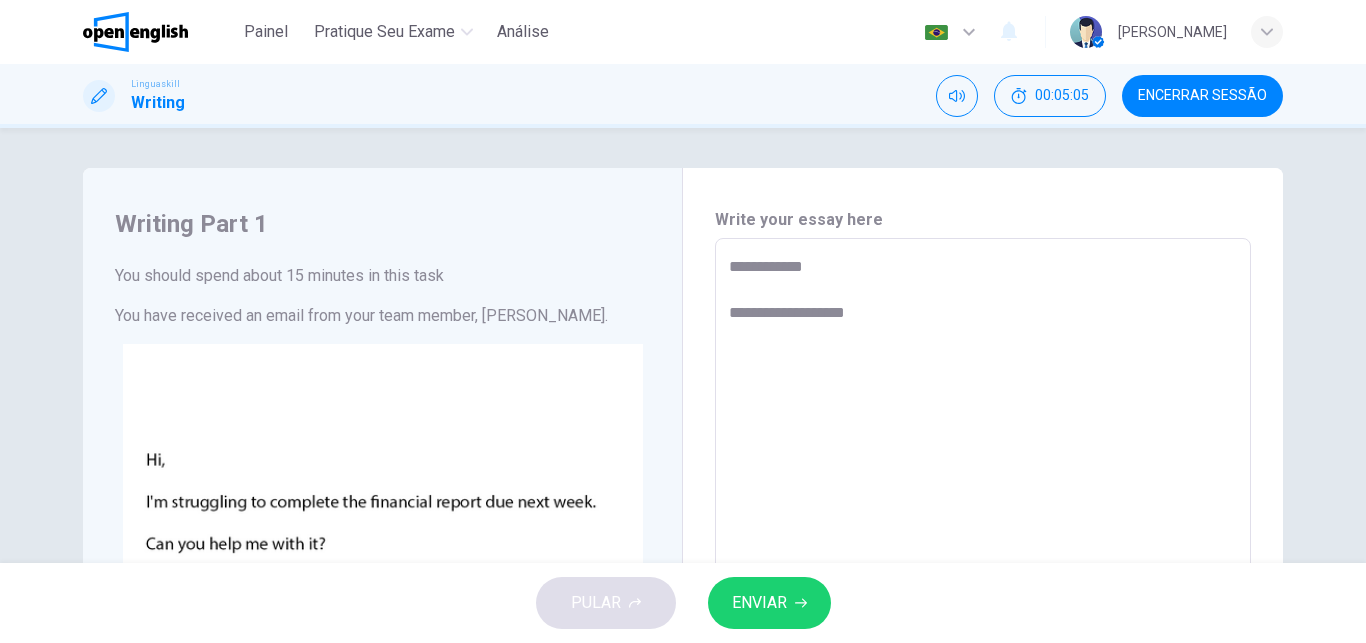 type on "**********" 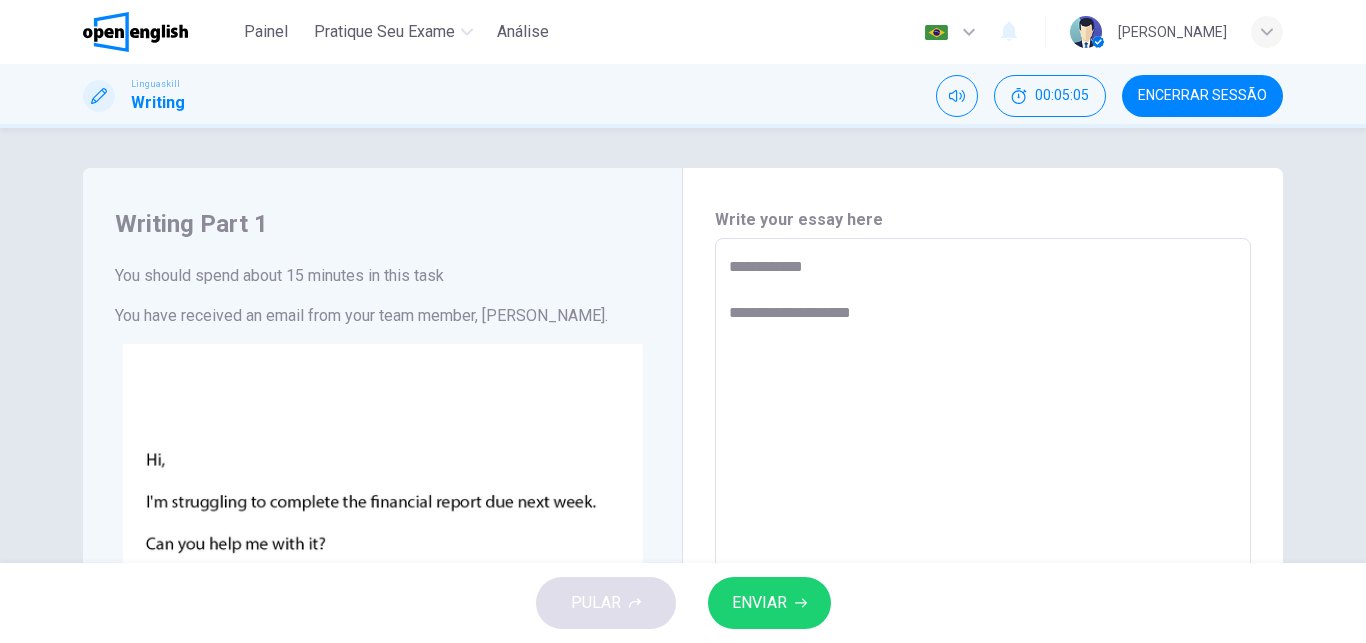 type on "*" 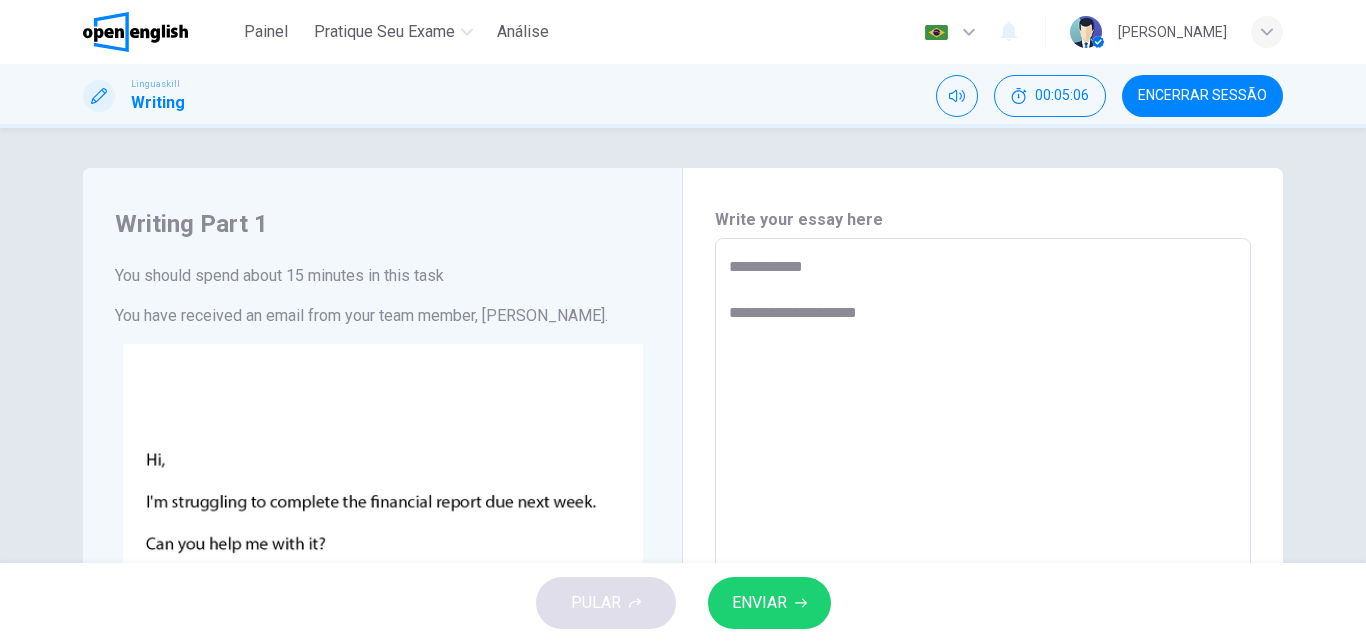 type on "*" 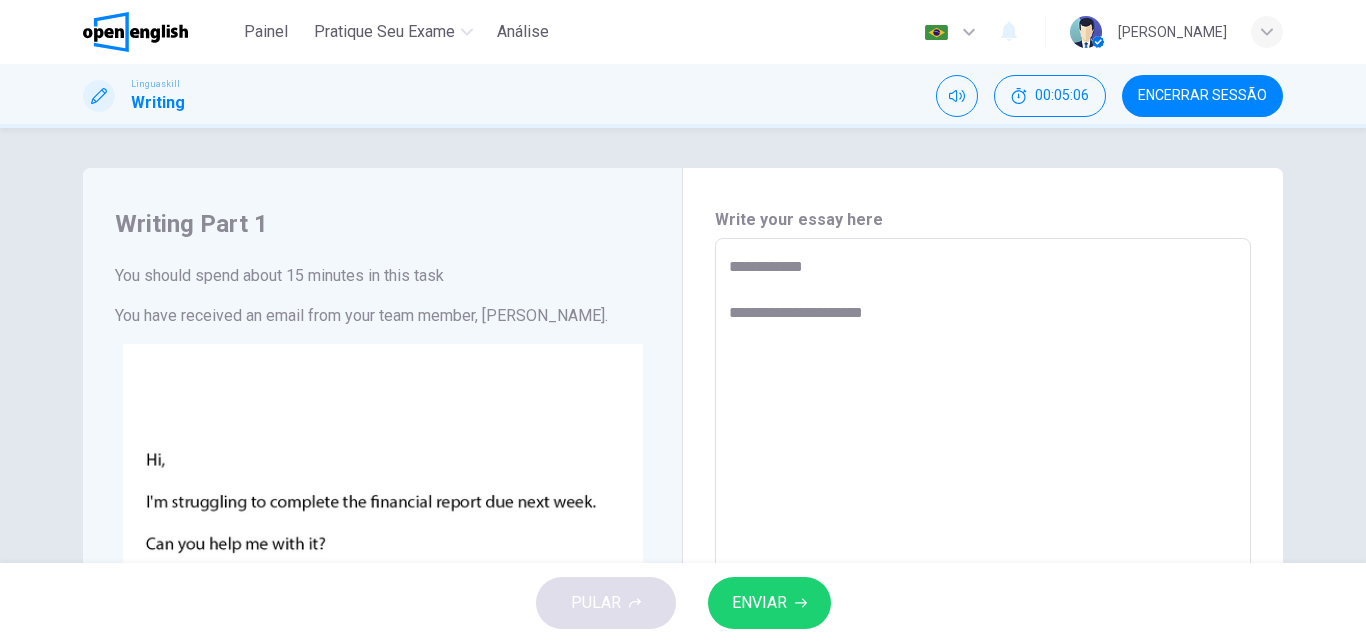 type on "*" 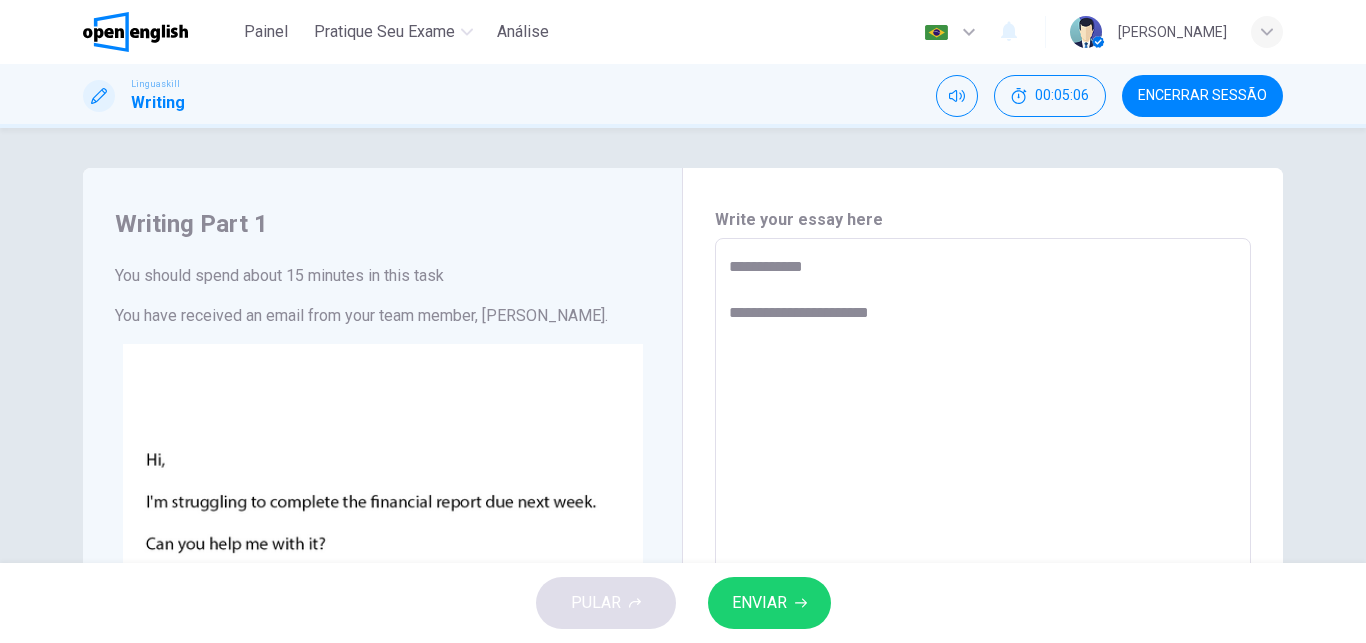 type on "*" 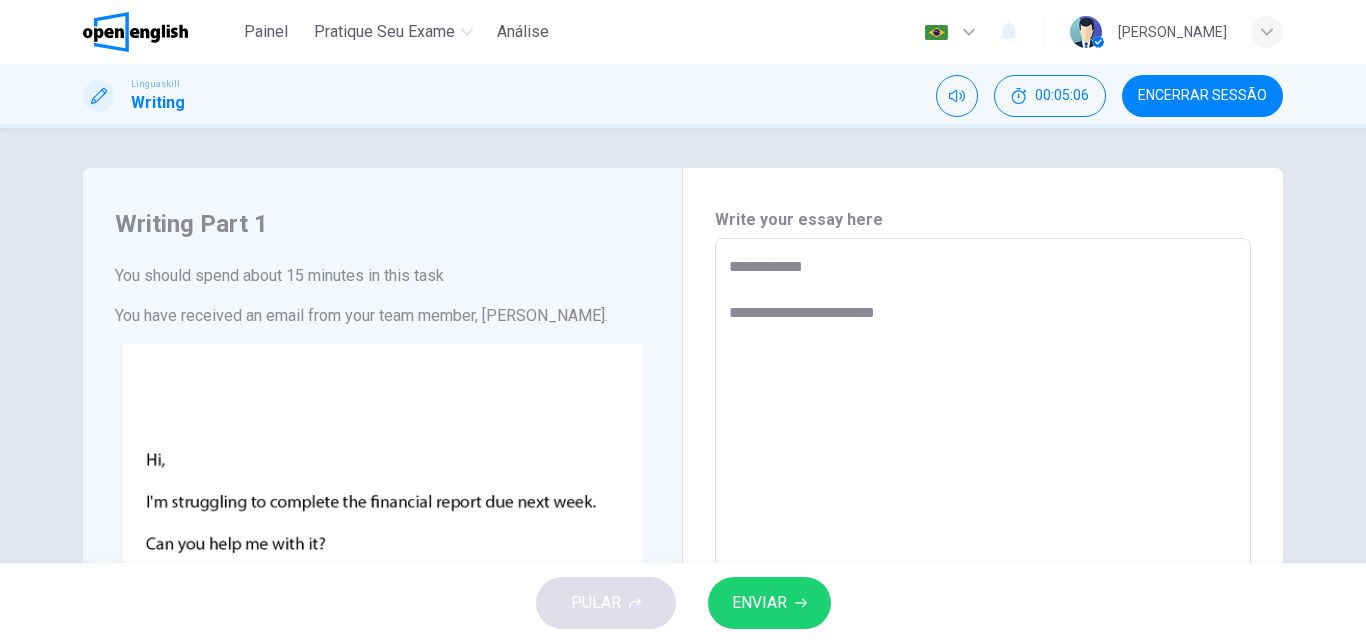 type on "**********" 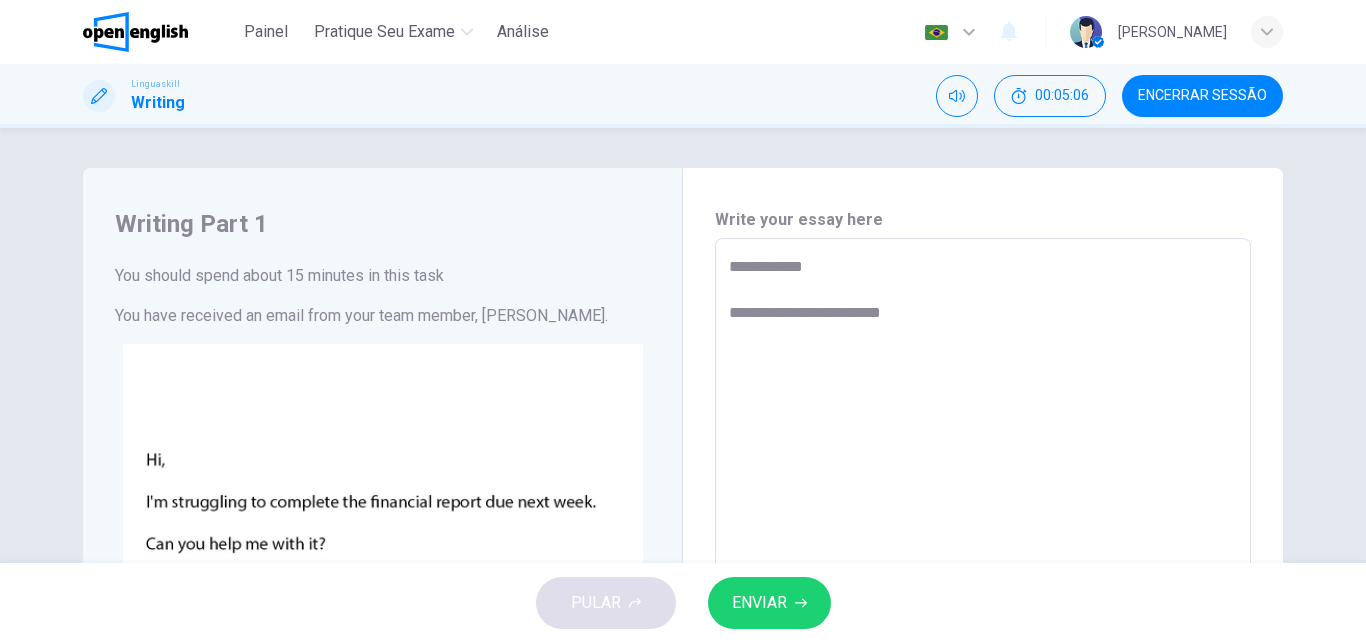 type on "*" 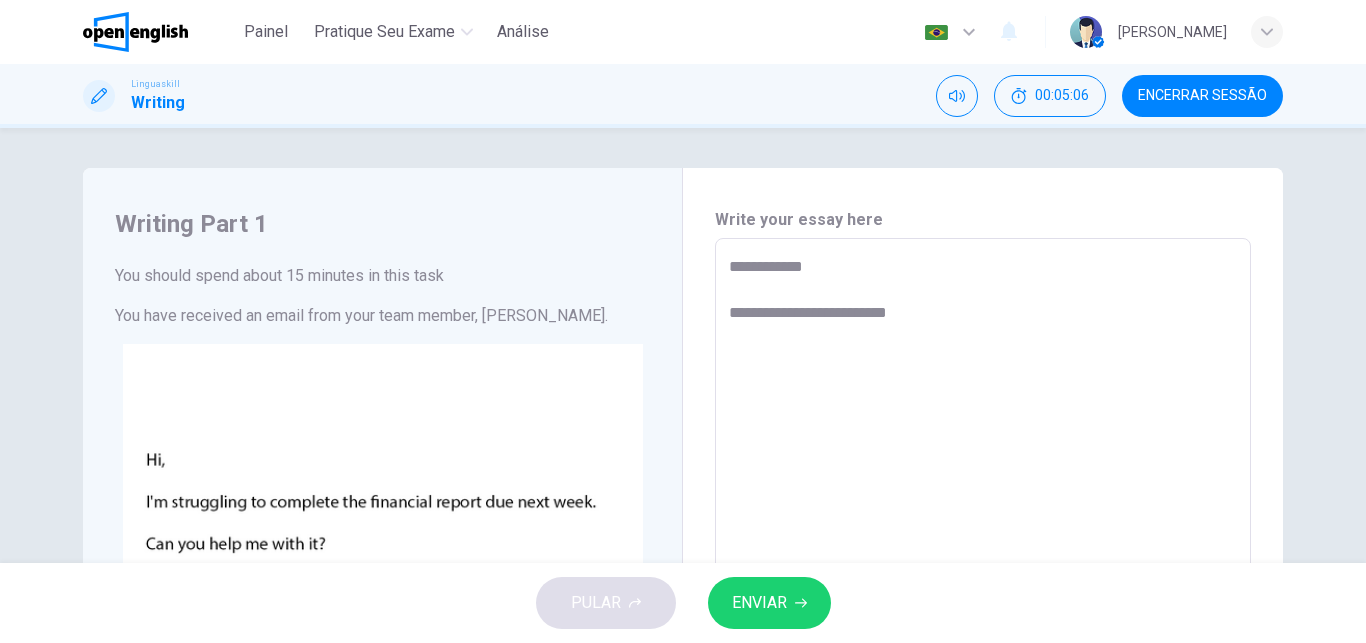 type on "*" 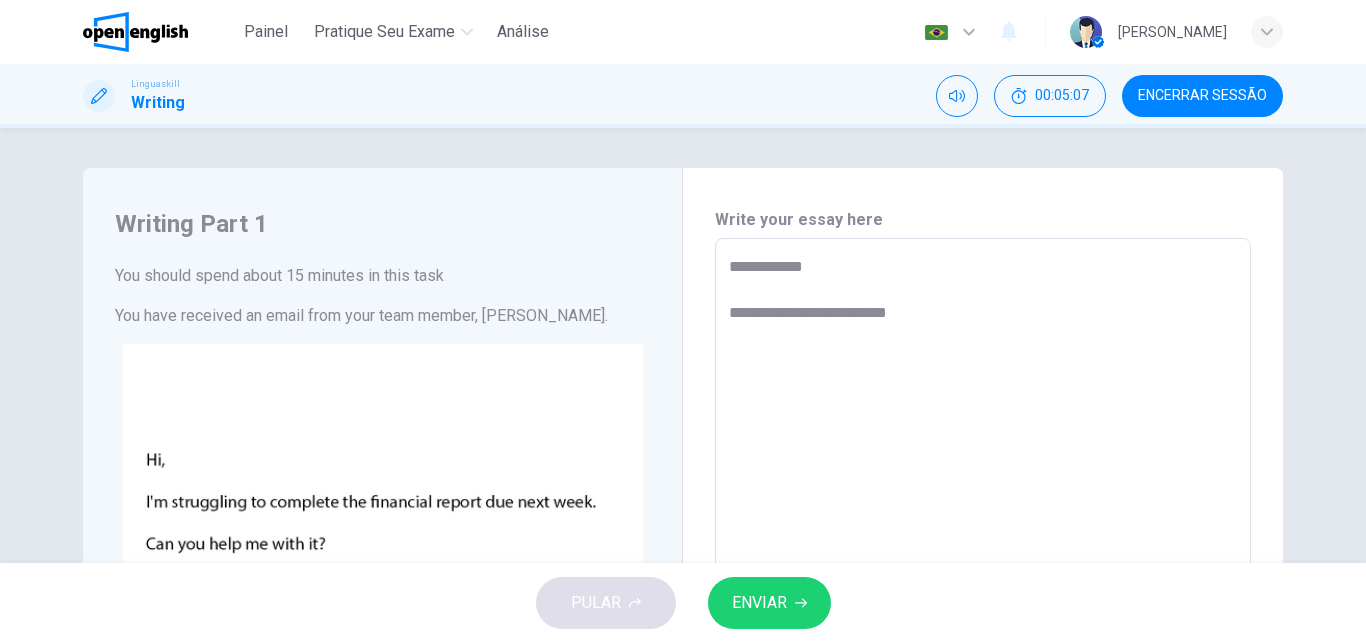 type on "**********" 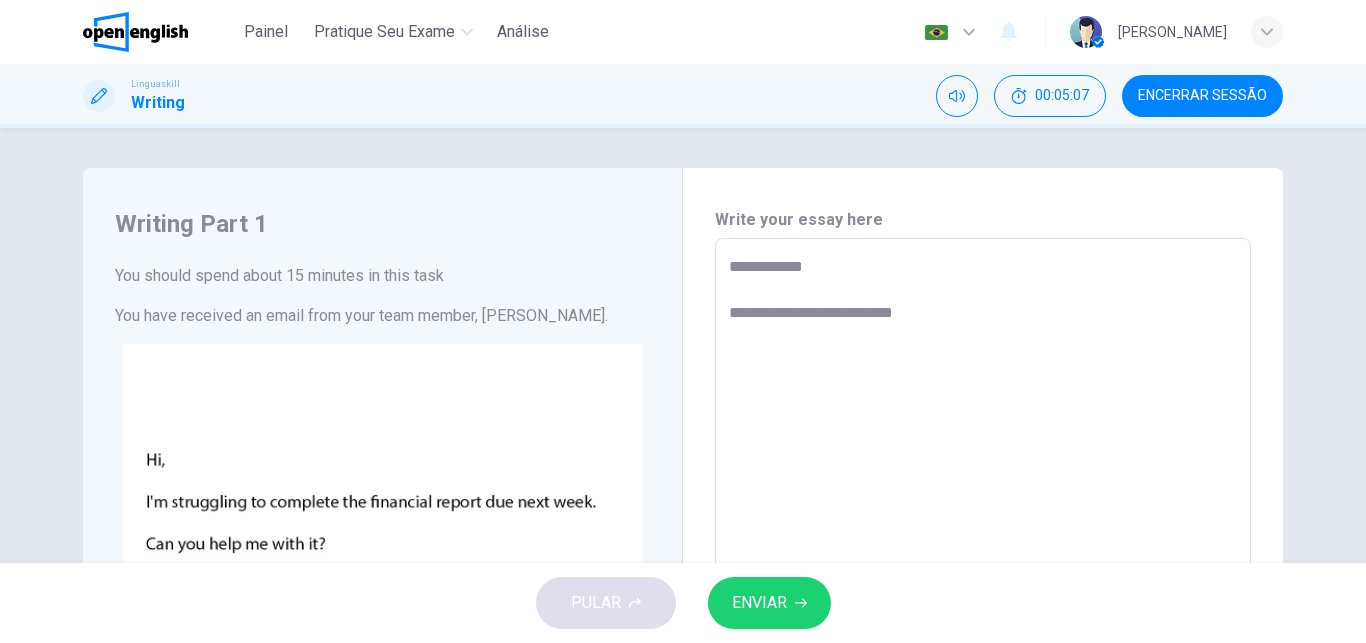 type on "**********" 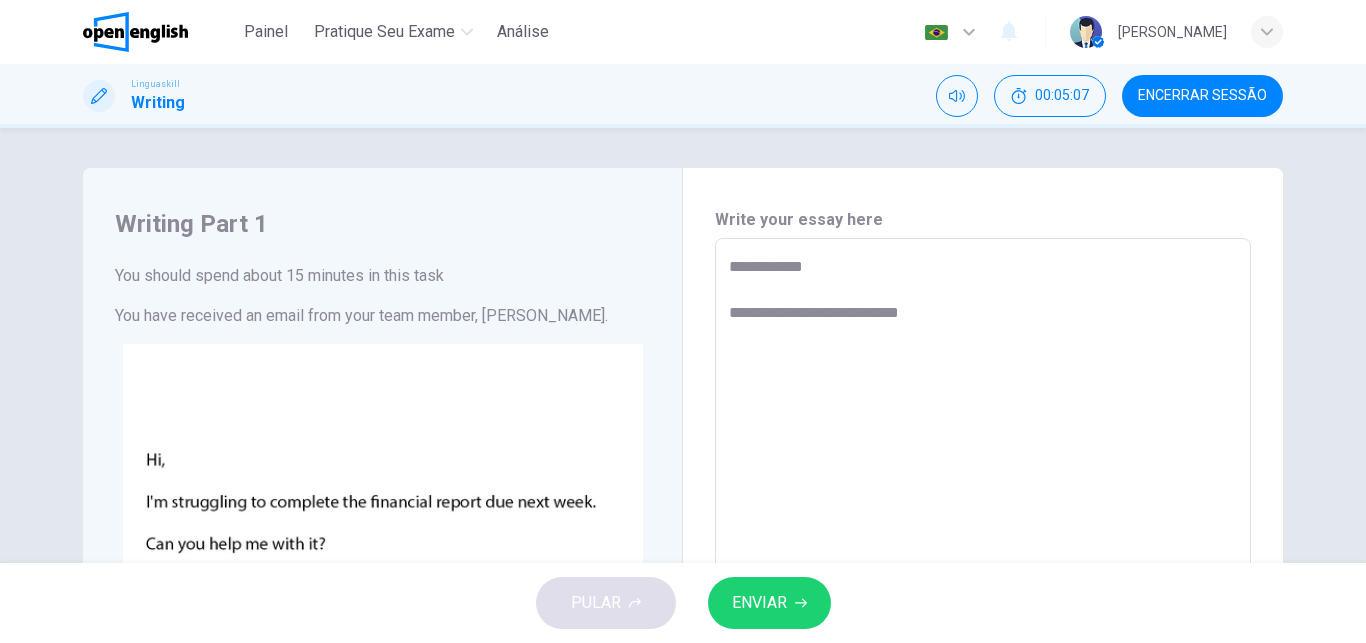 type on "*" 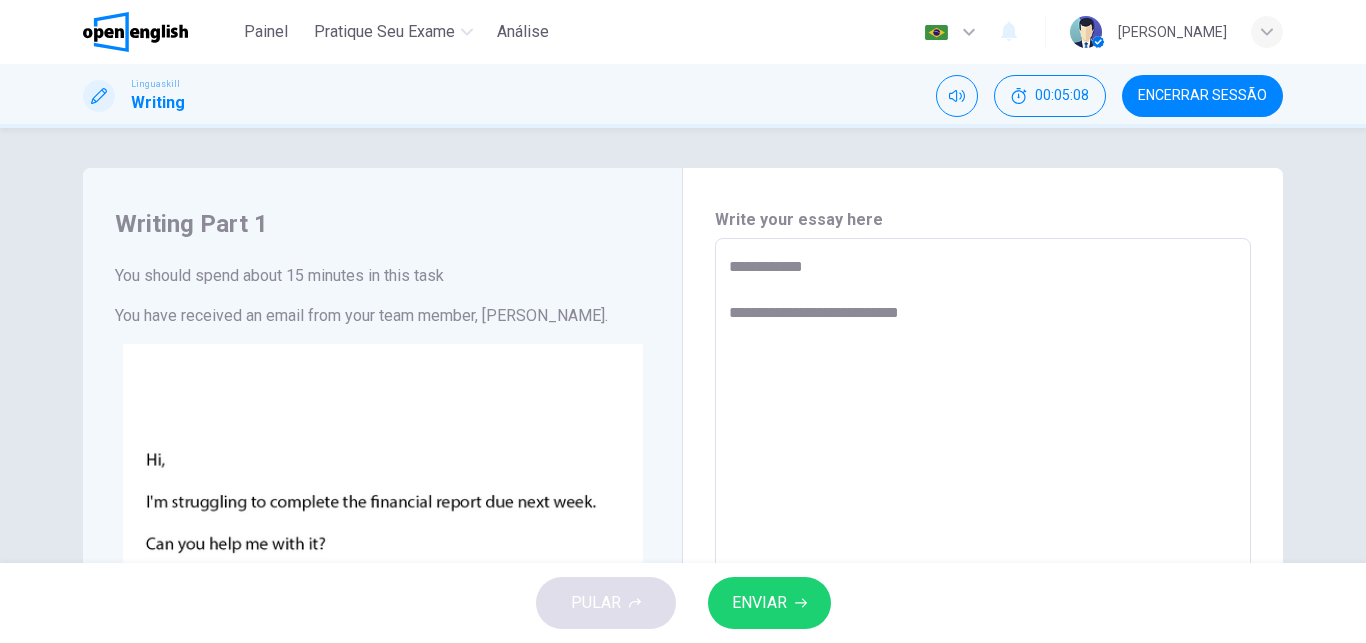 type on "**********" 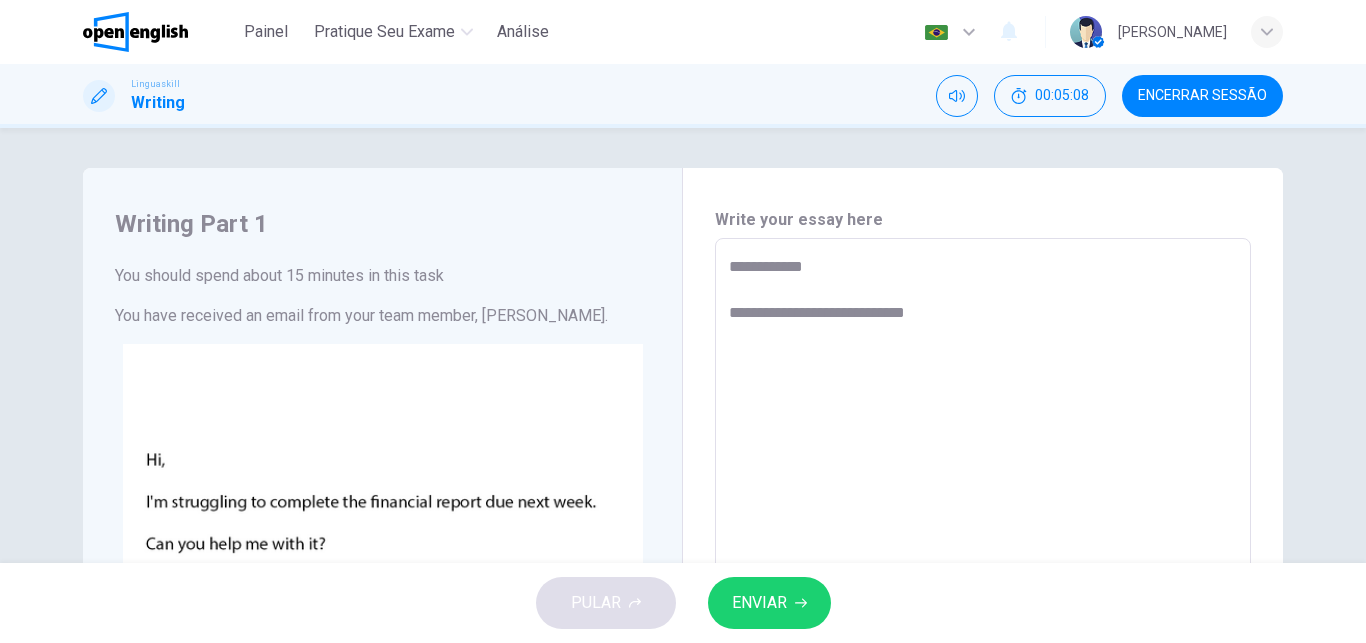 type on "*" 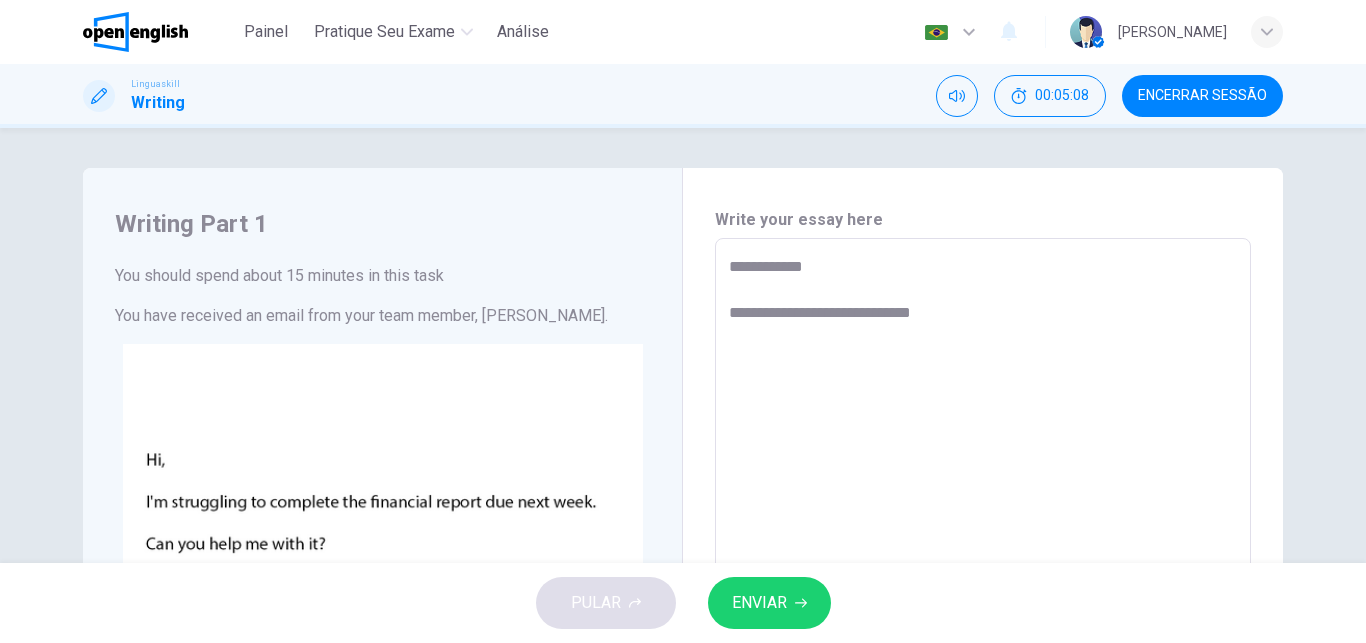 type on "*" 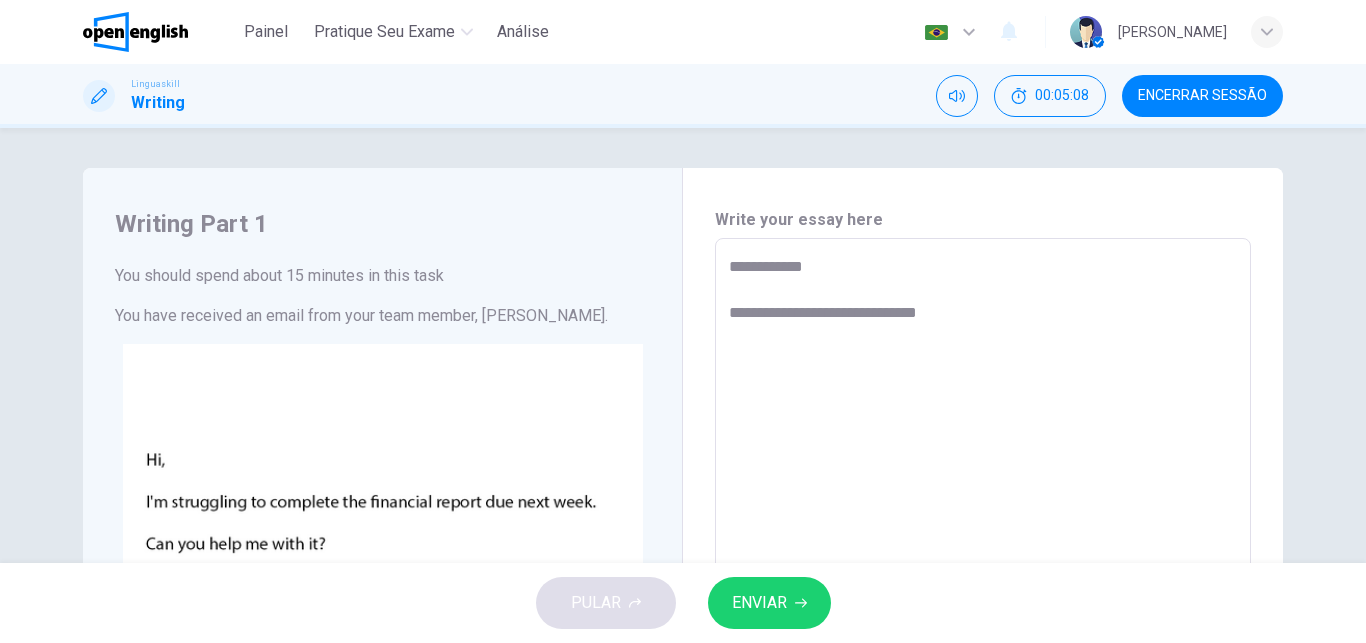type on "**********" 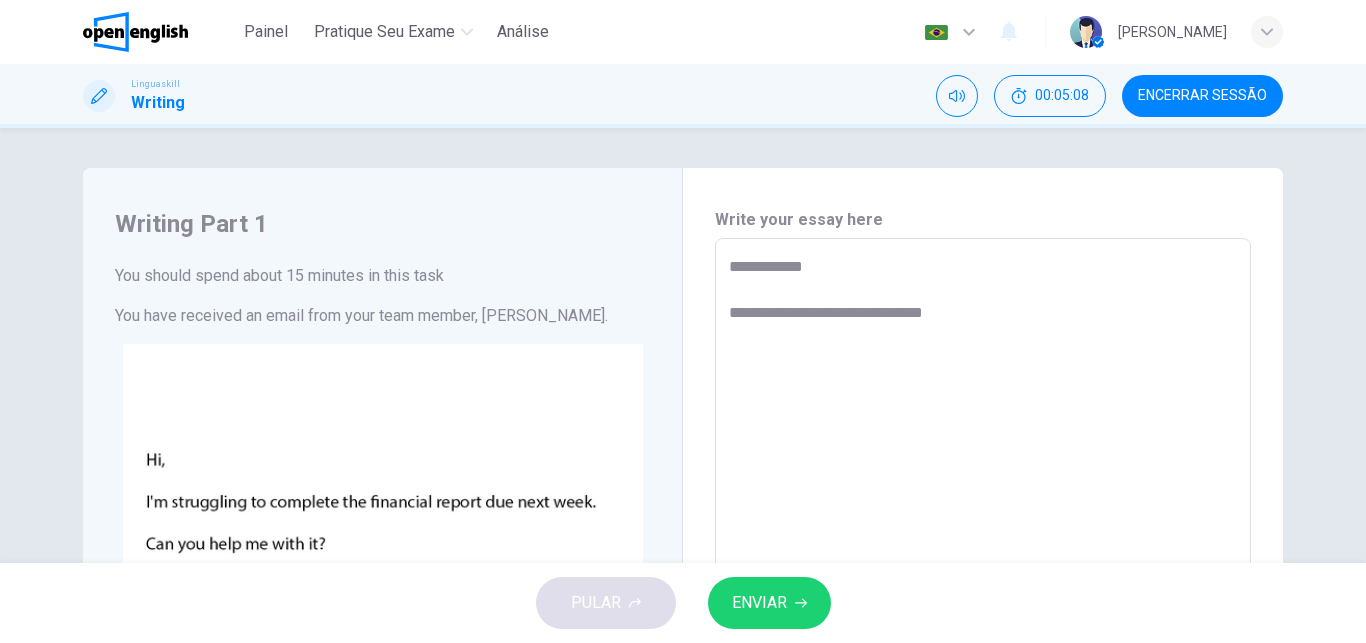 type on "**********" 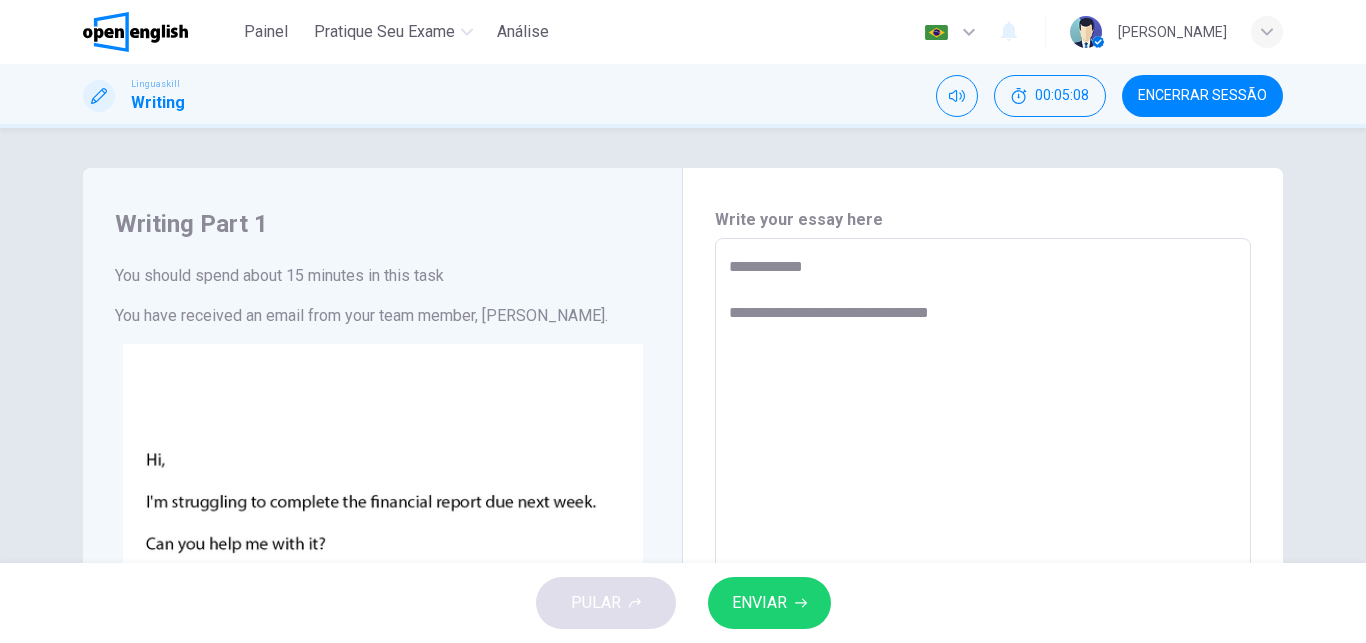 type on "*" 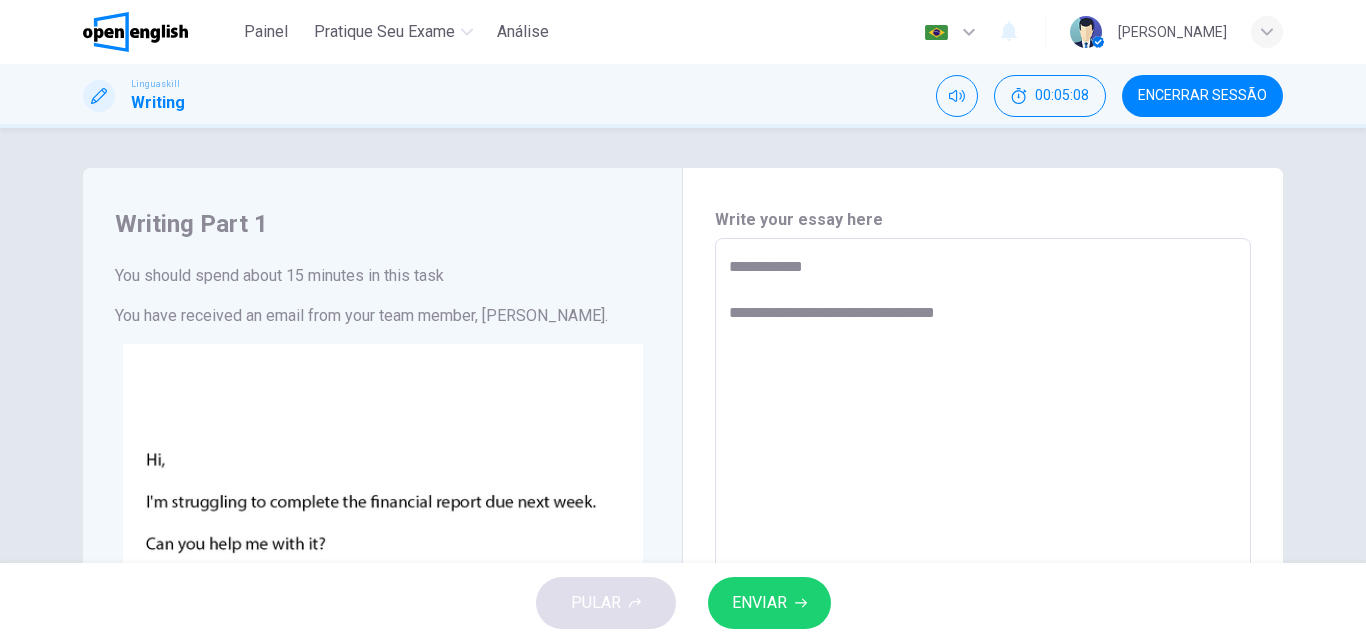type on "*" 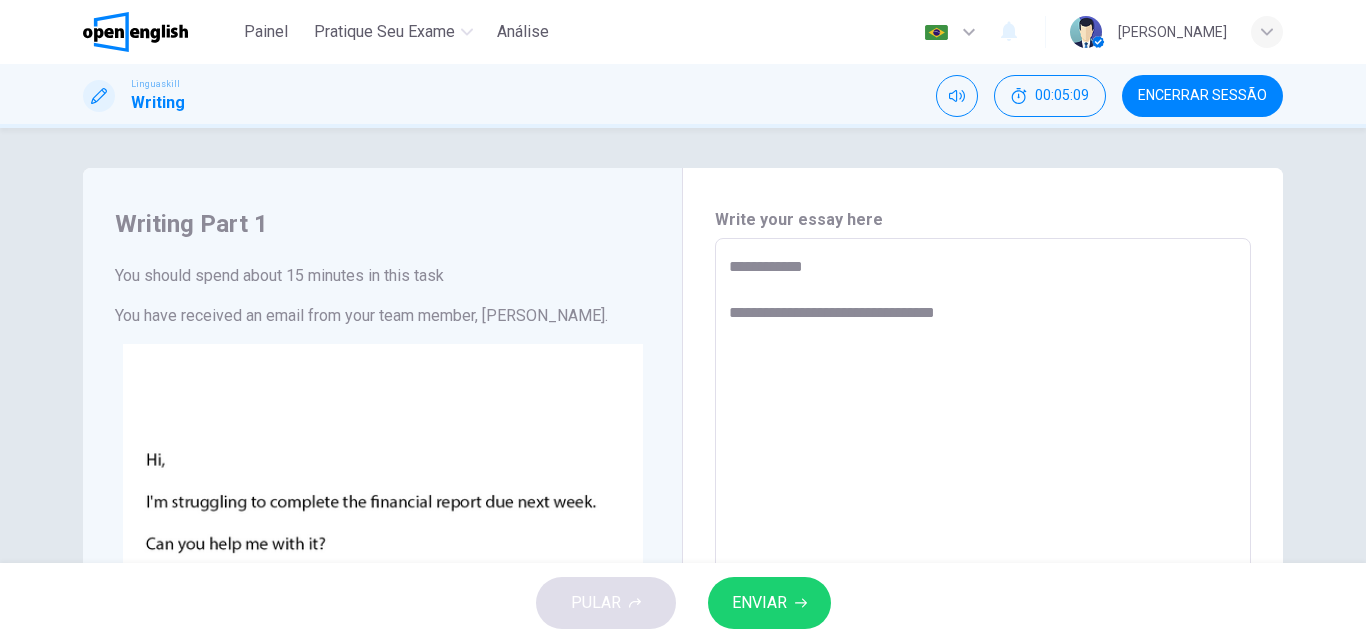 type on "**********" 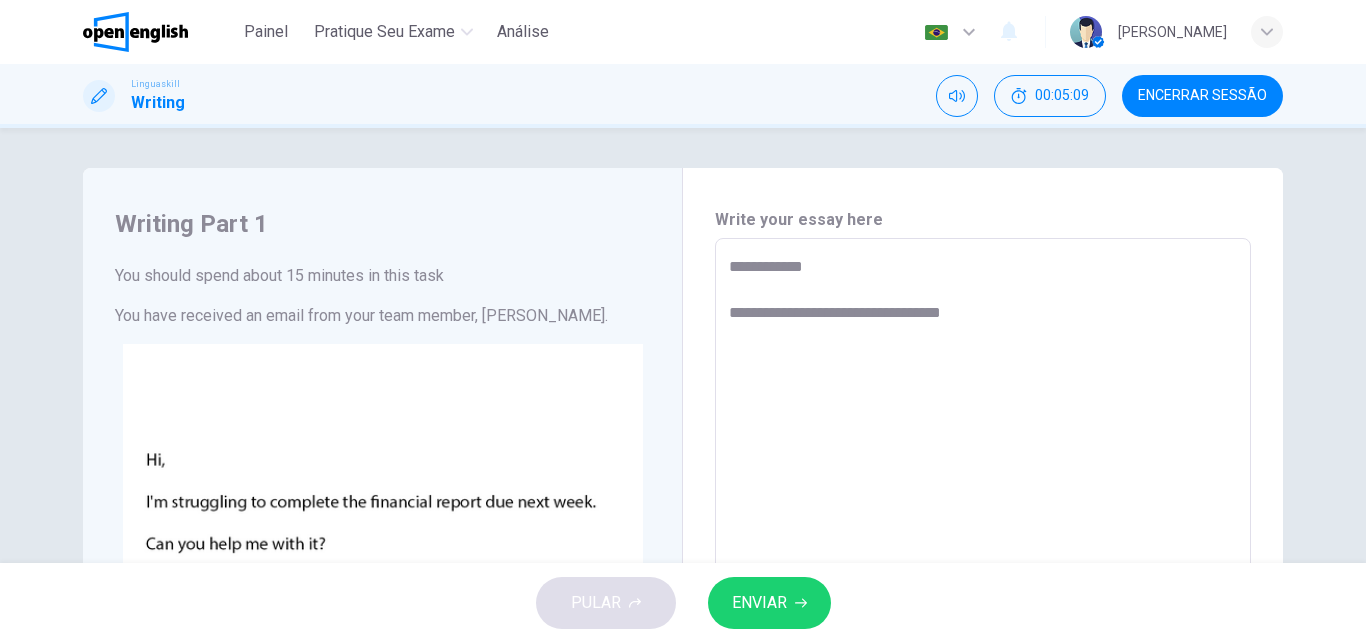 type on "*" 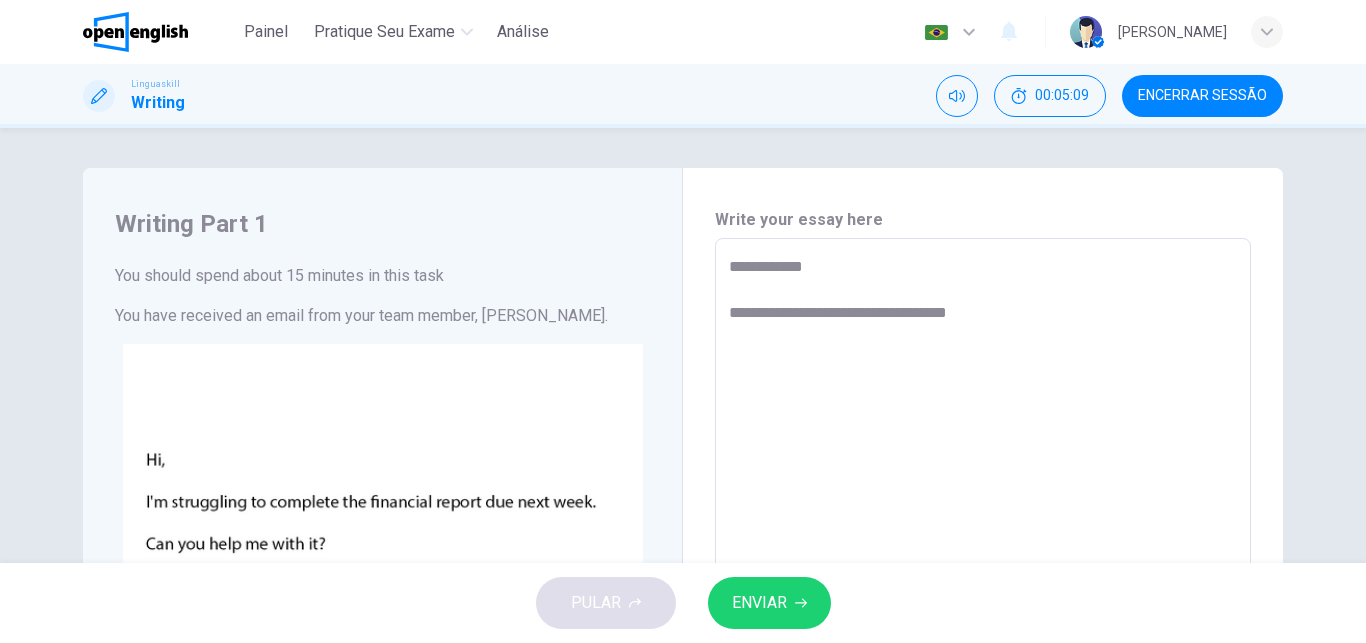 type on "**********" 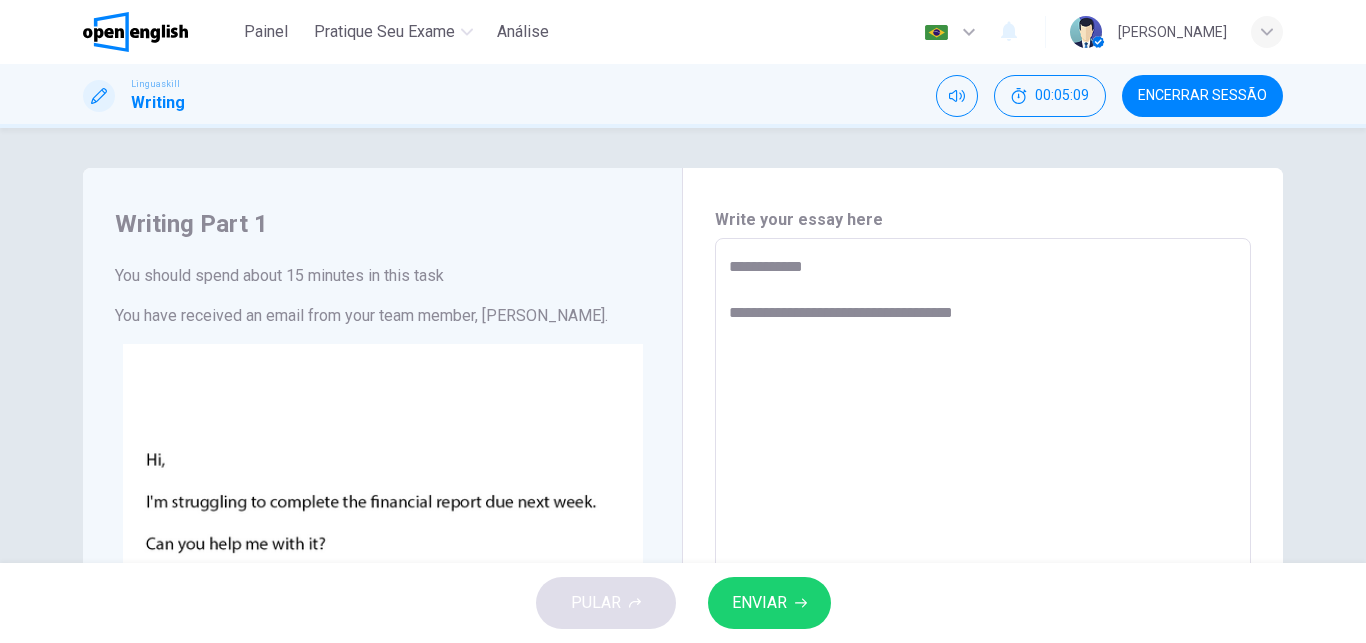 type on "*" 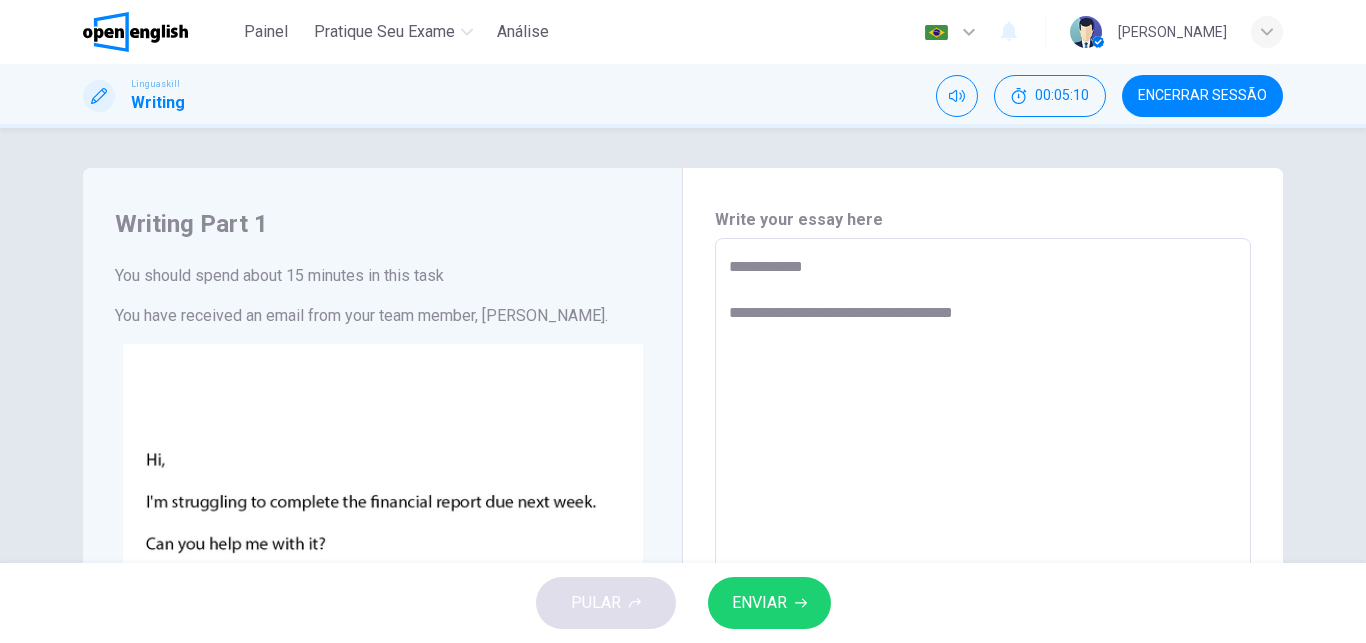 type on "**********" 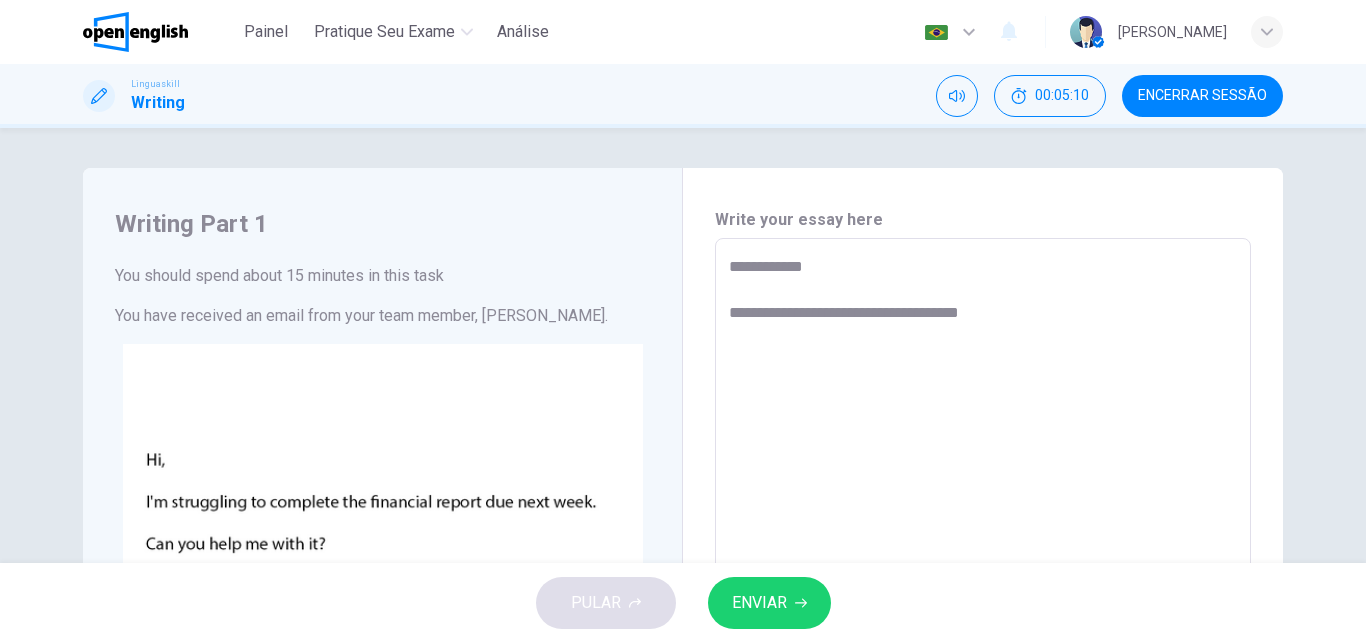 type on "*" 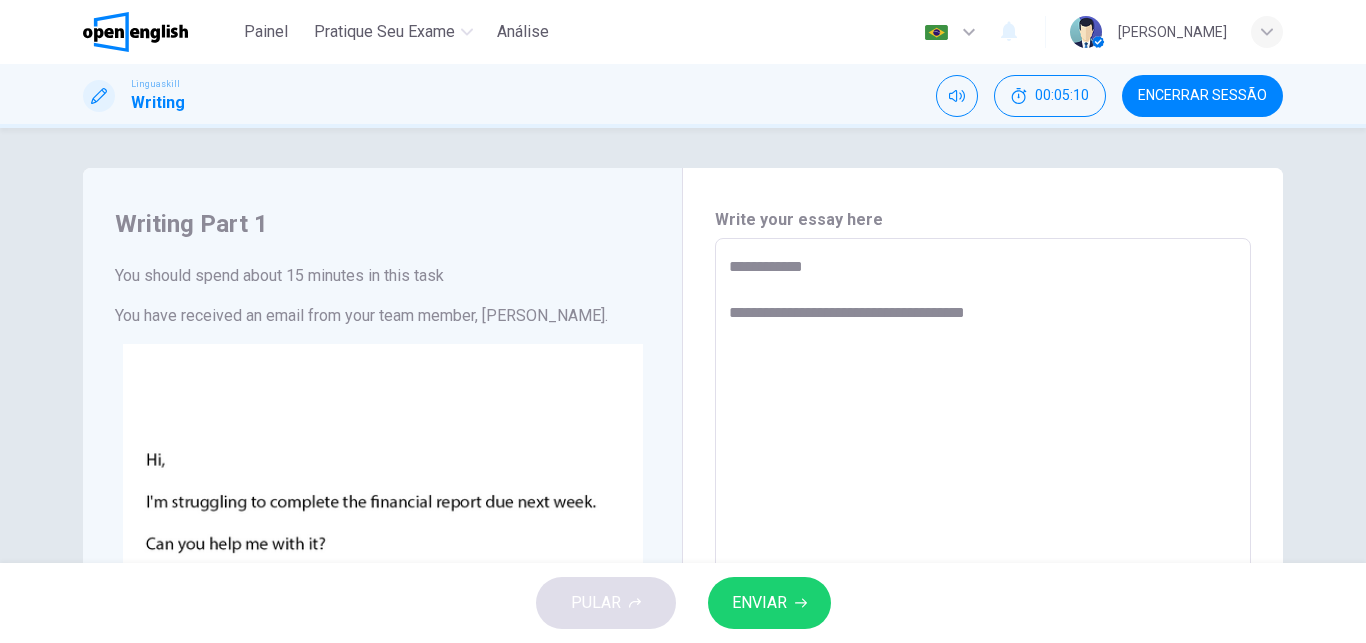 type on "*" 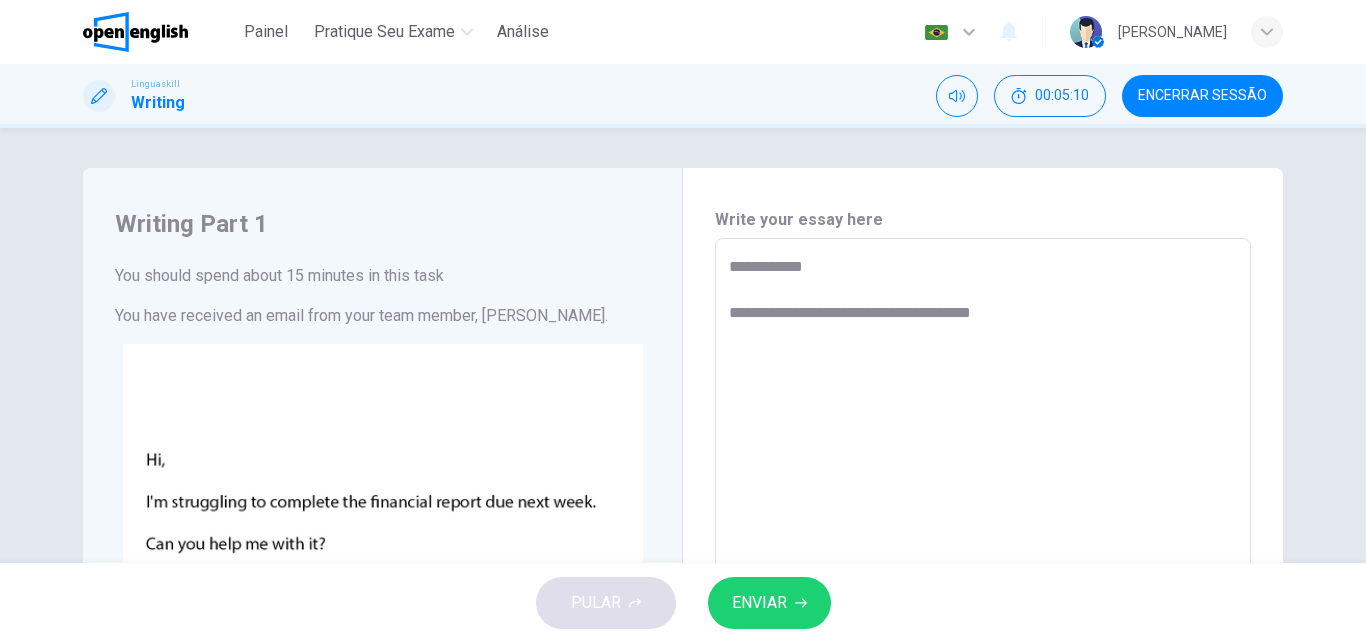 type on "**********" 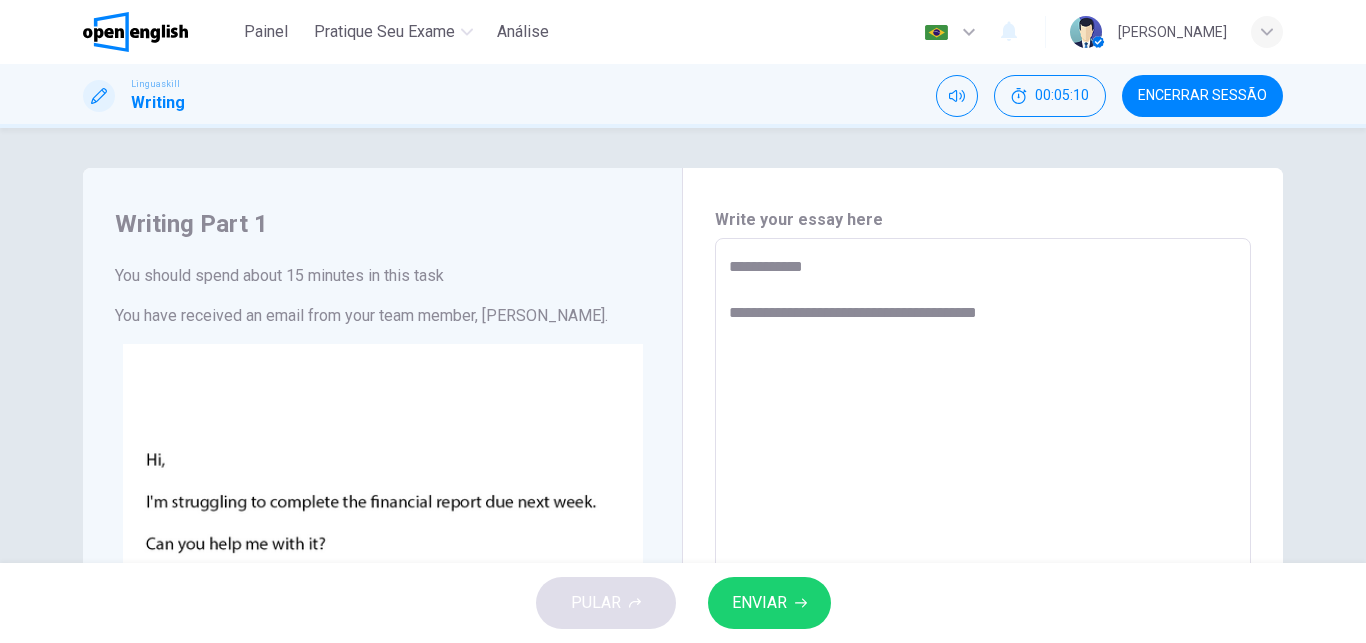 type on "*" 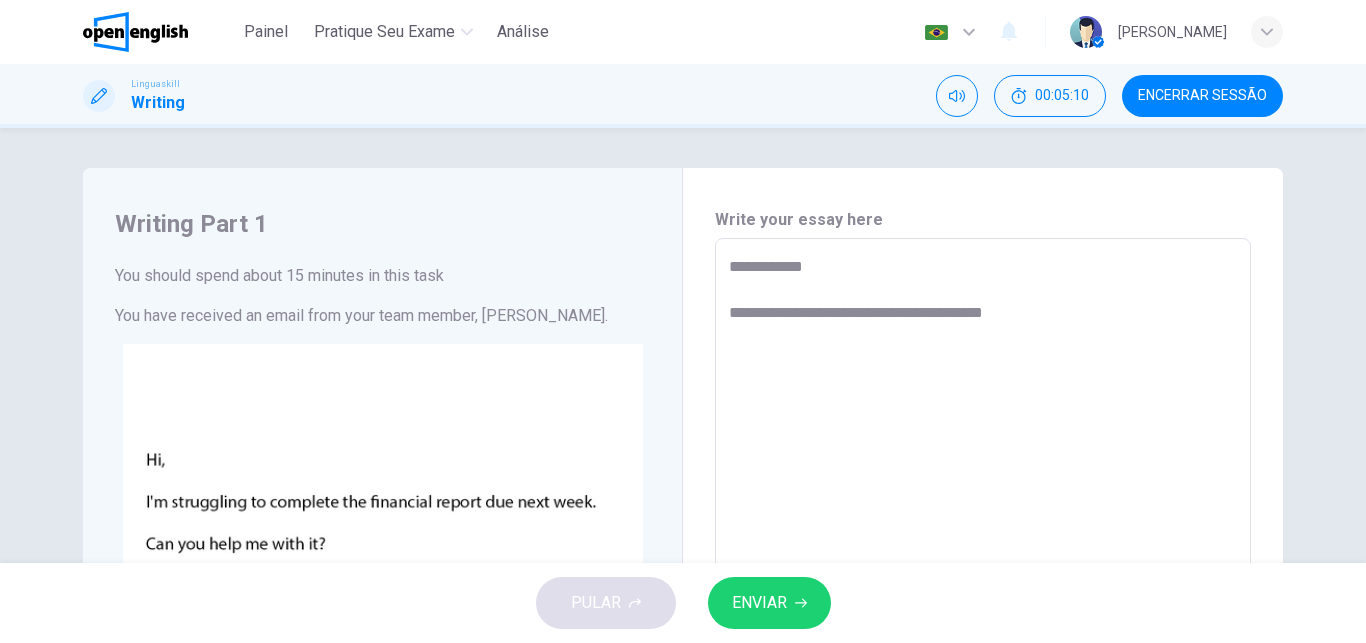 type on "*" 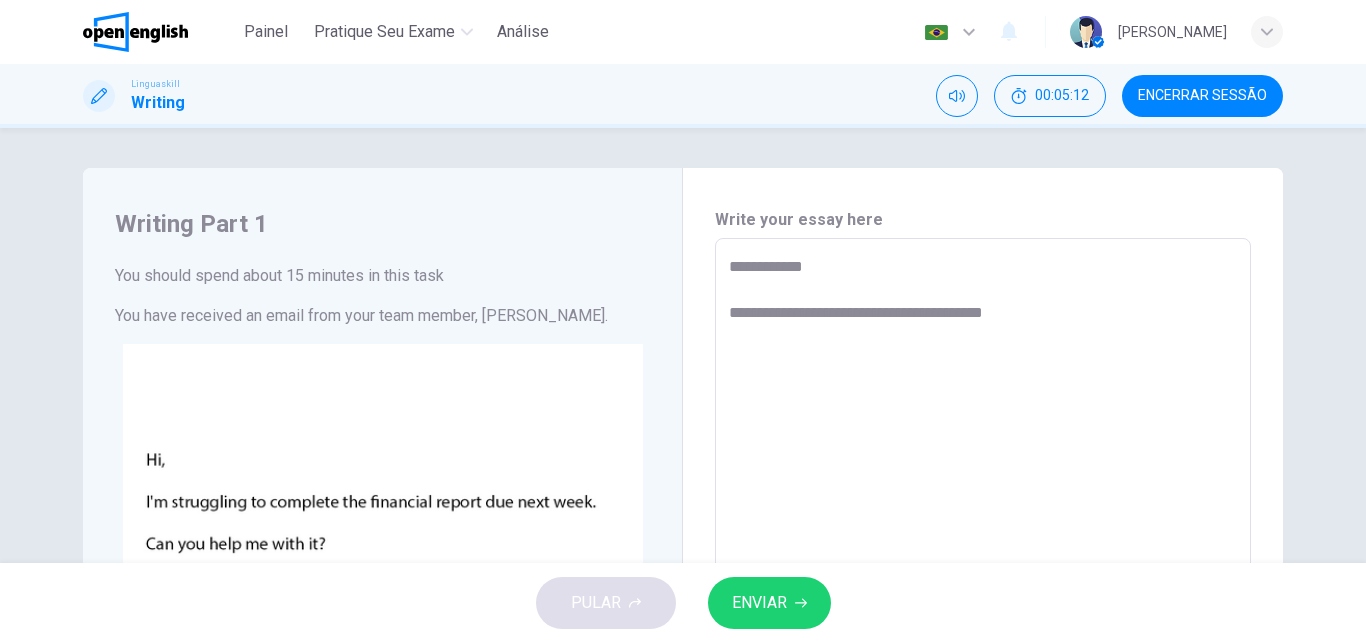 type on "**********" 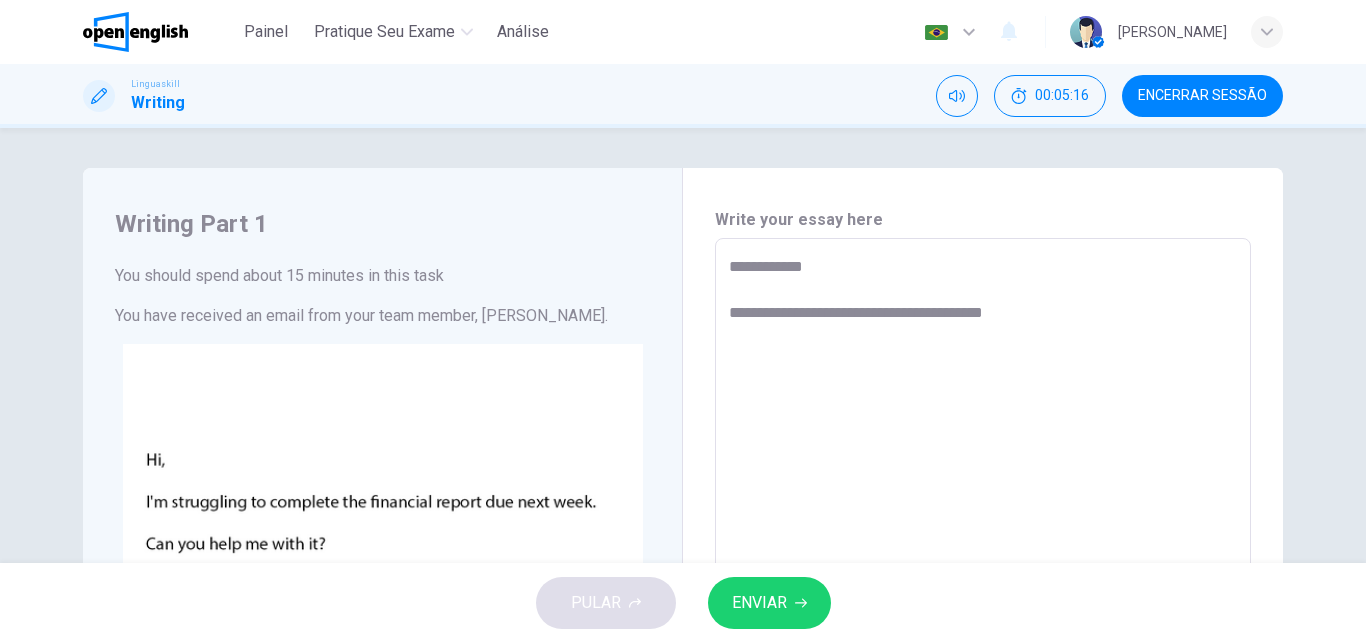type on "*" 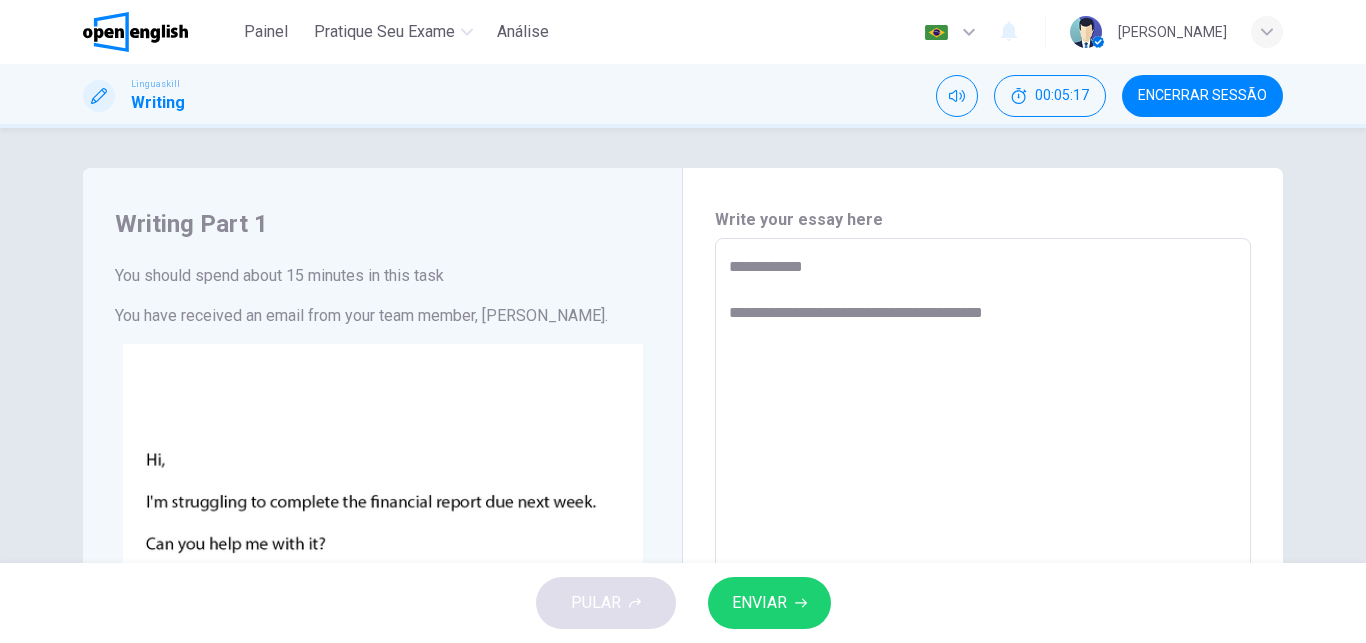 type on "**********" 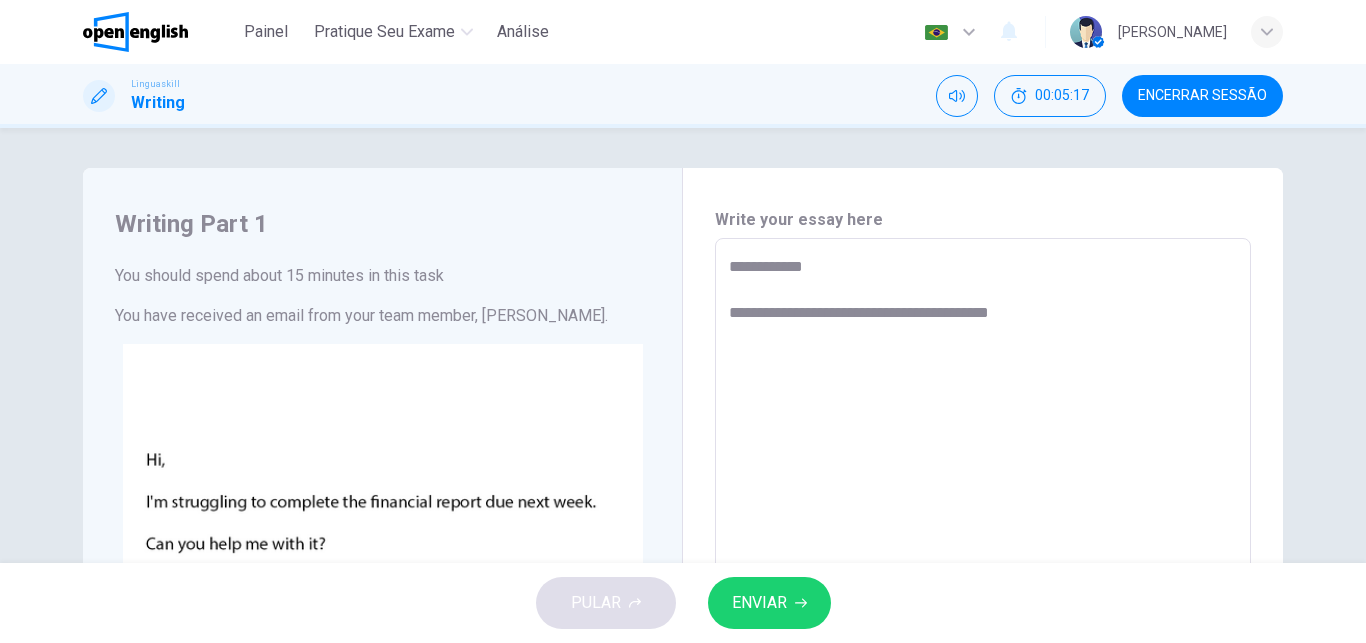 type on "*" 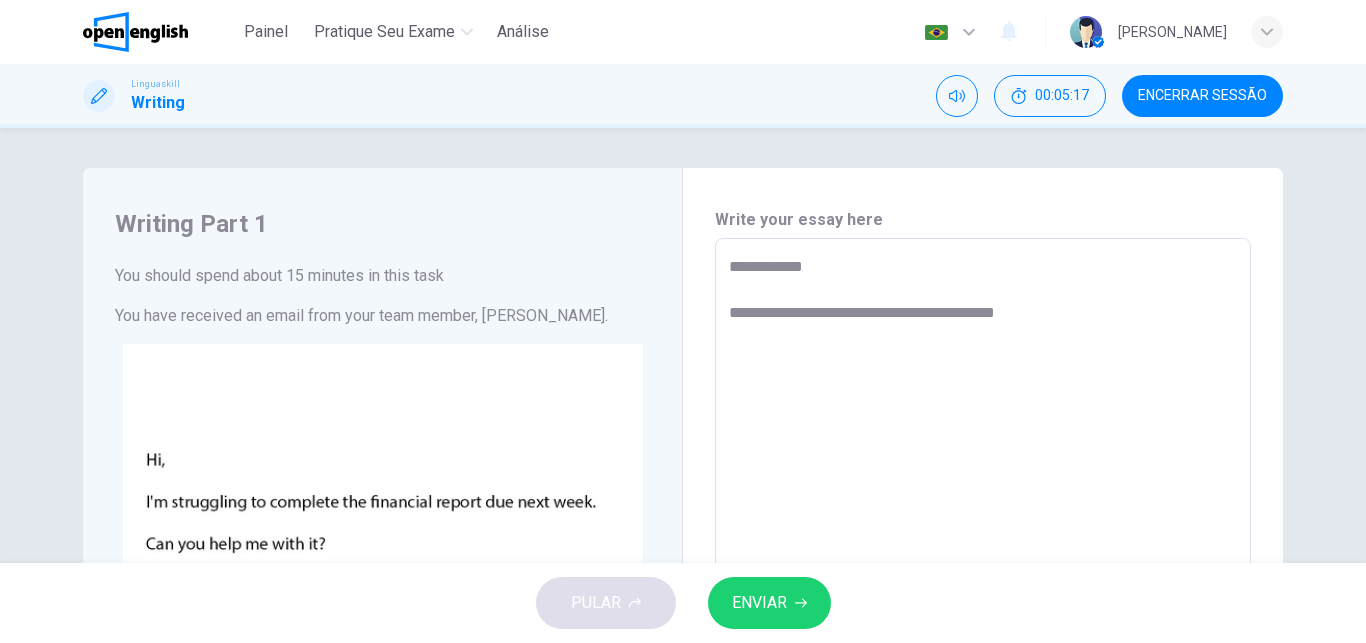 type on "*" 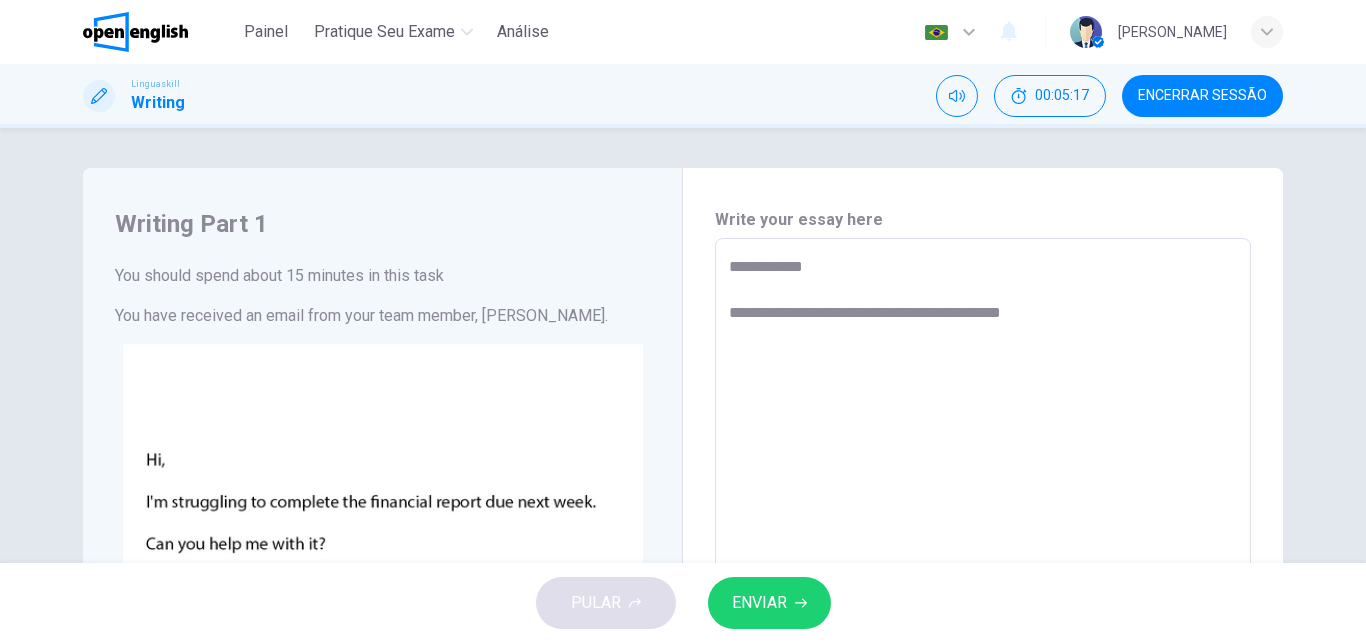 type on "*" 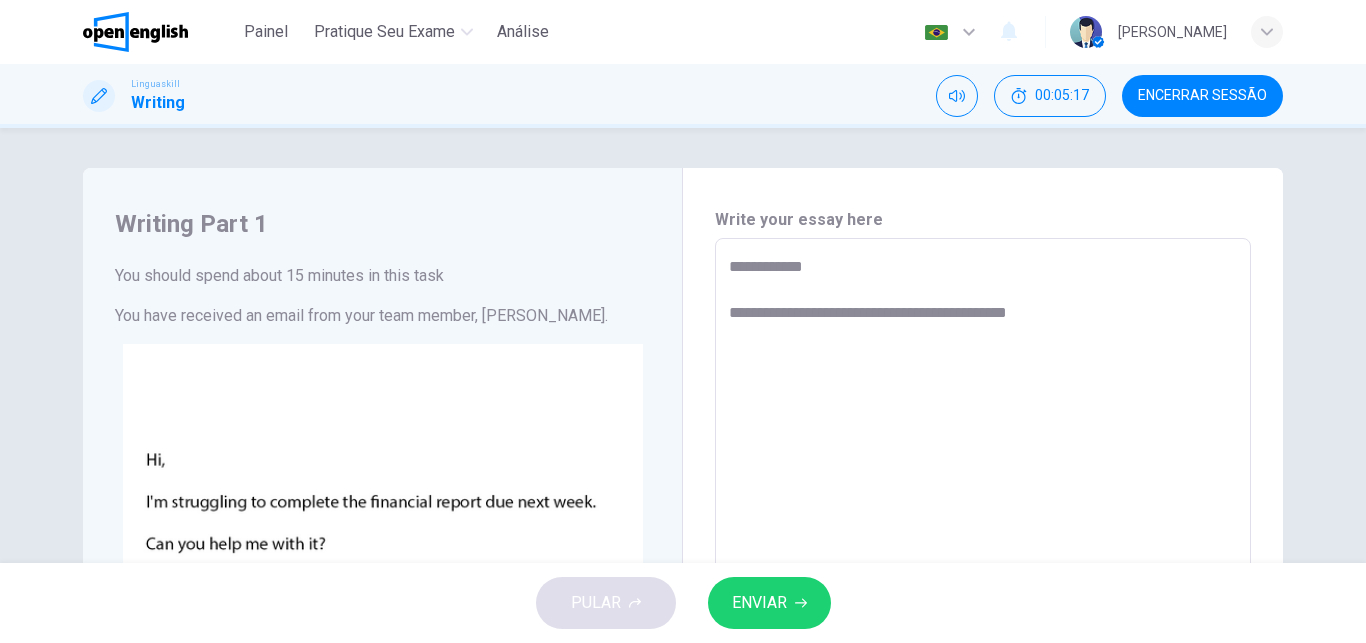 type on "*" 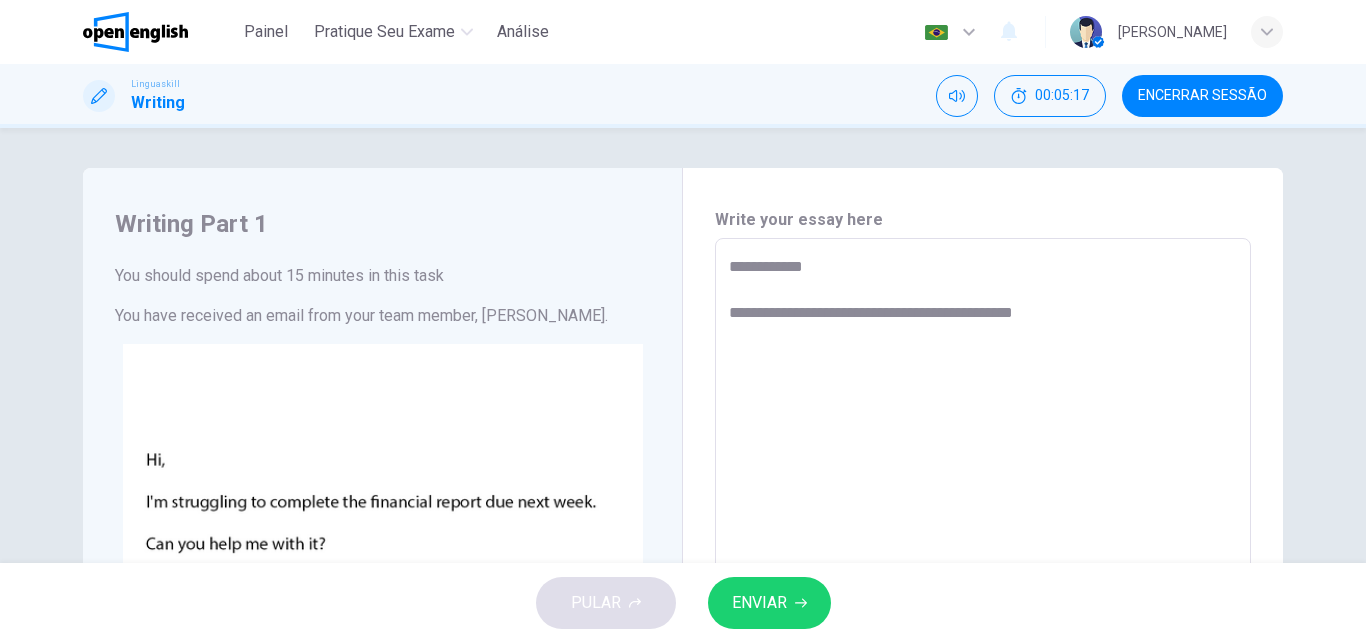 type on "**********" 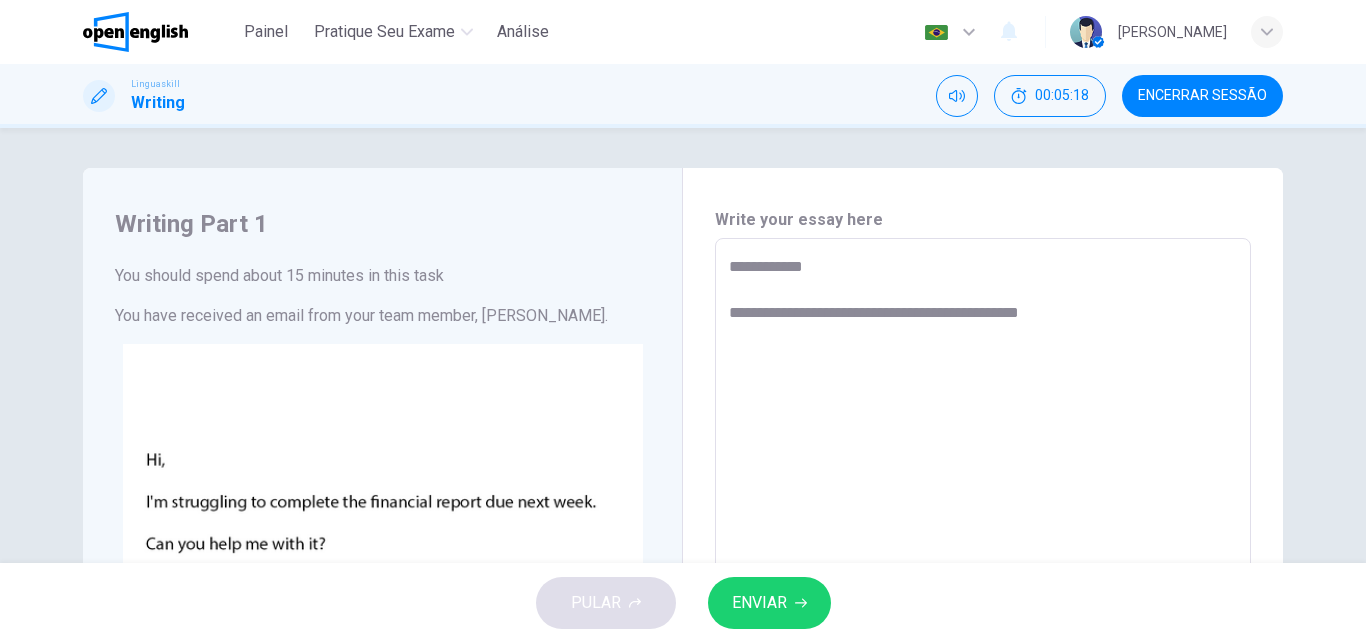 type on "**********" 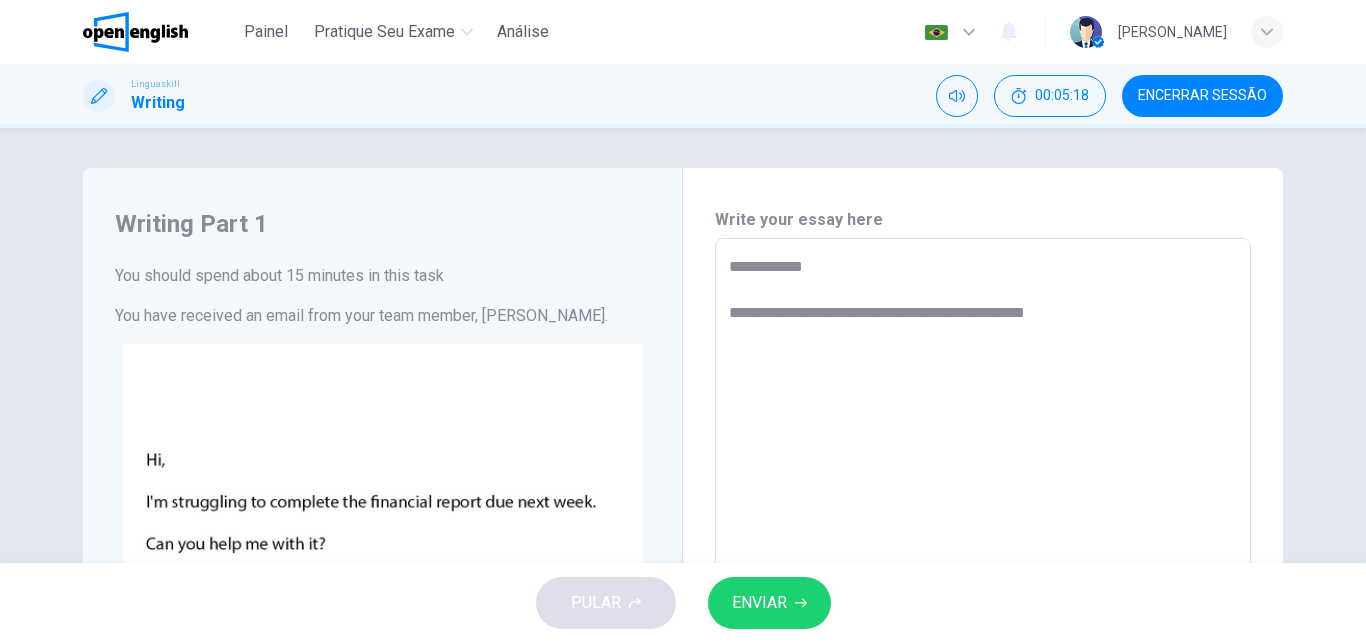 type on "**********" 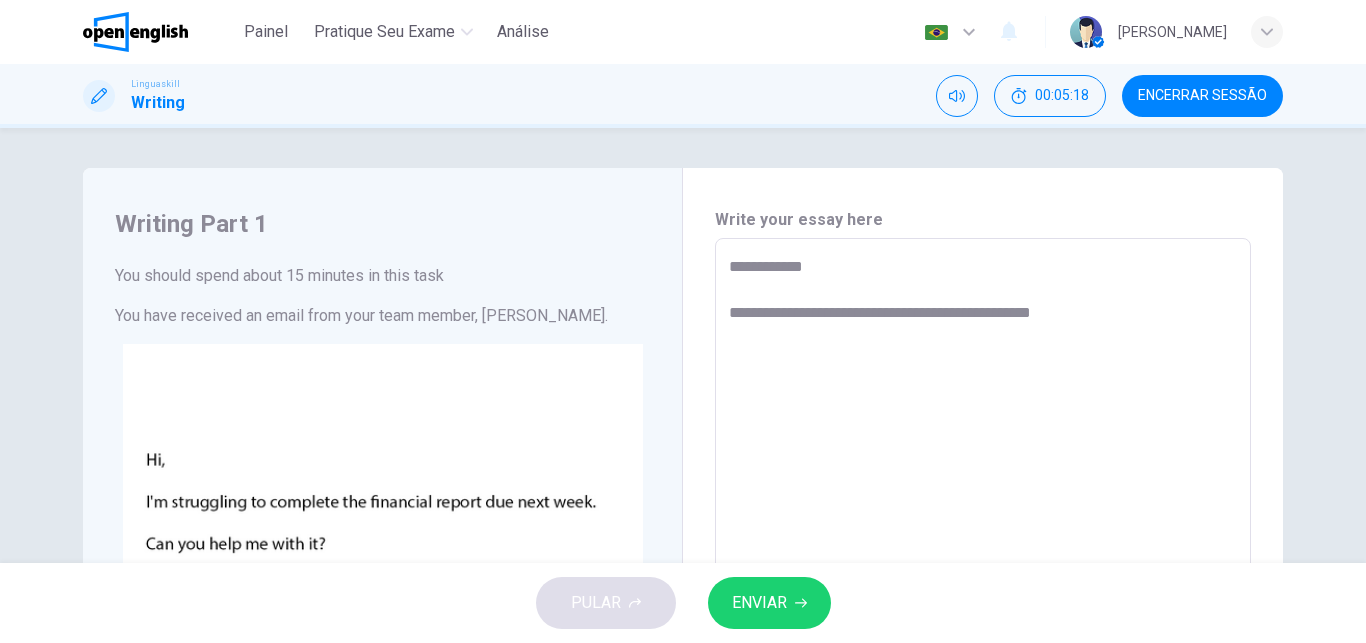 type on "*" 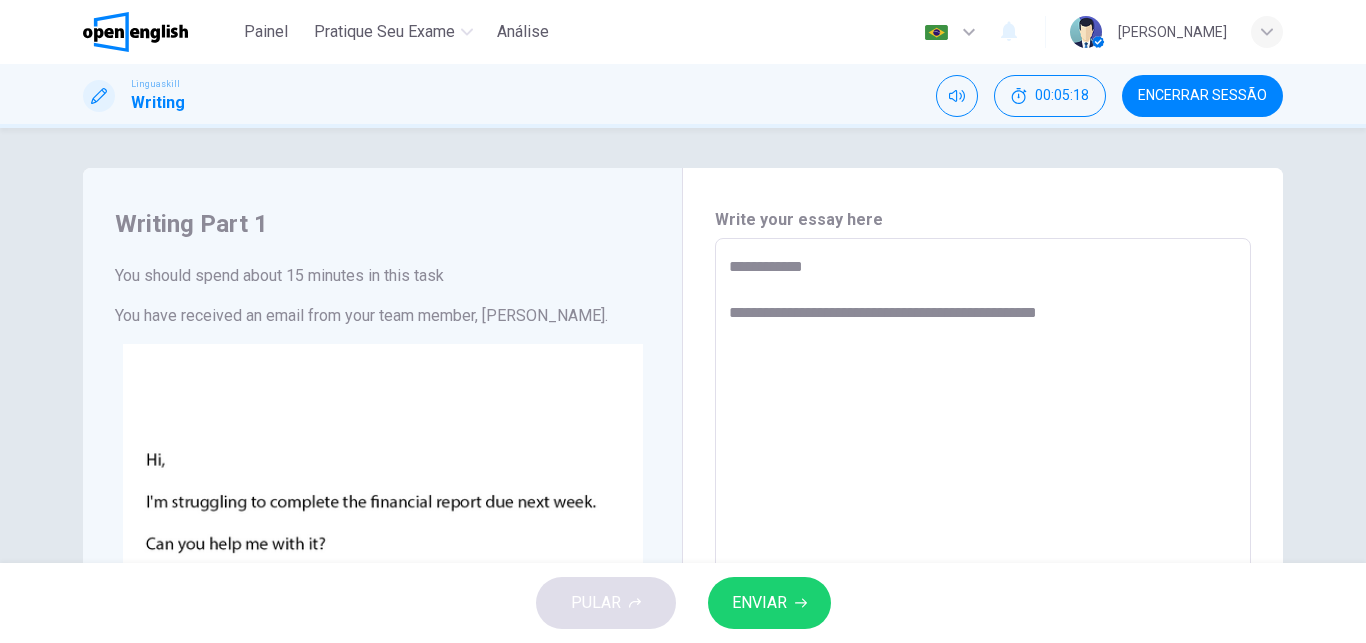 type on "*" 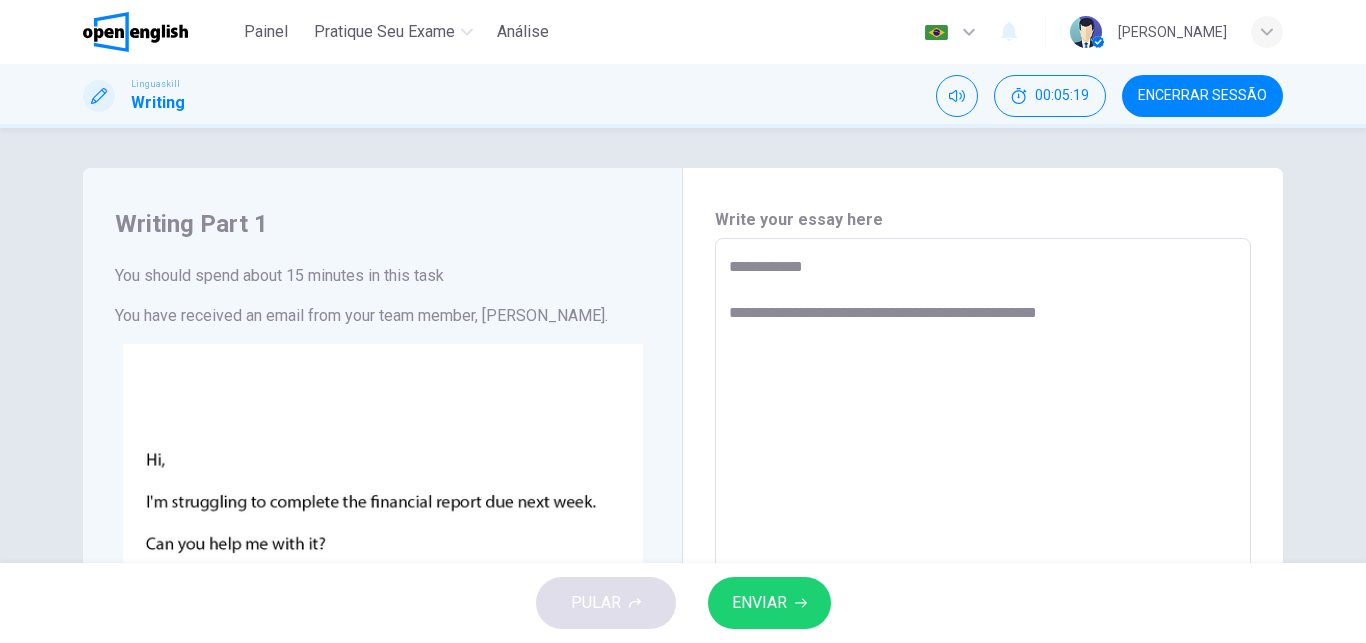type on "**********" 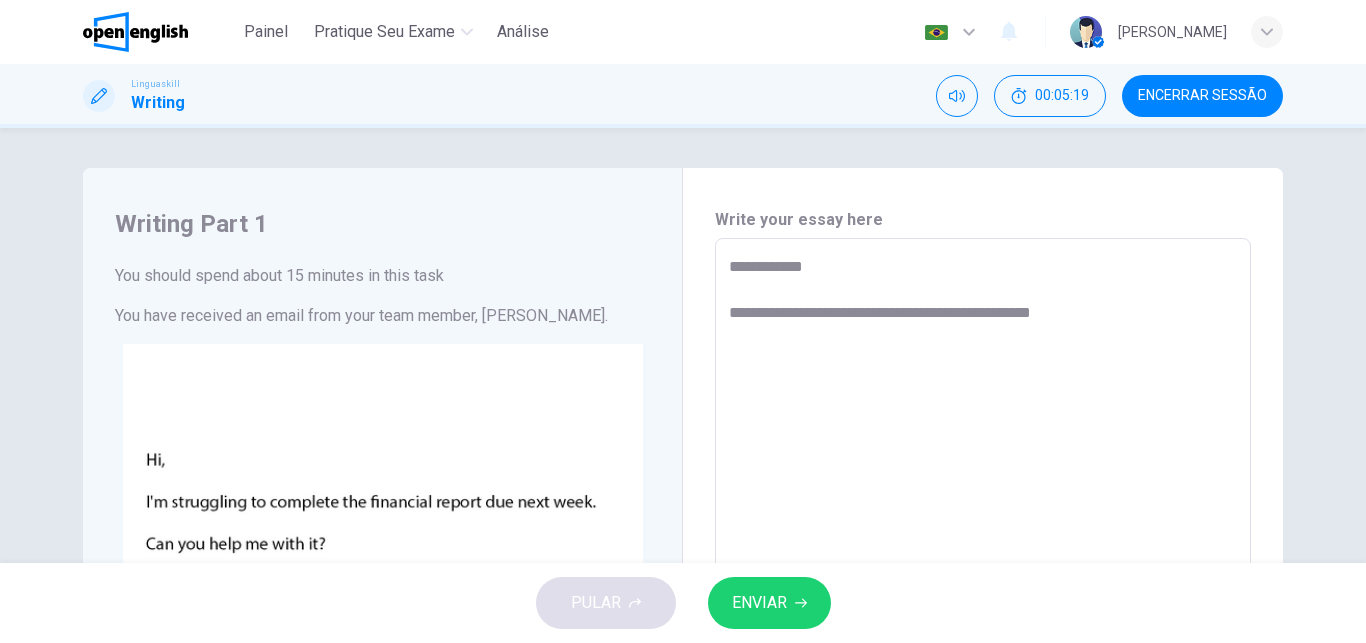 type on "**********" 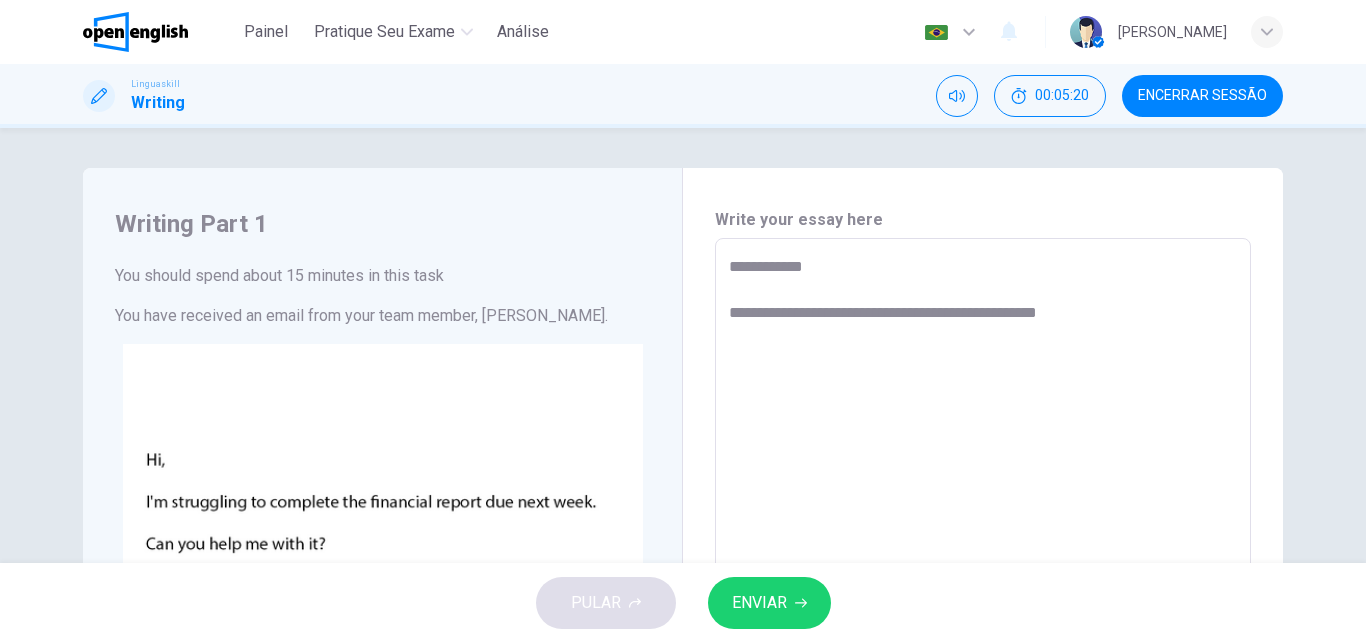 type on "*" 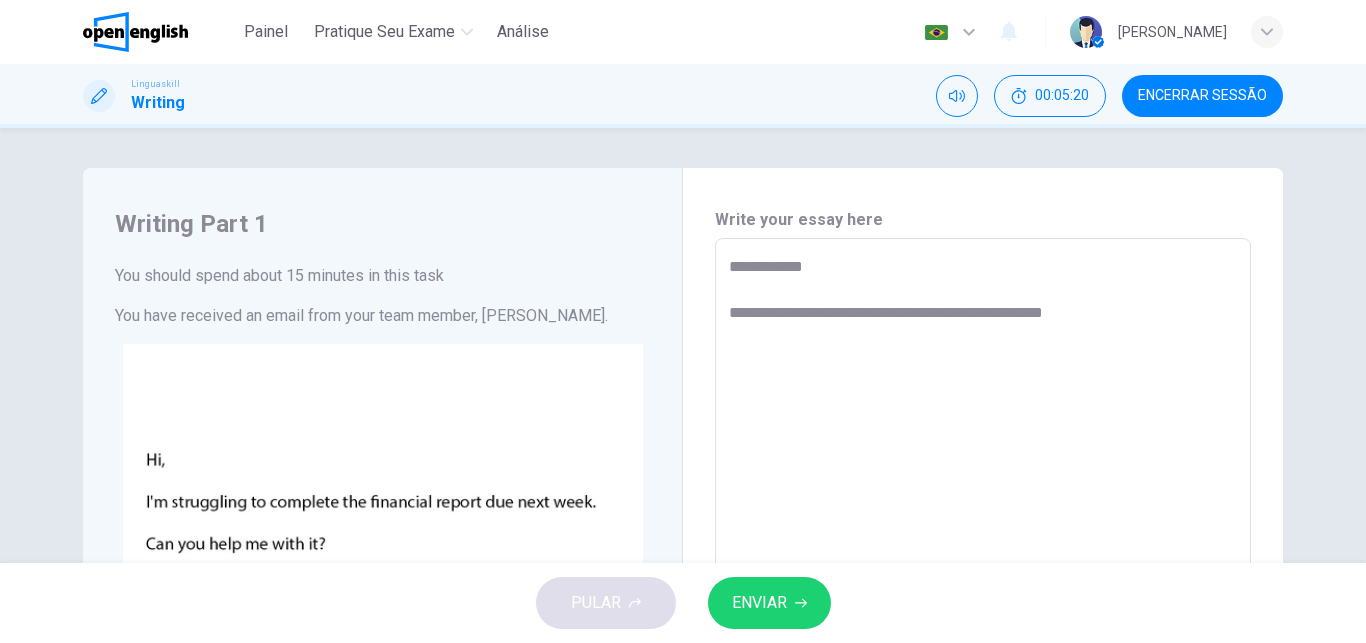 type on "**********" 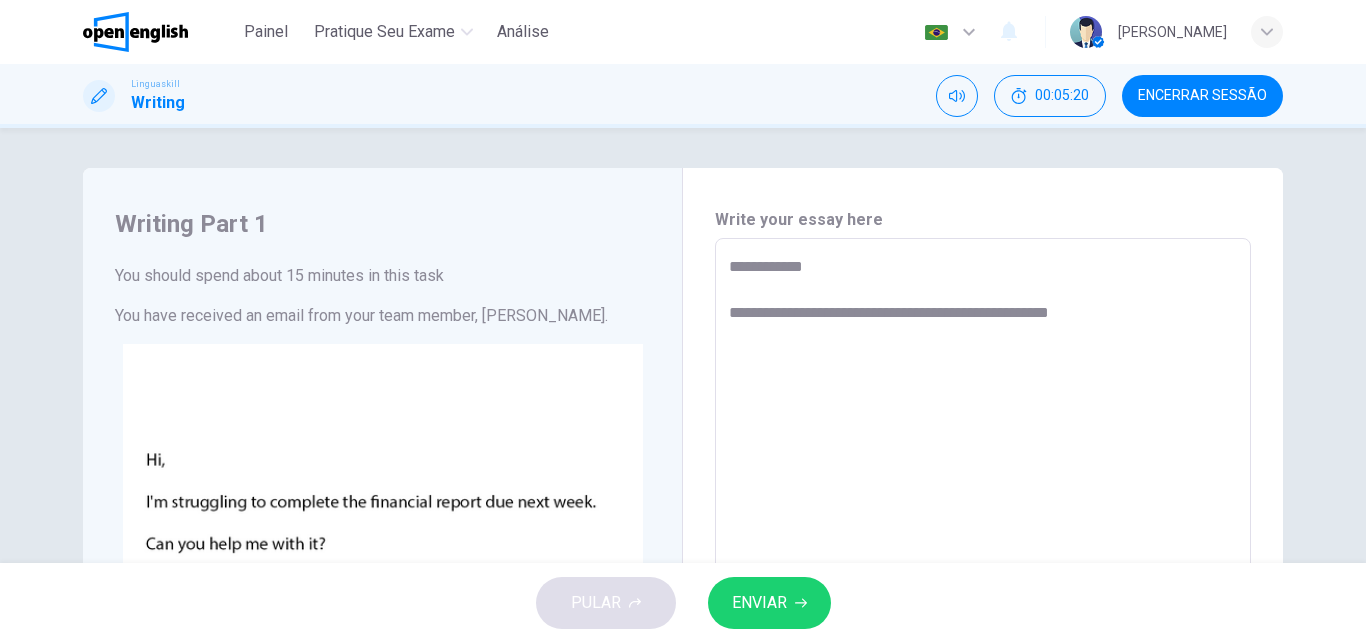 type on "*" 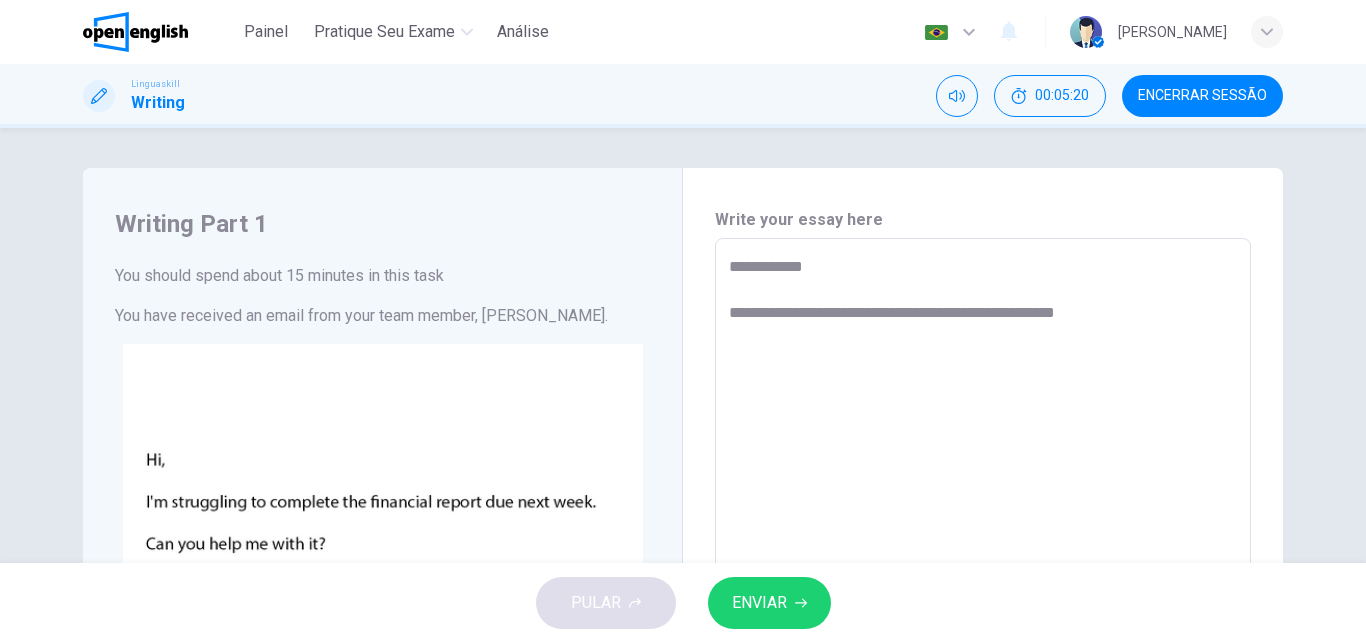 type on "*" 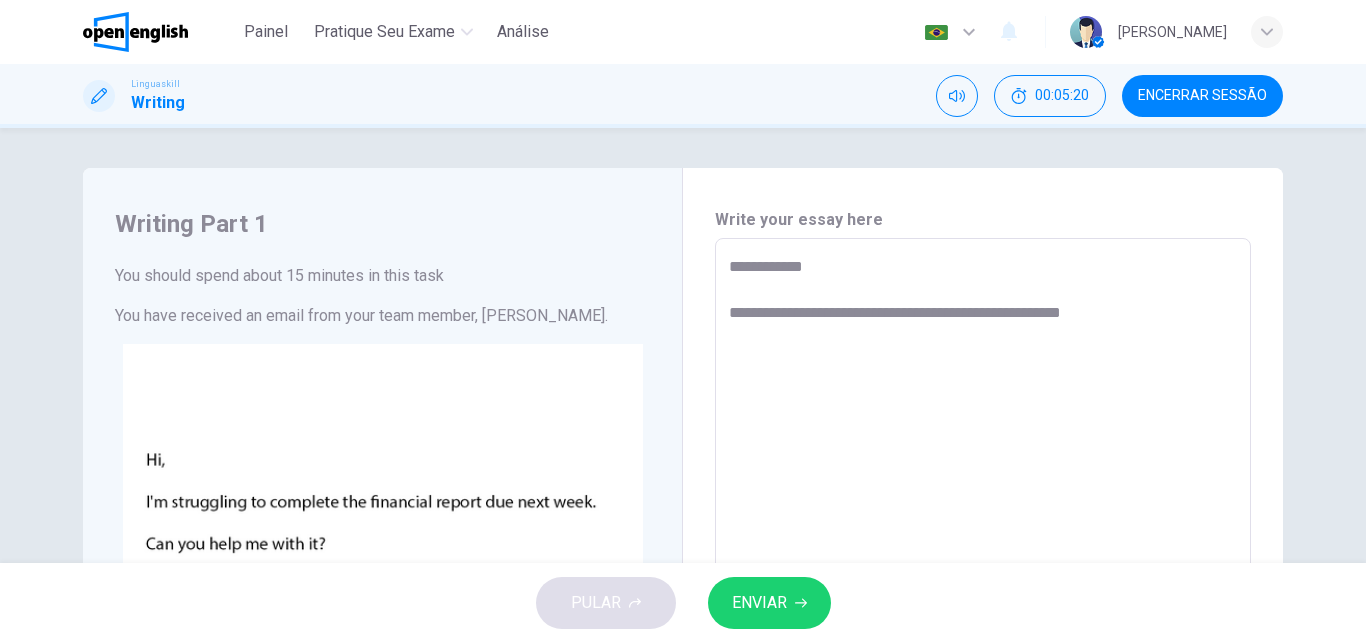 type on "*" 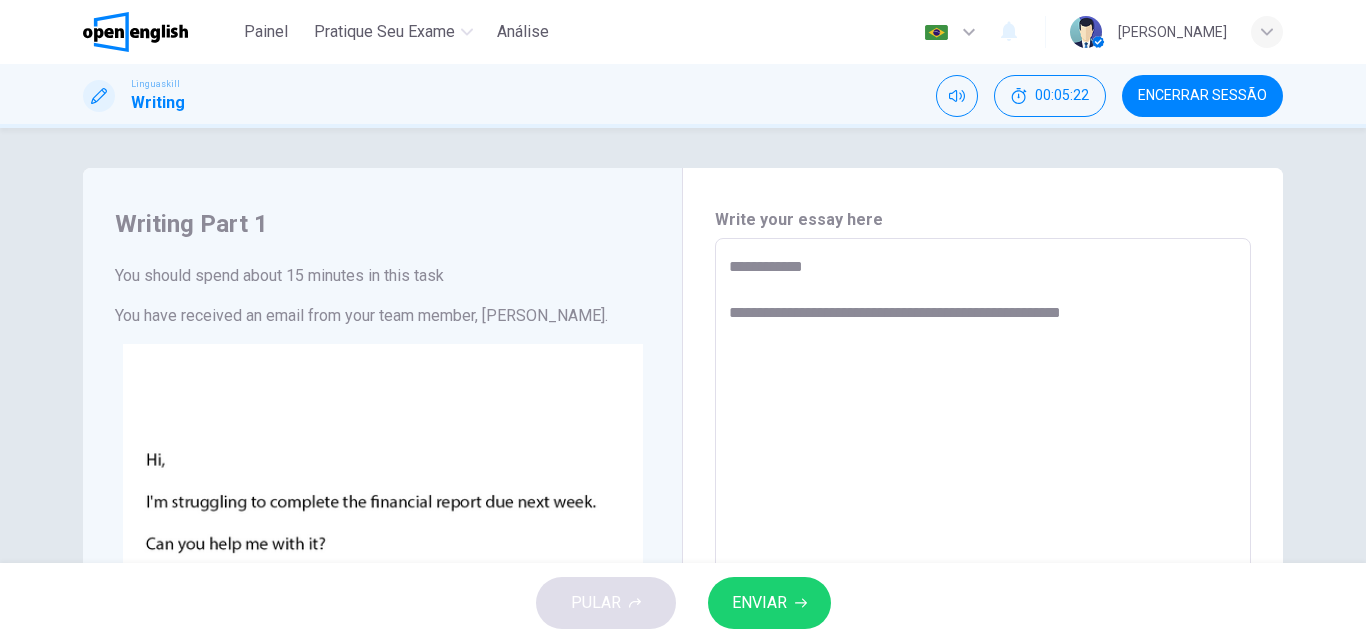 type on "**********" 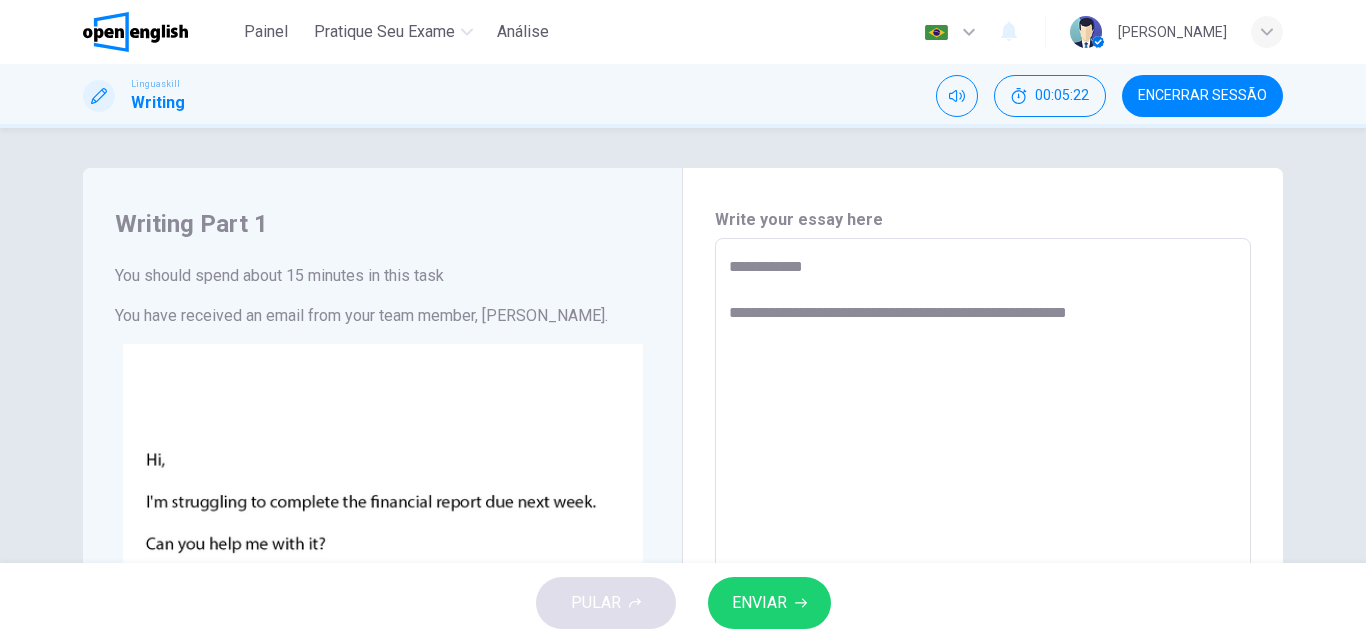 type on "*" 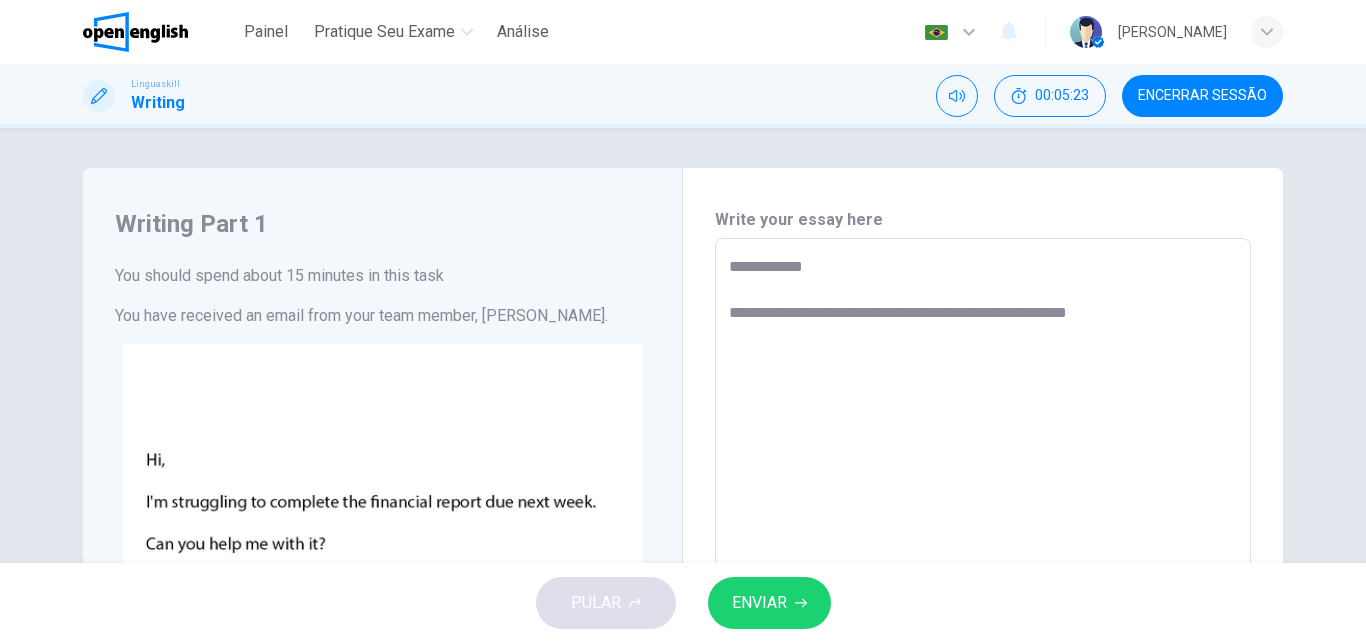 type on "**********" 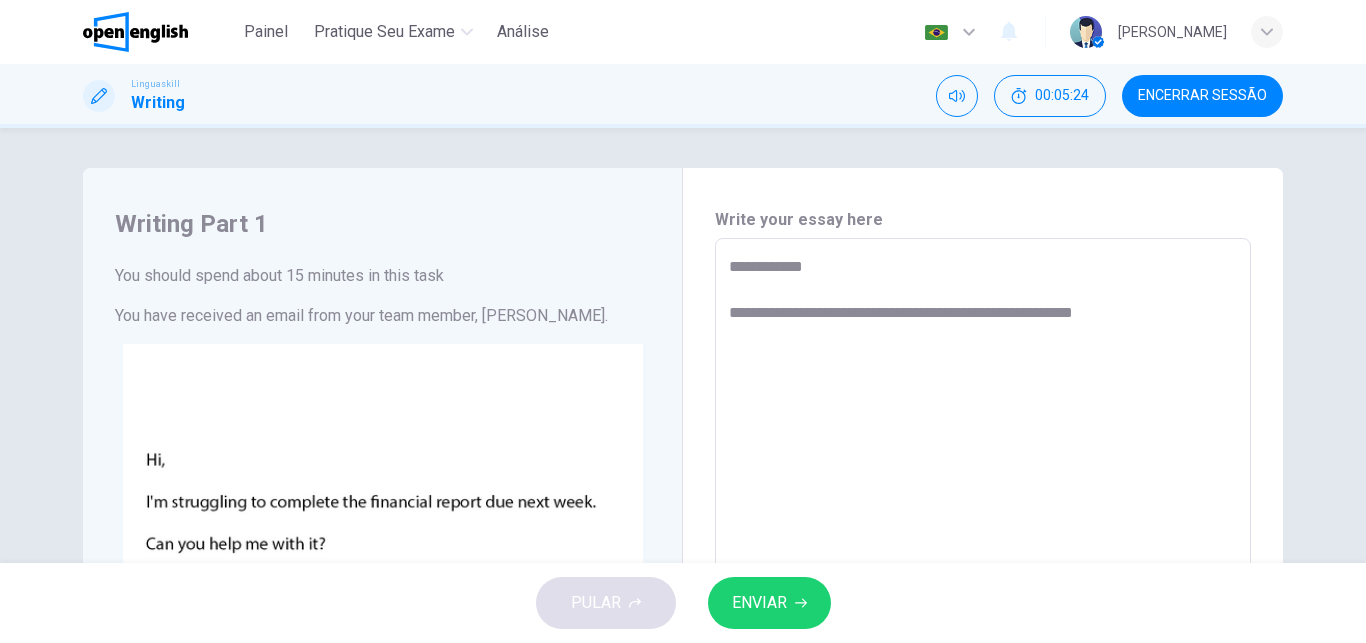 type on "**********" 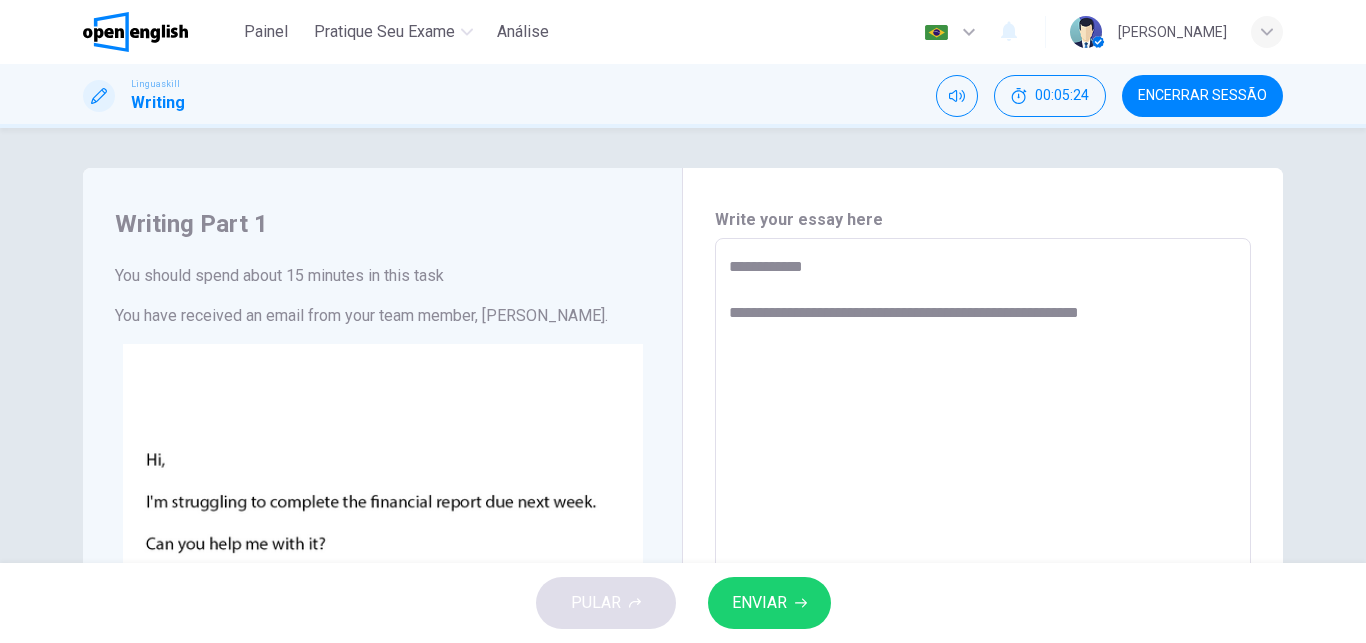 type on "**********" 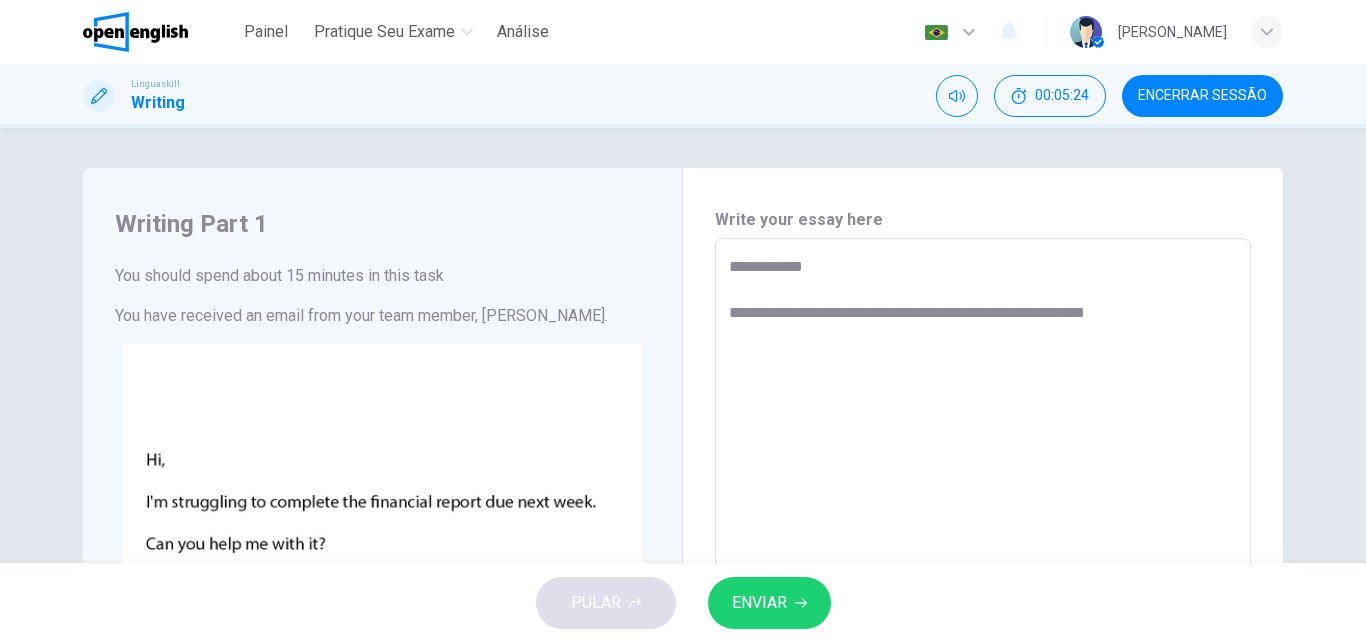 type on "*" 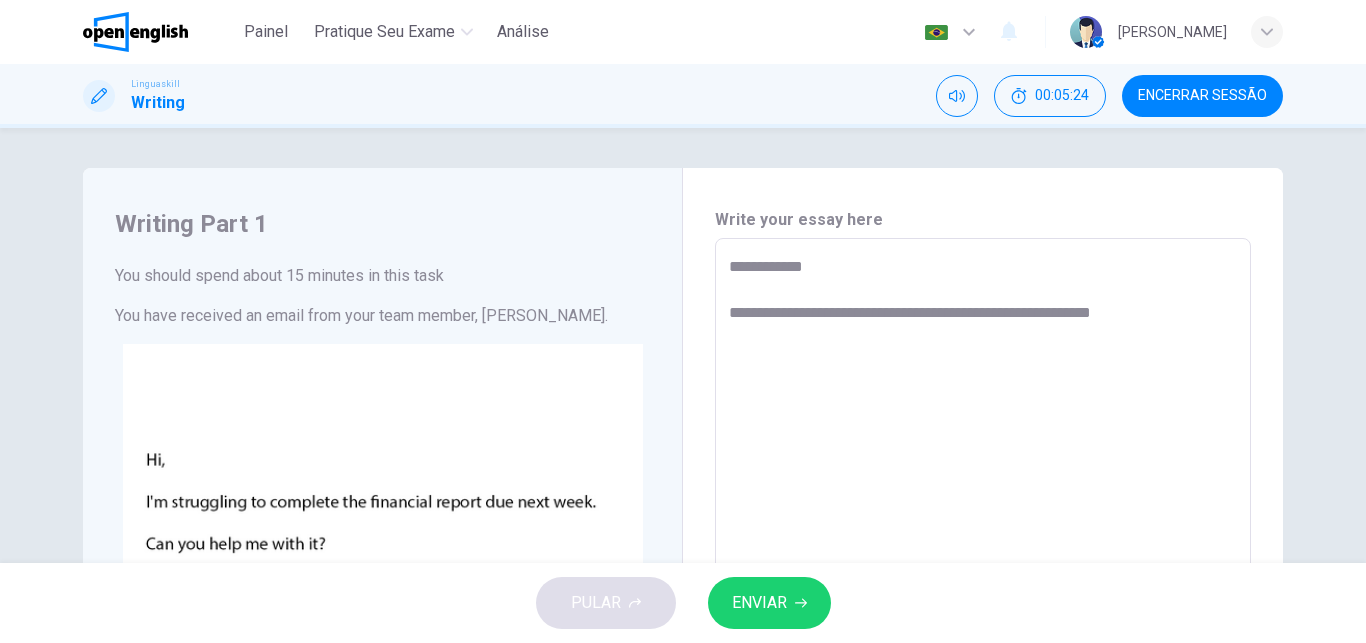 type on "*" 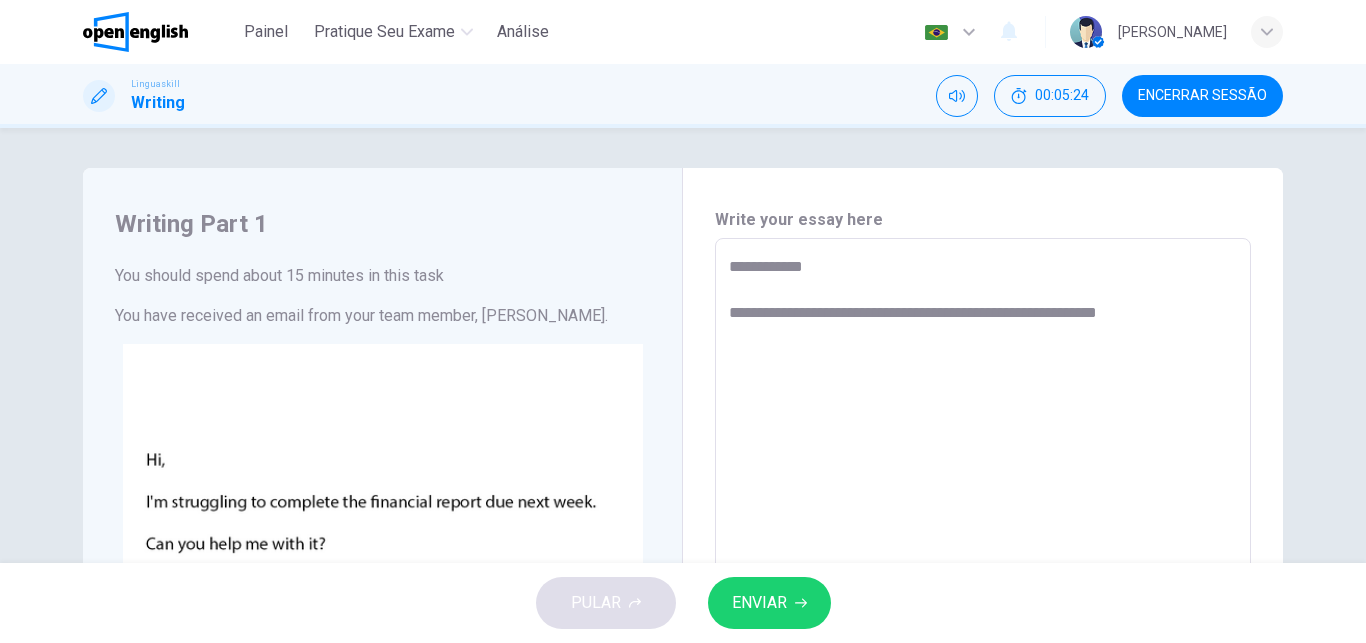 type on "*" 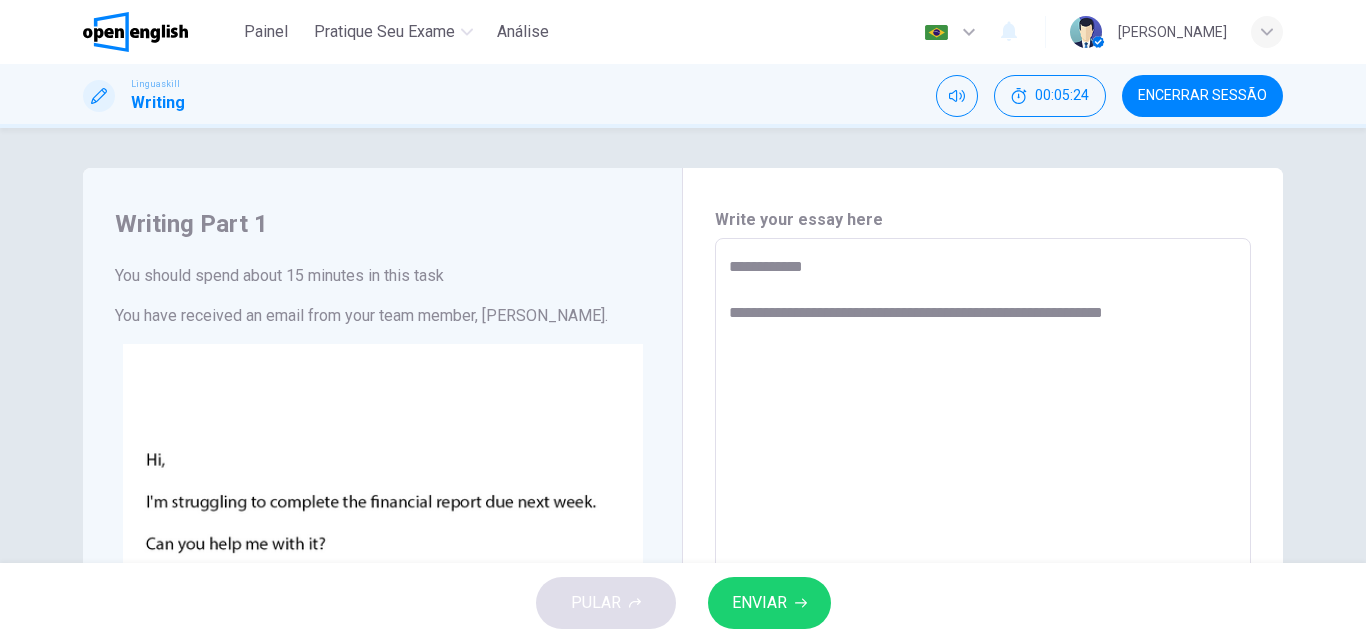type on "*" 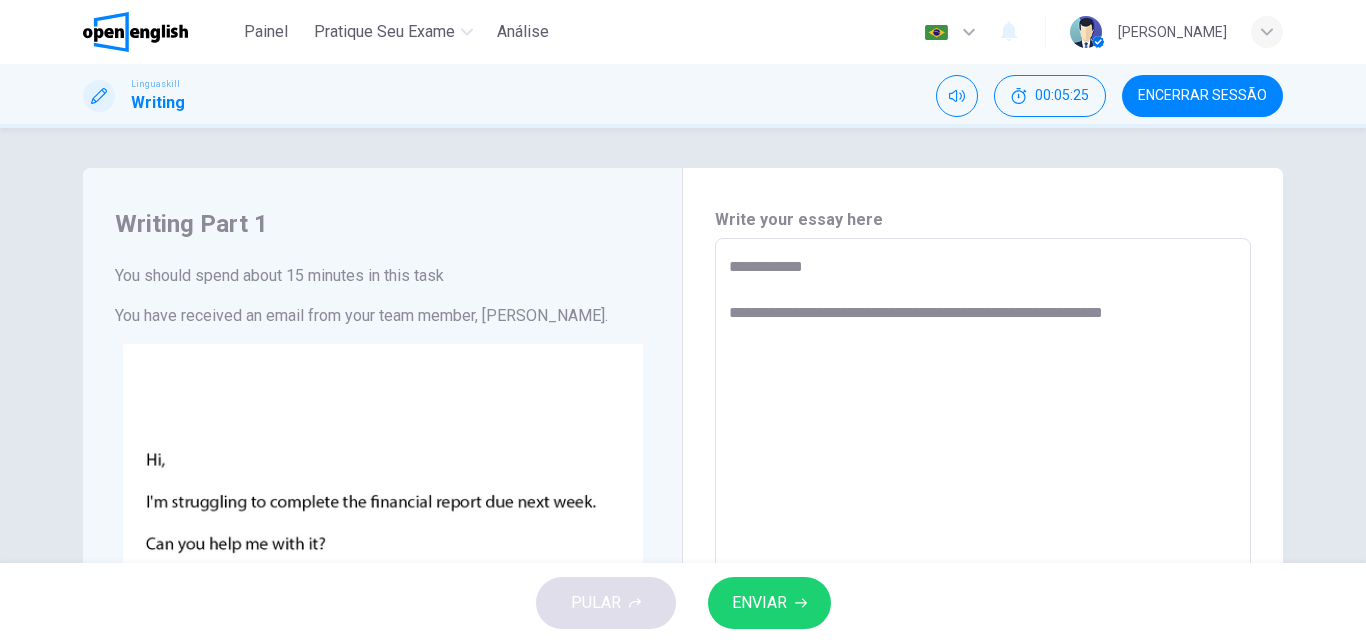 type on "**********" 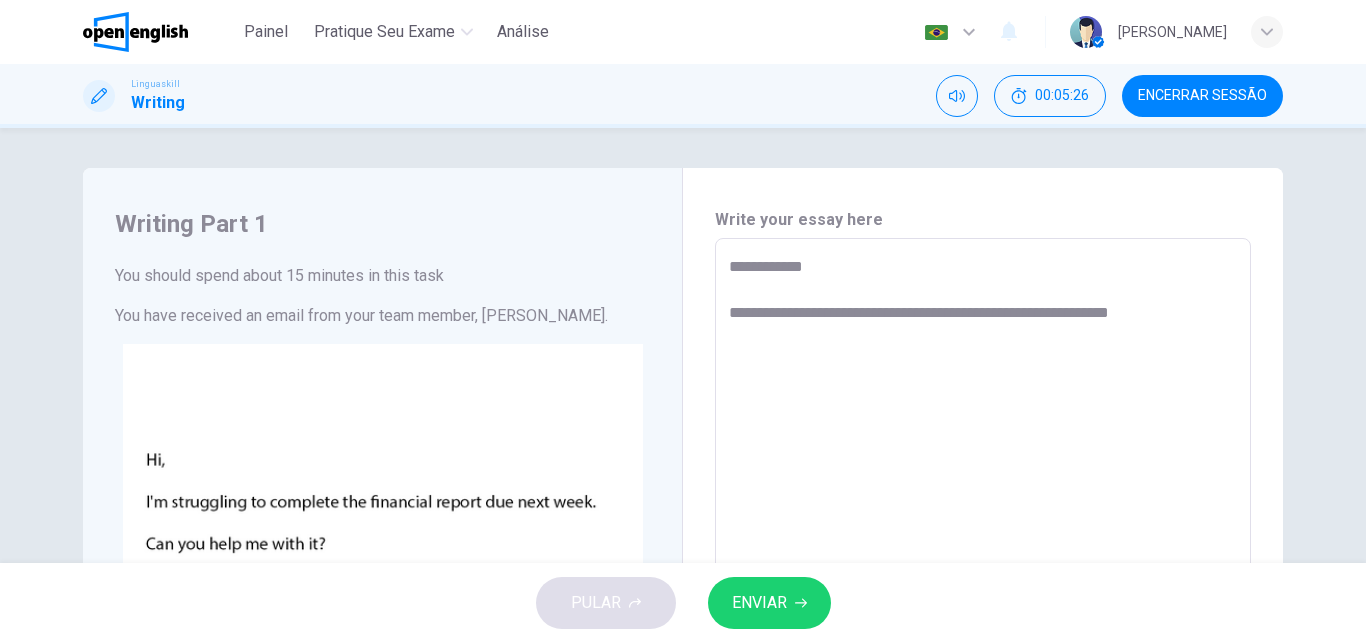 type on "**********" 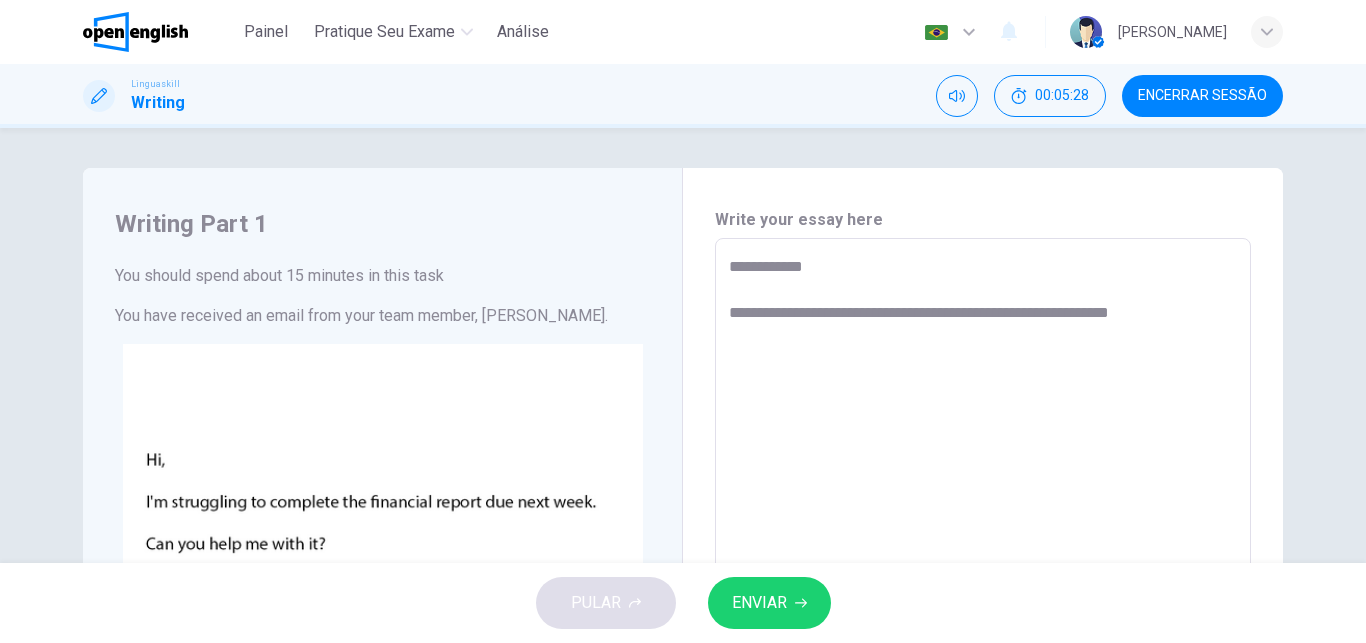 type on "*" 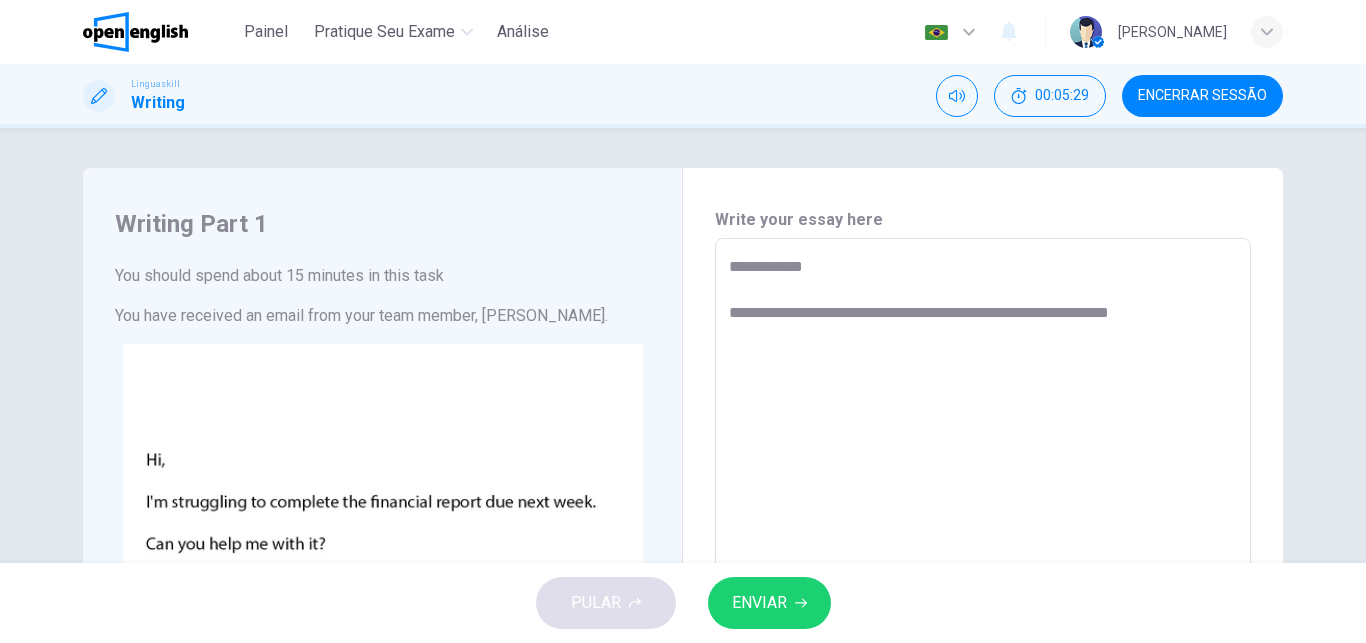 type on "**********" 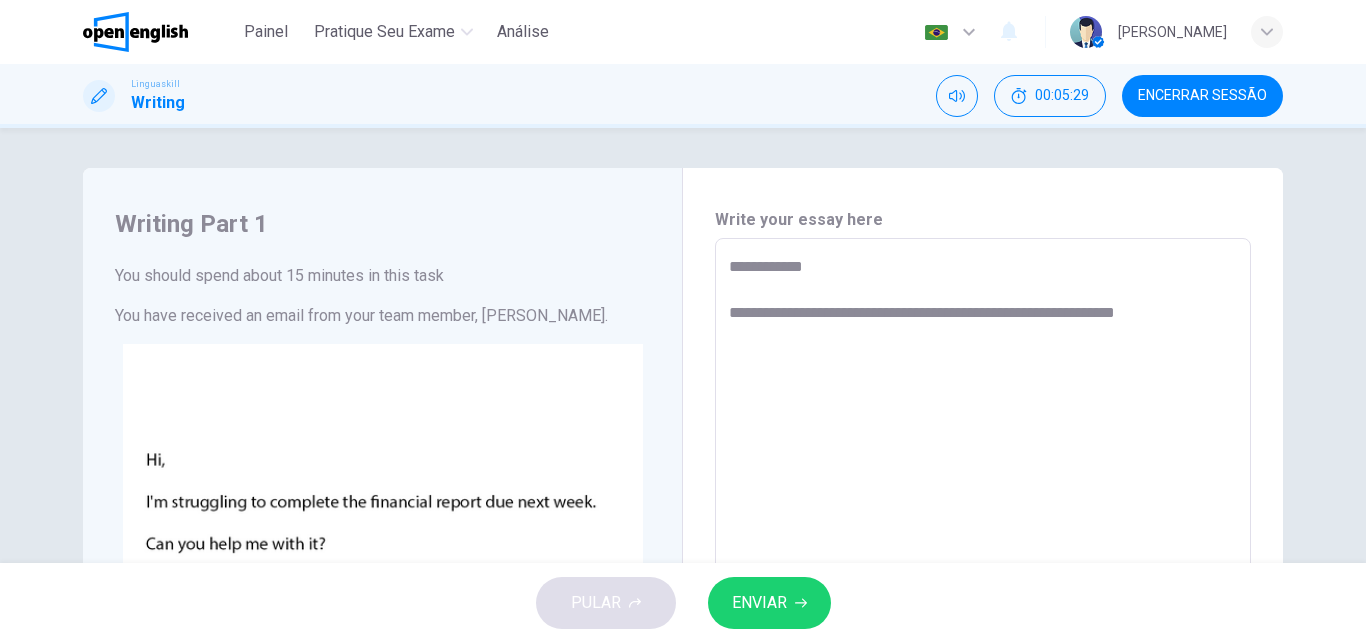 type on "**********" 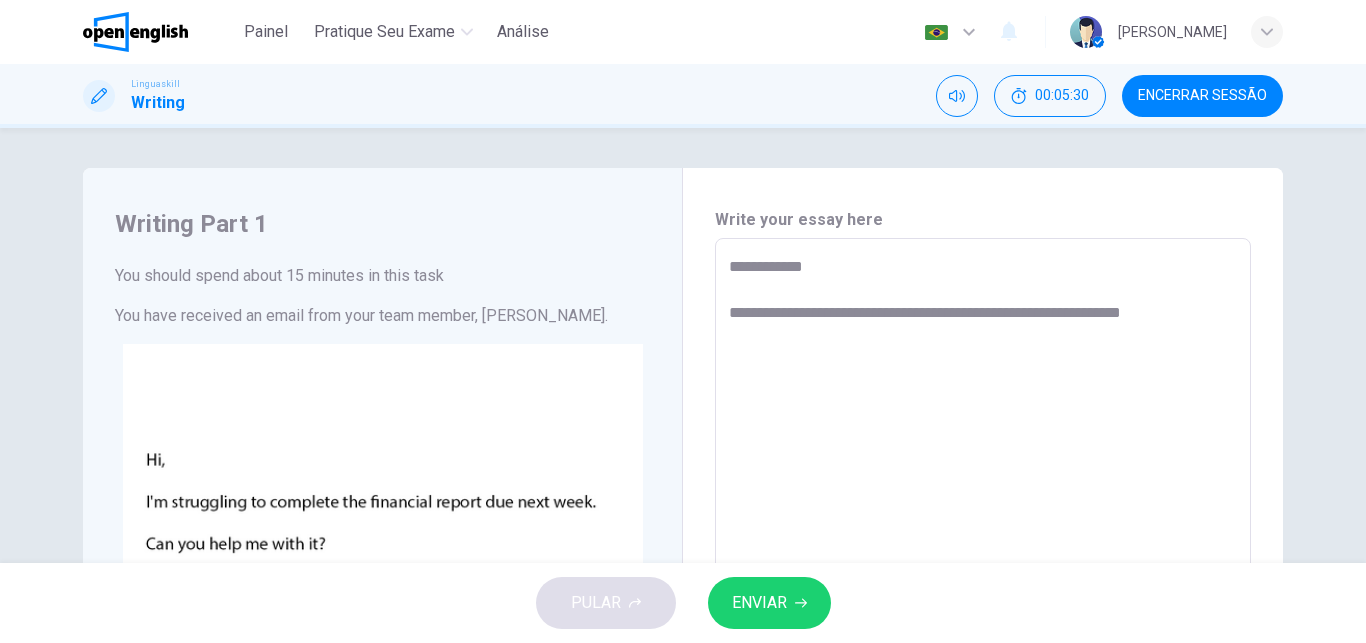 type on "*" 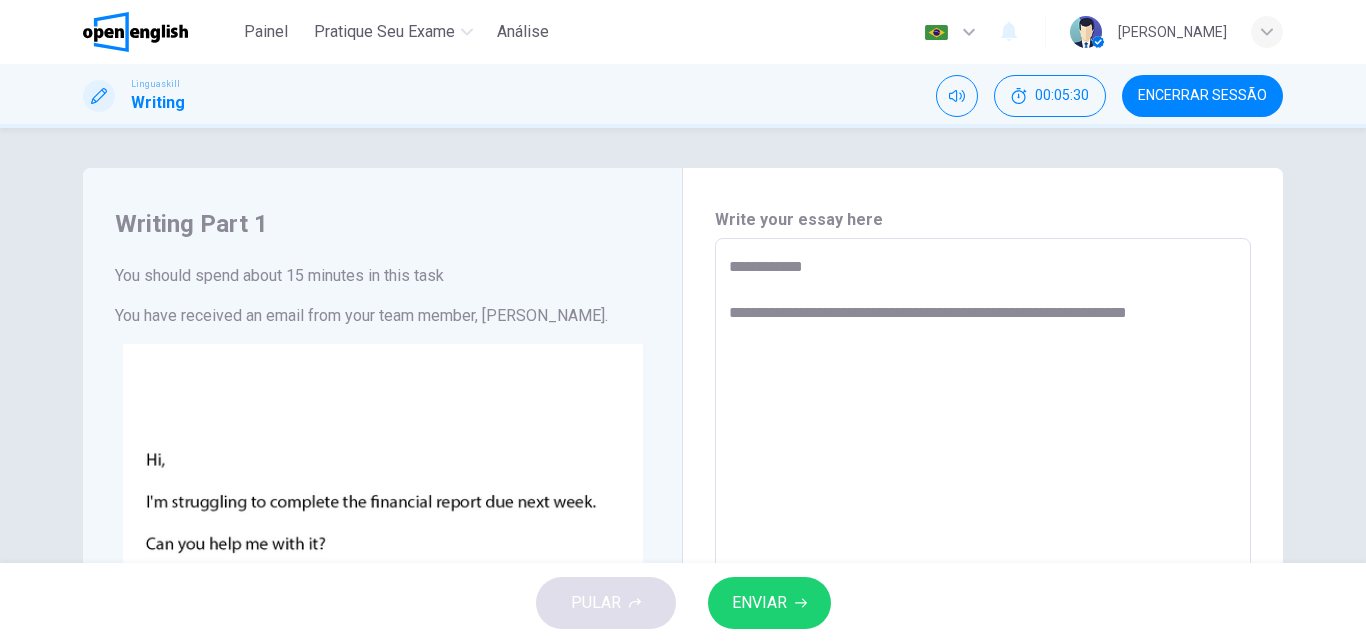 type on "*" 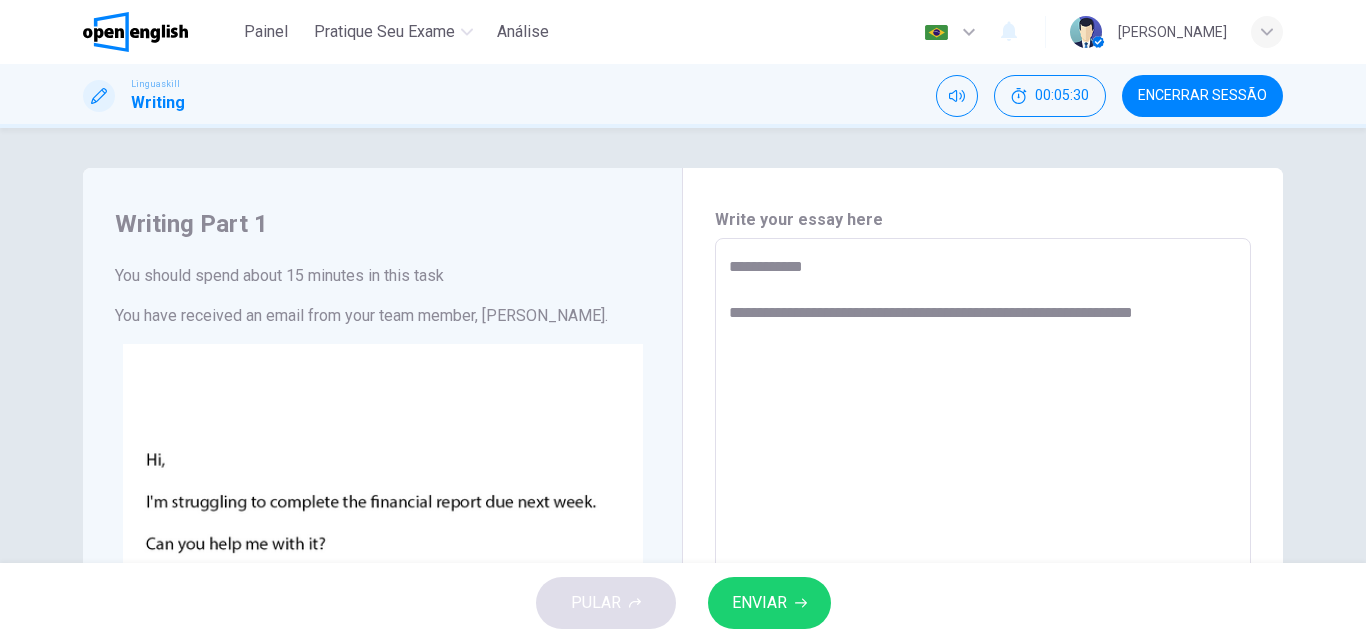 type on "*" 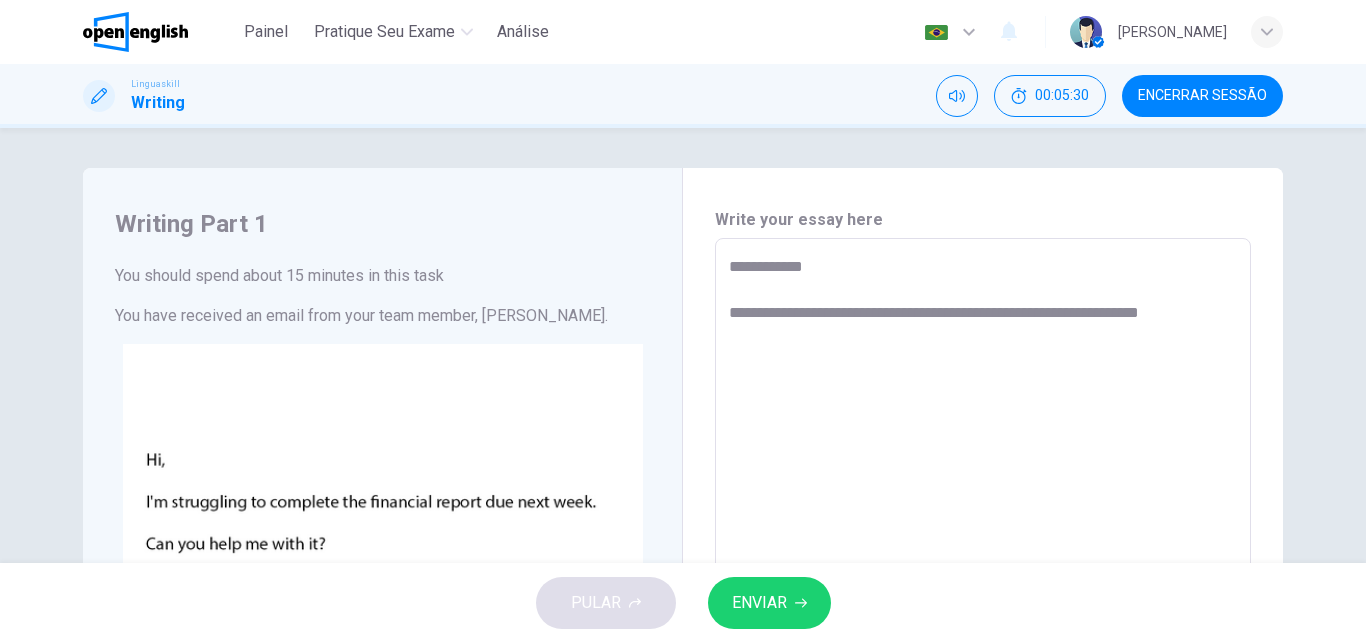 type on "*" 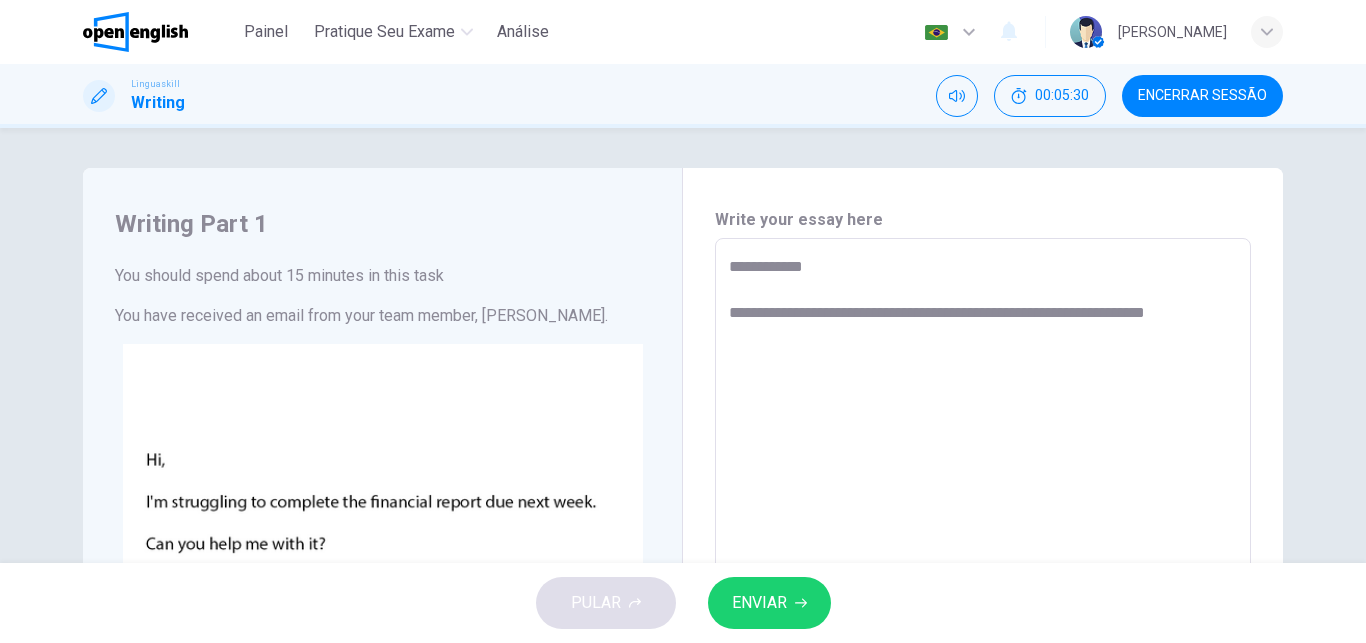type on "*" 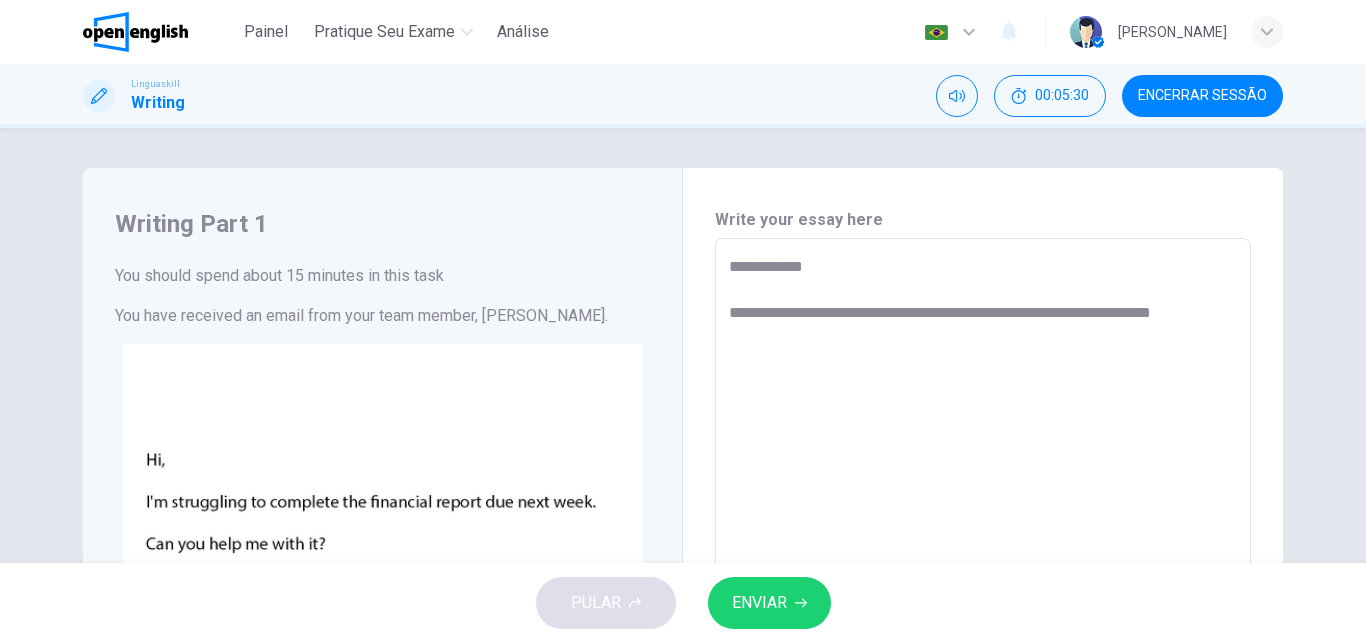 type on "*" 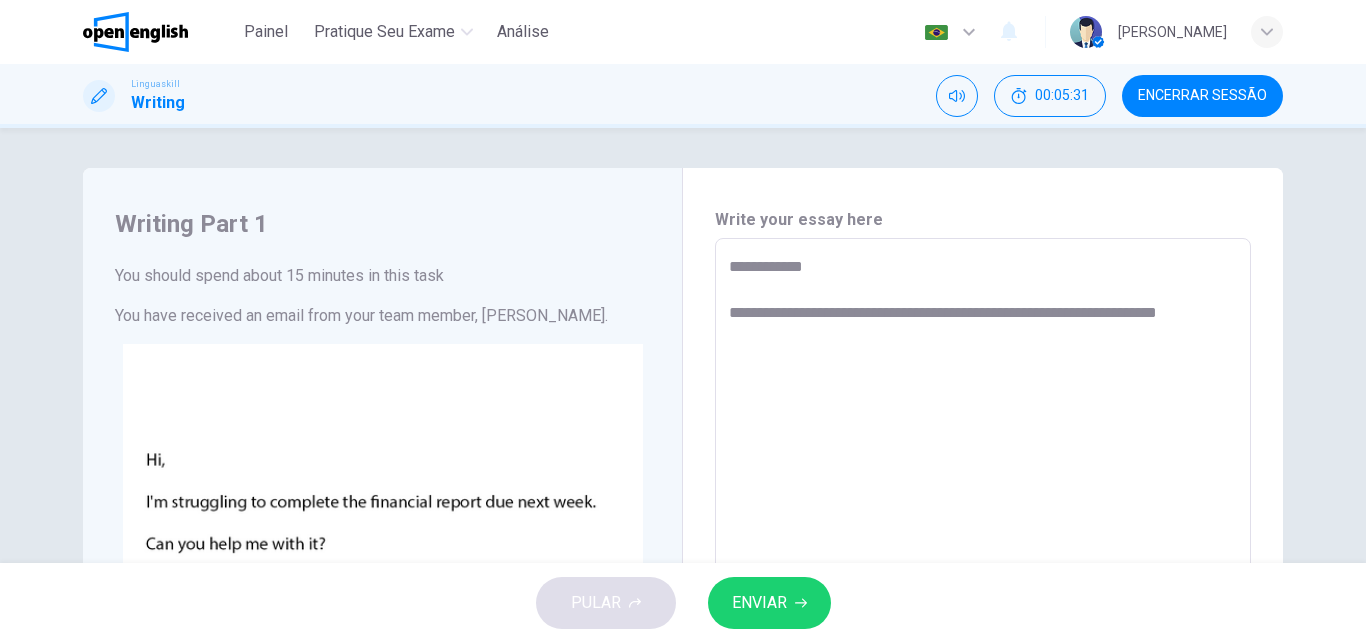 type on "*" 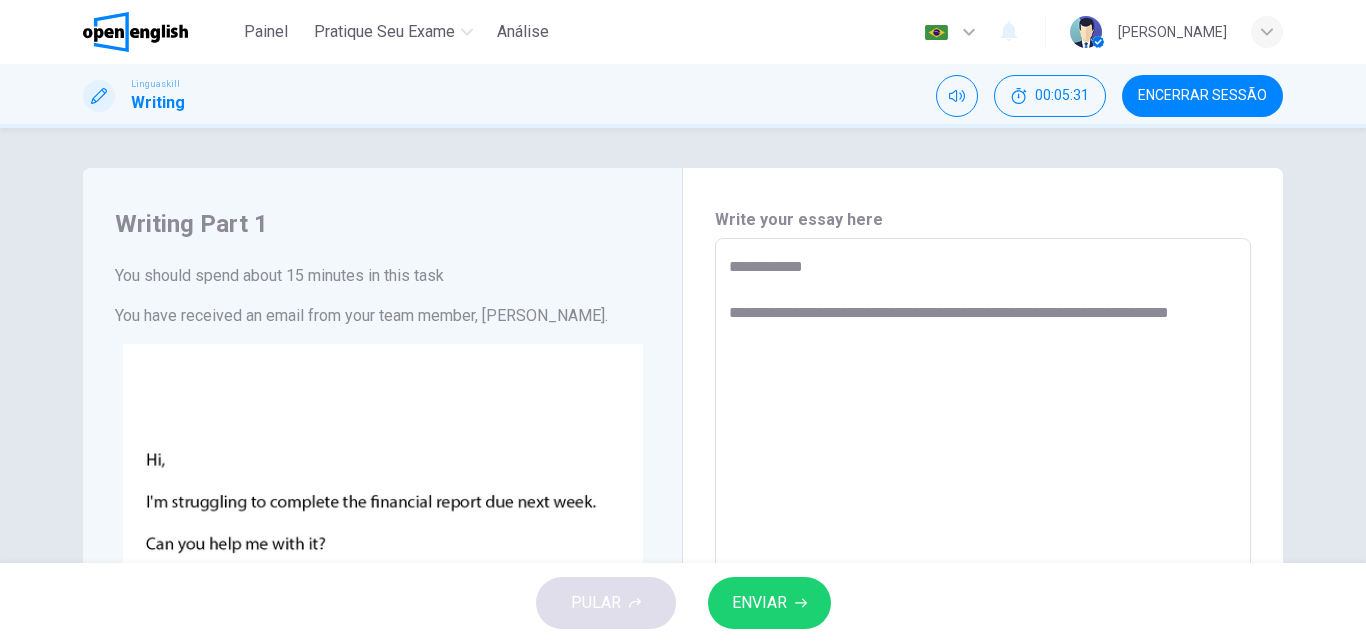 type on "**********" 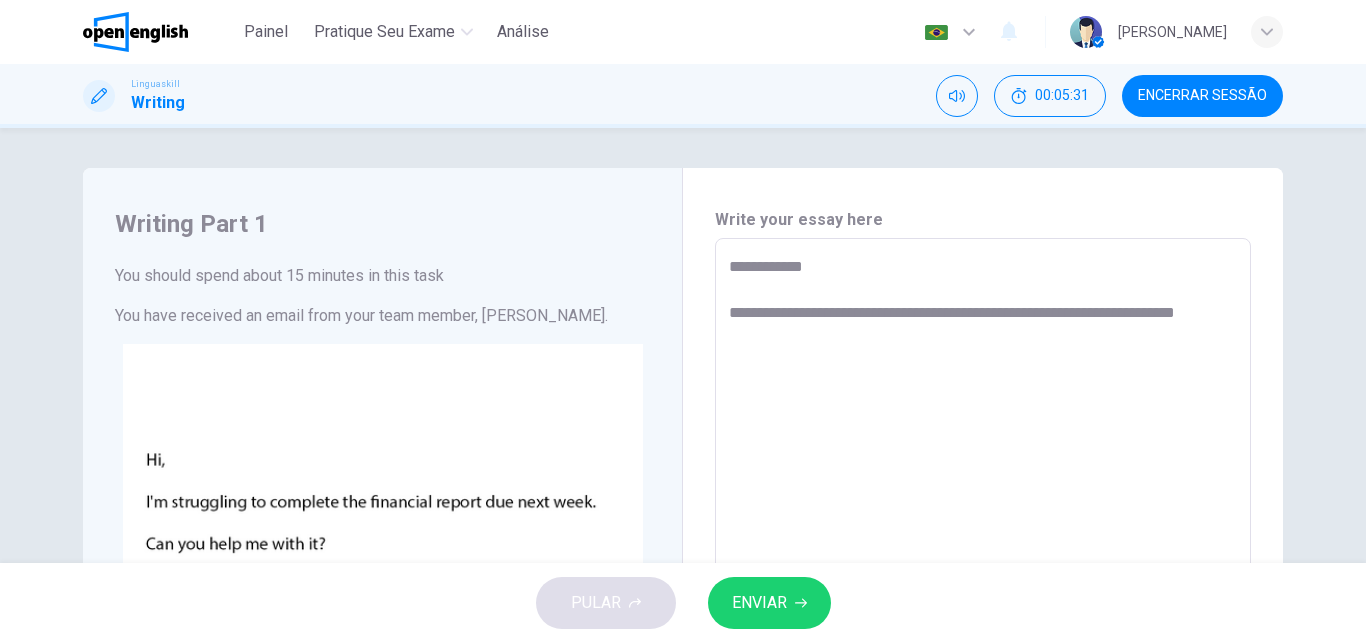 type on "*" 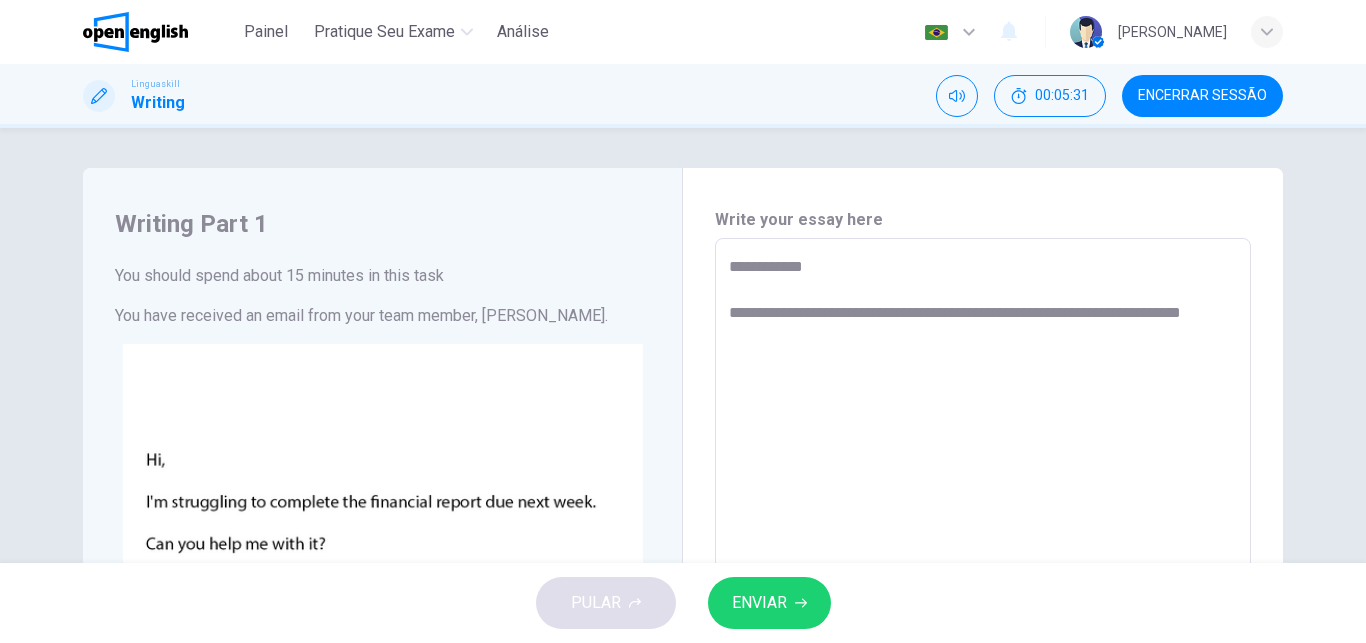 type on "*" 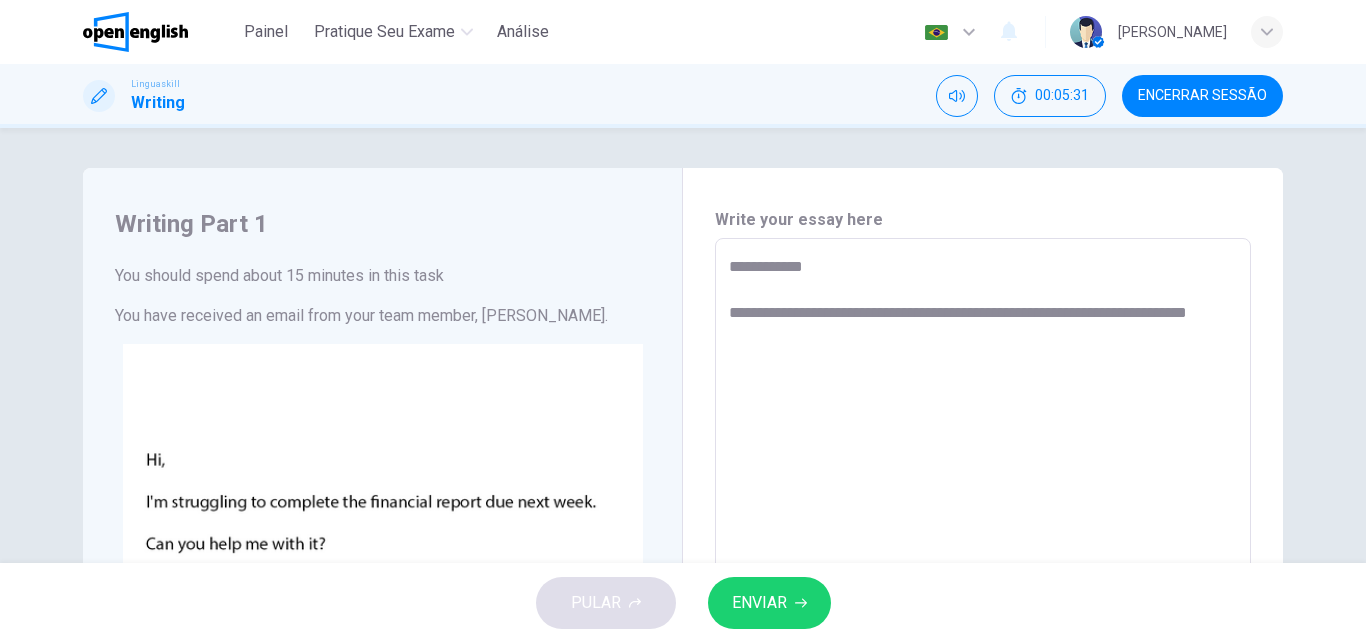 type on "*" 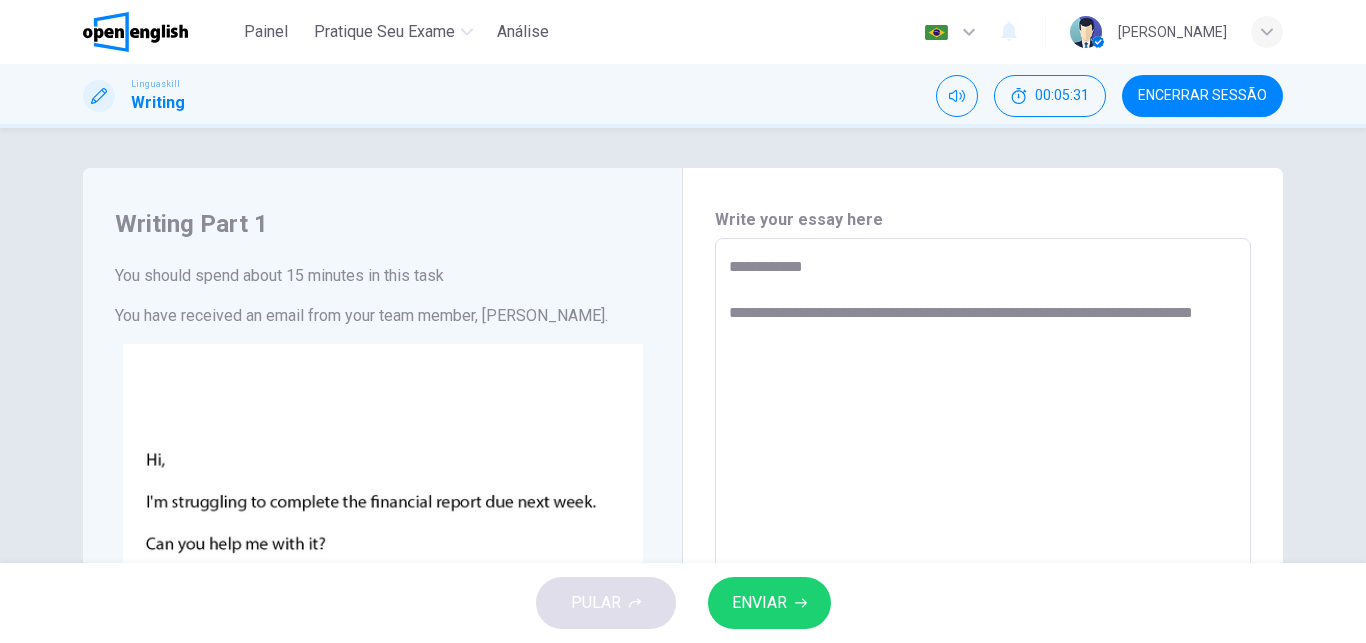 type on "*" 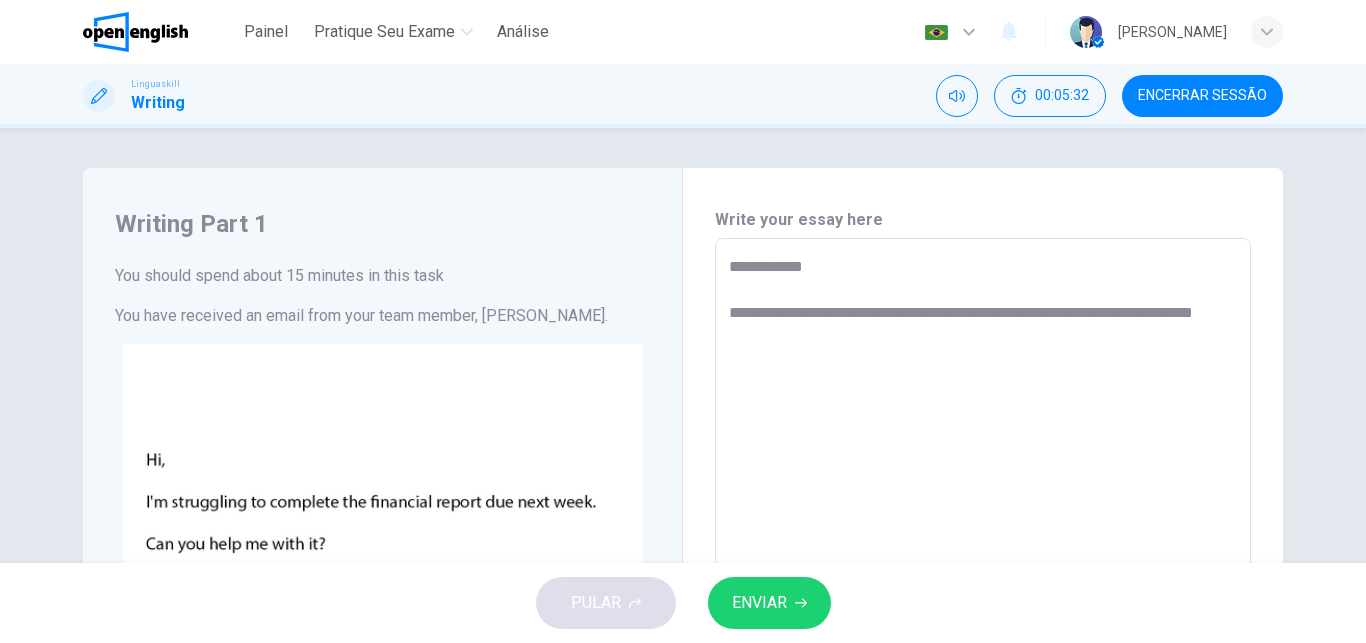 type on "**********" 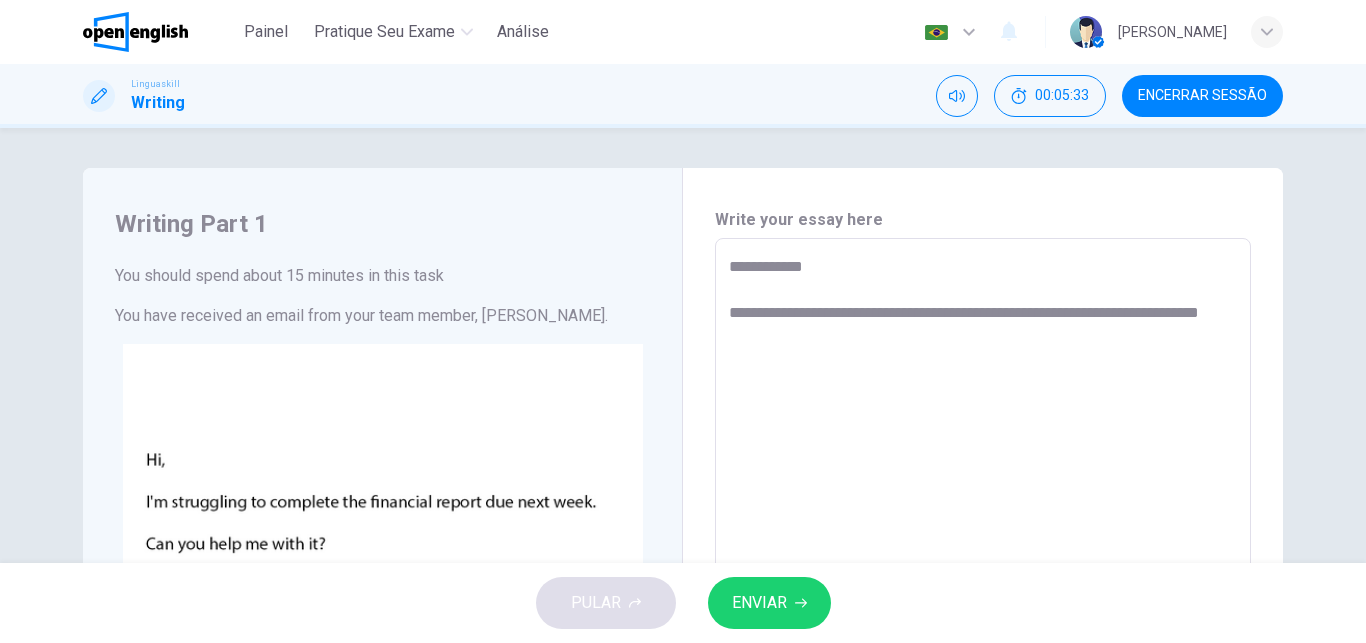 type on "**********" 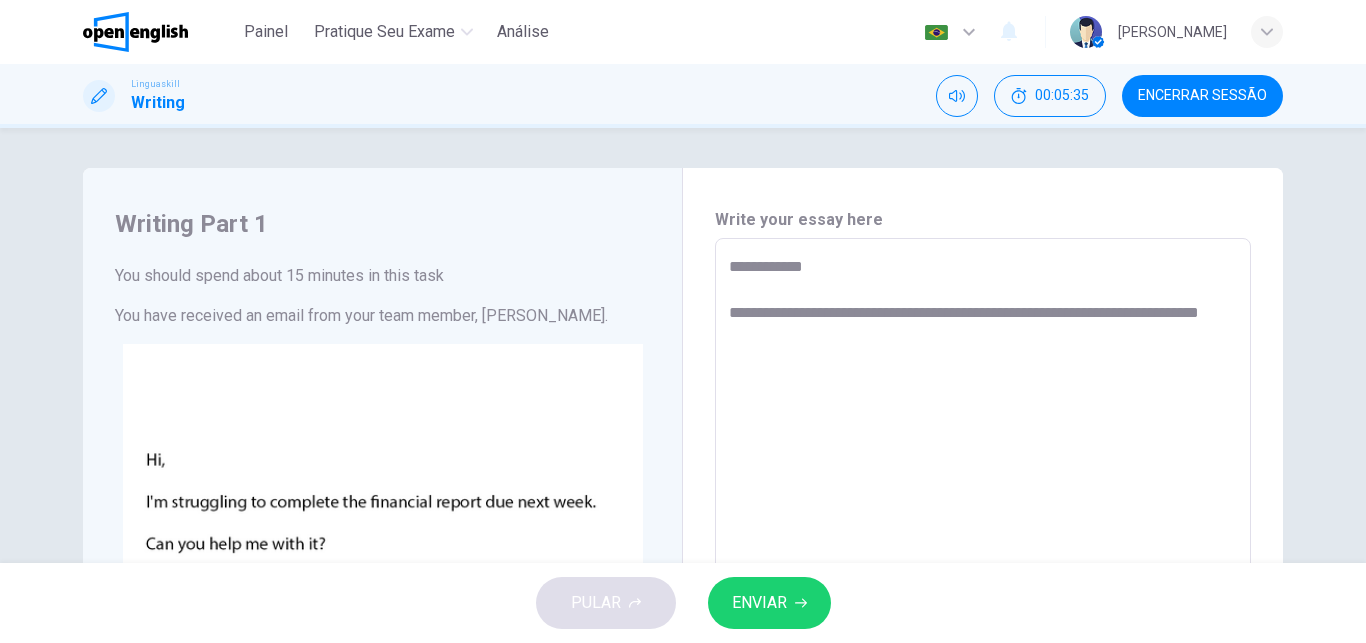 type on "*" 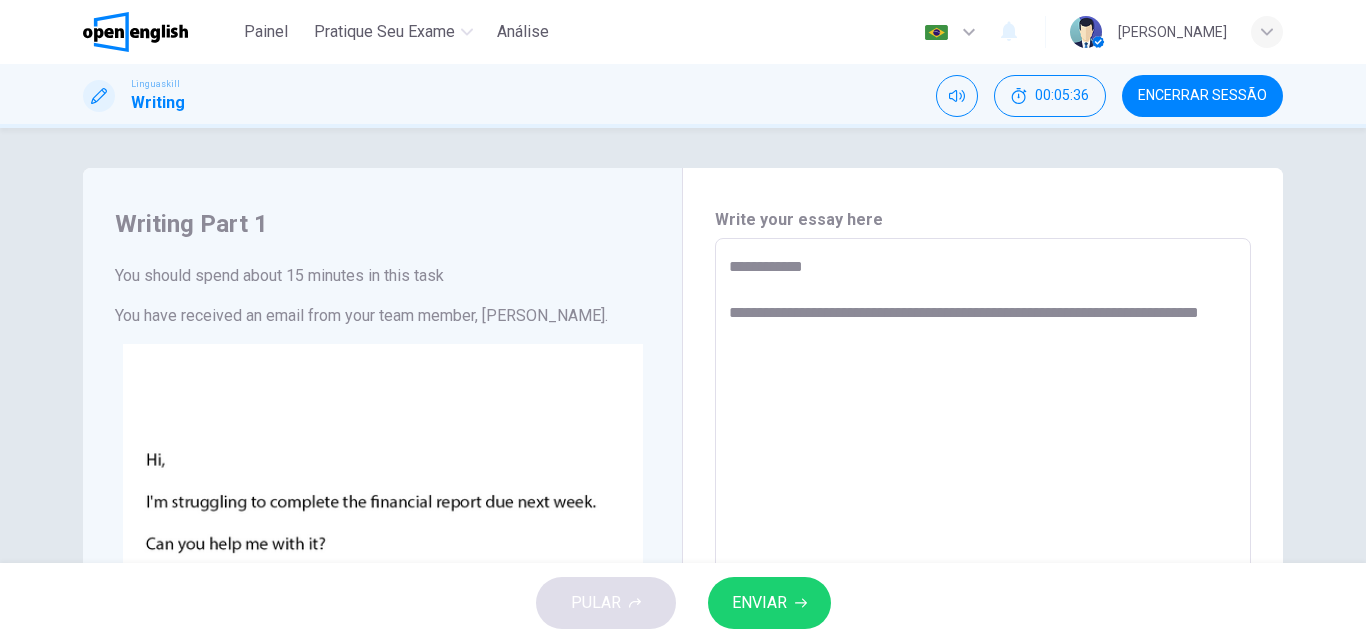 type on "**********" 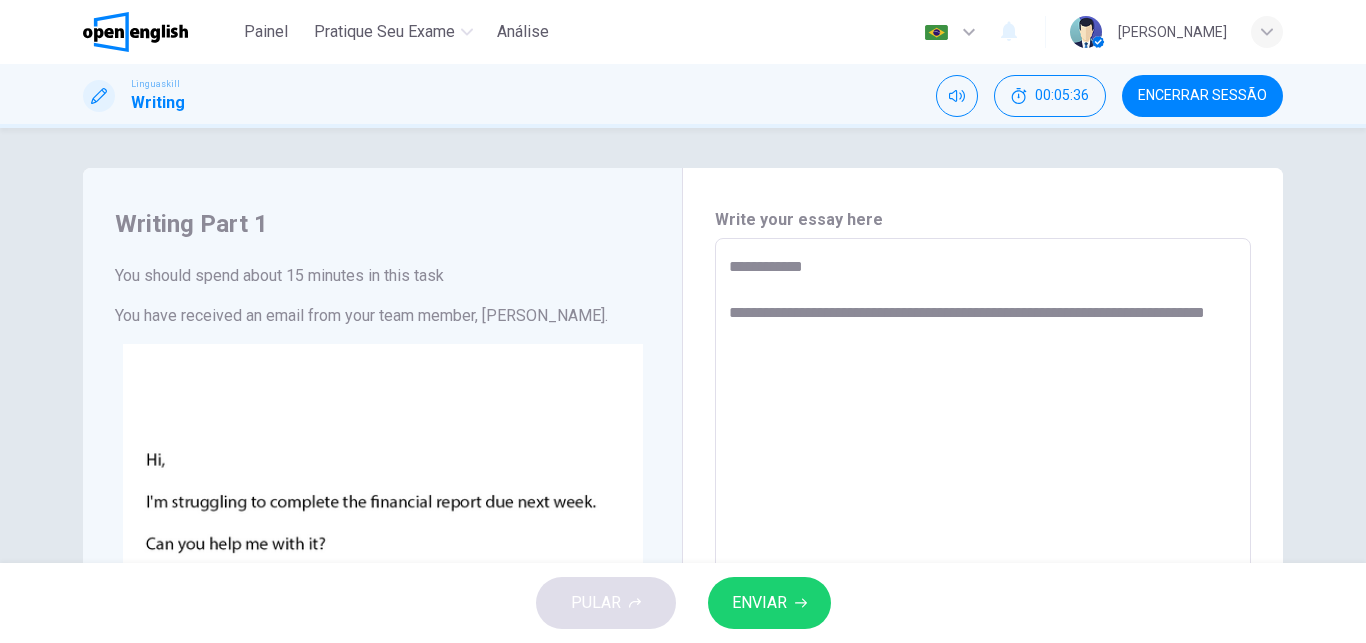 type on "*" 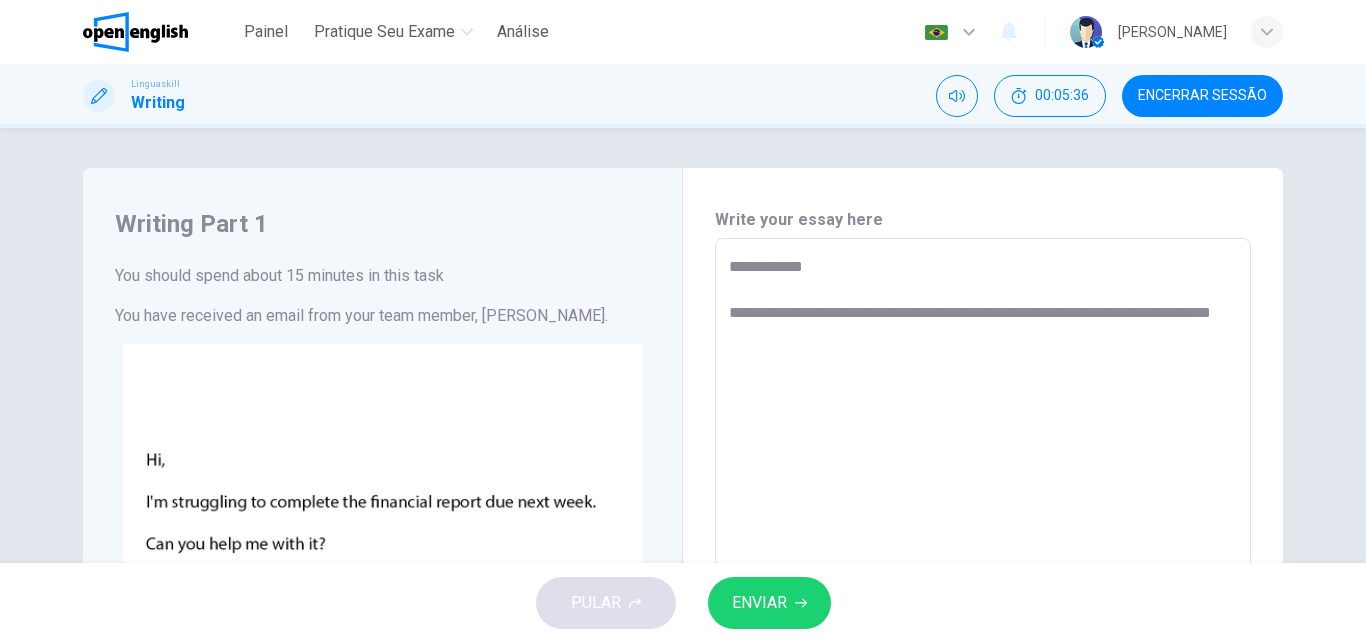 type on "*" 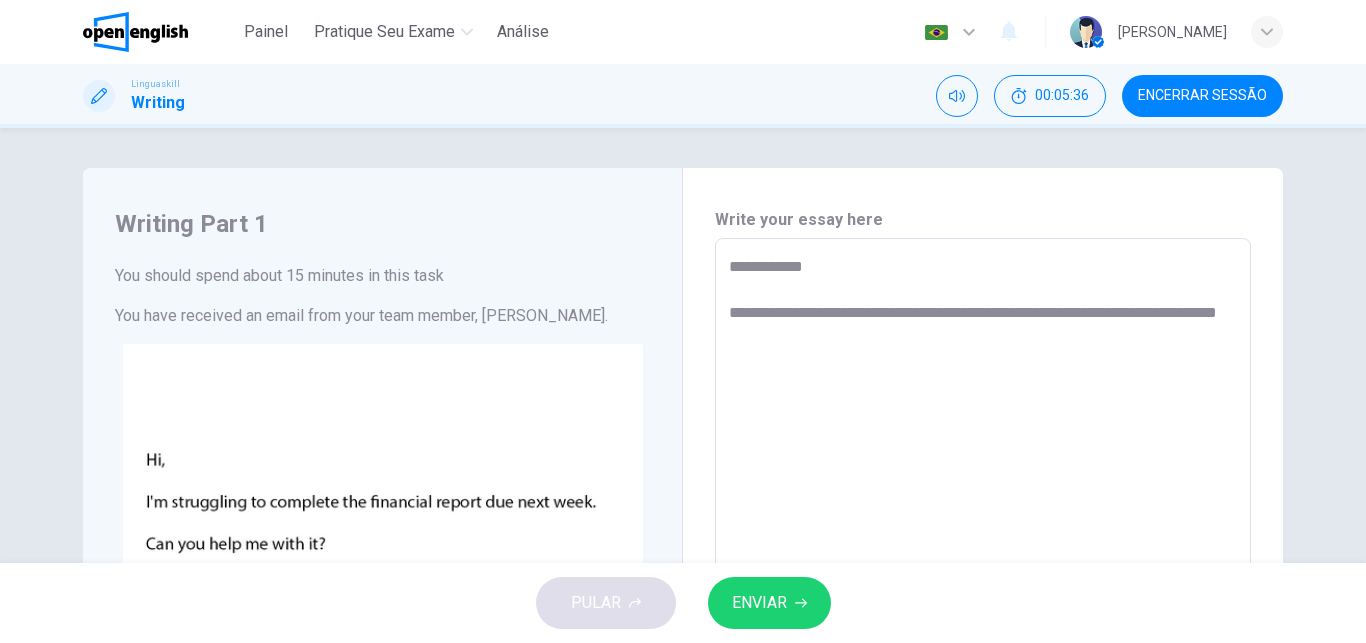 type on "*" 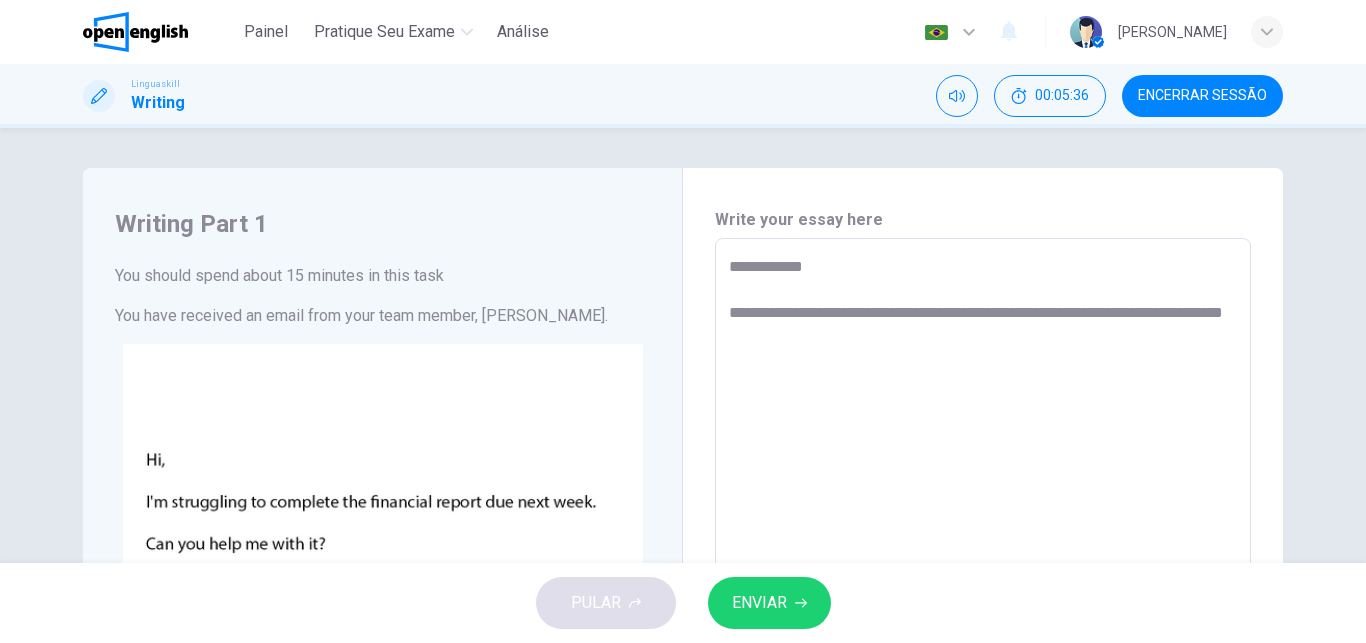 type on "*" 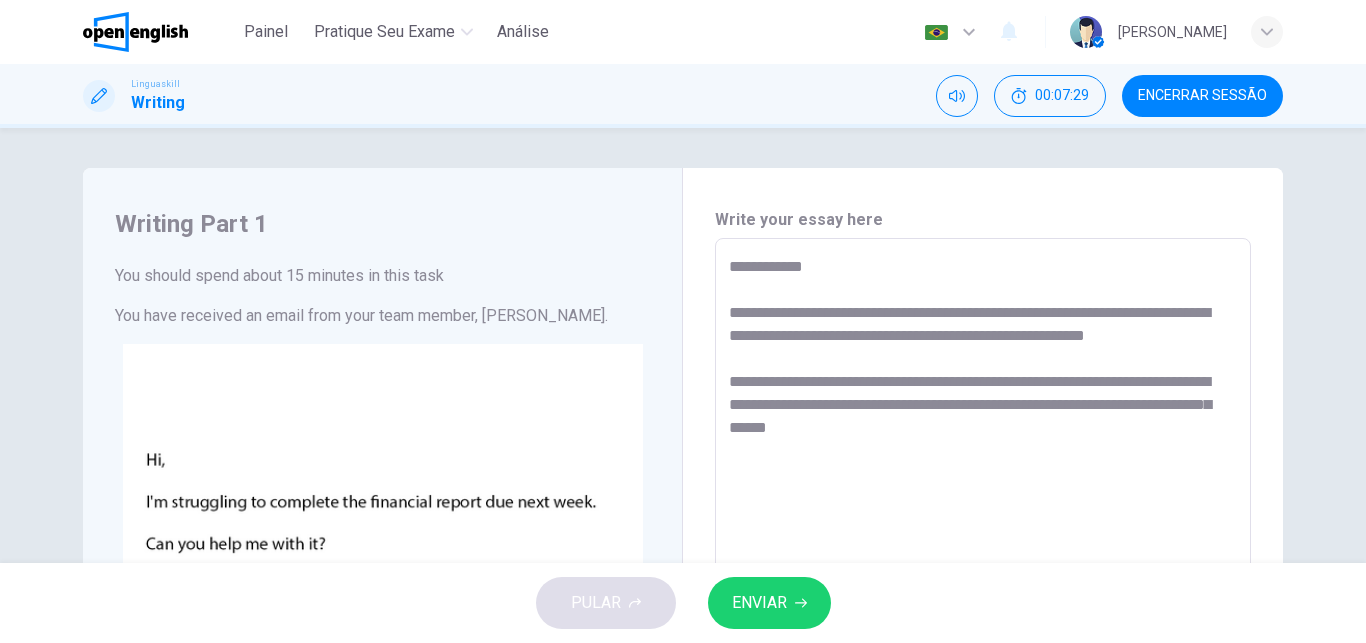 click on "**********" at bounding box center (983, 611) 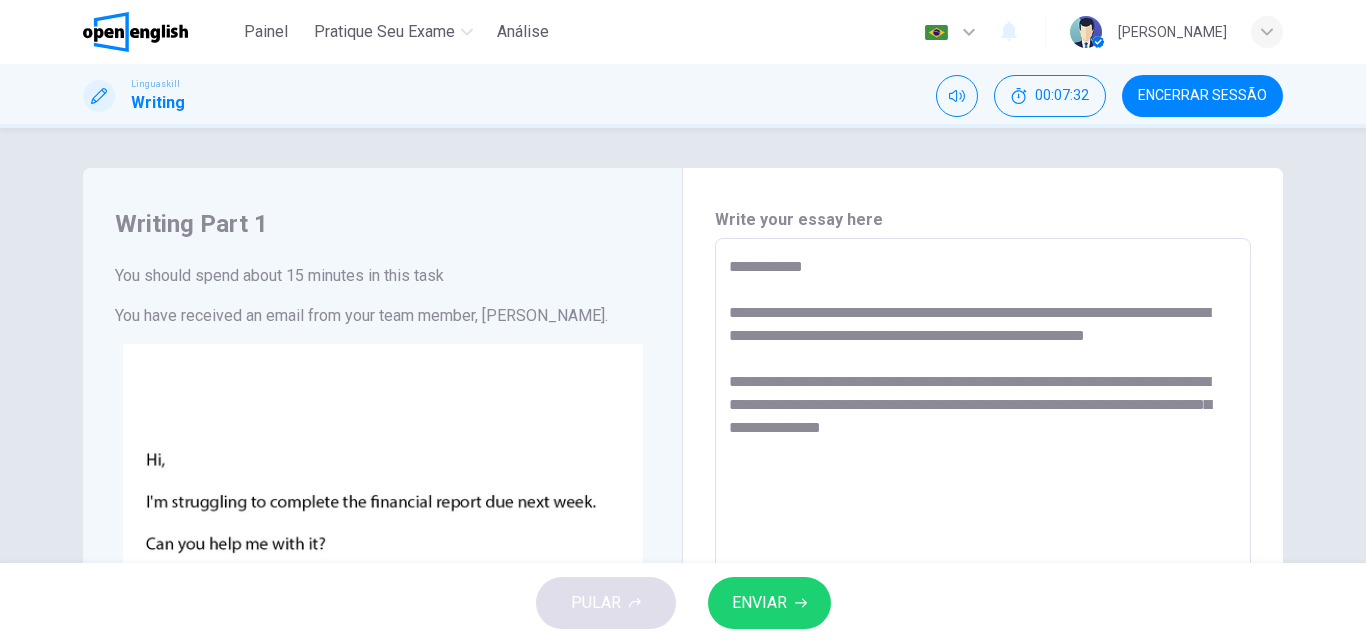 click on "**********" at bounding box center (983, 611) 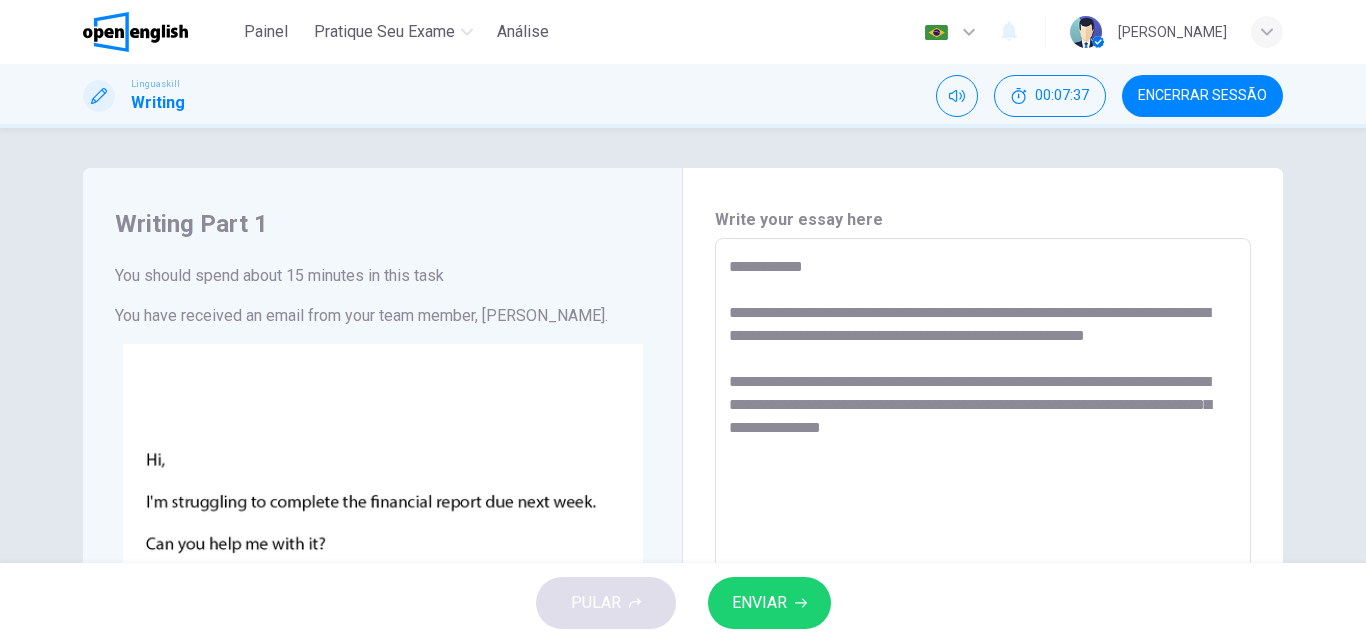 click on "**********" at bounding box center [983, 611] 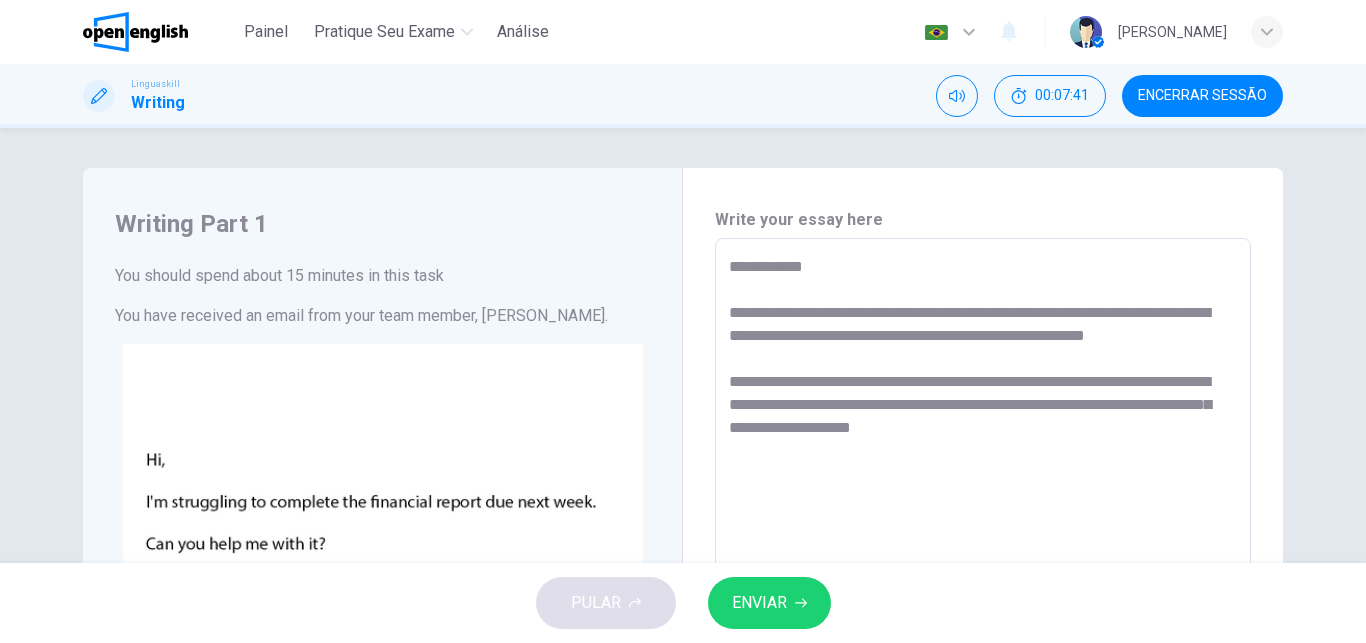 click on "**********" at bounding box center (983, 611) 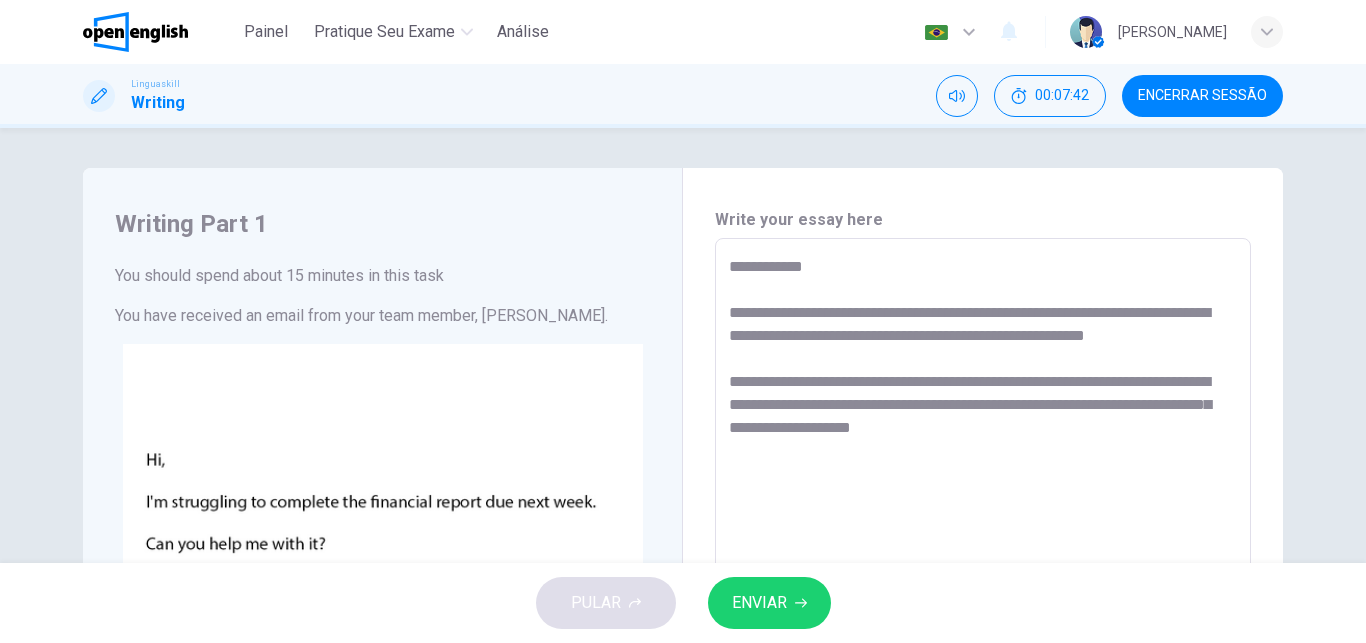 click on "**********" at bounding box center [983, 611] 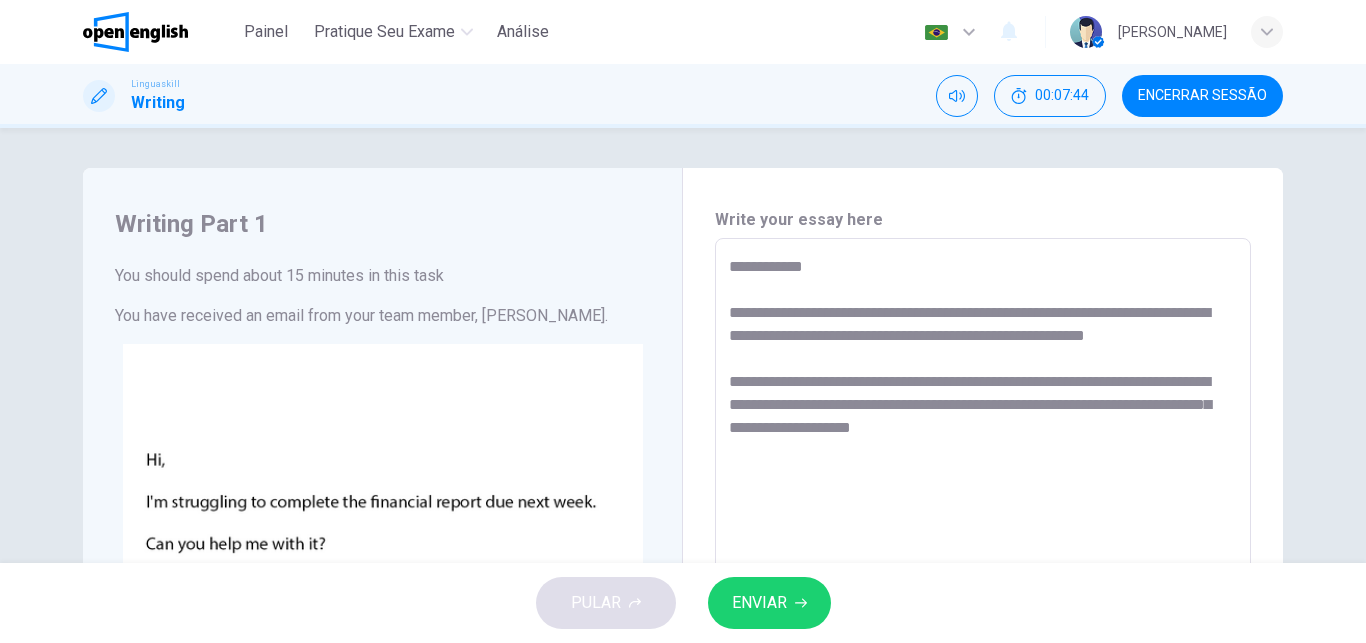 click on "**********" at bounding box center (983, 611) 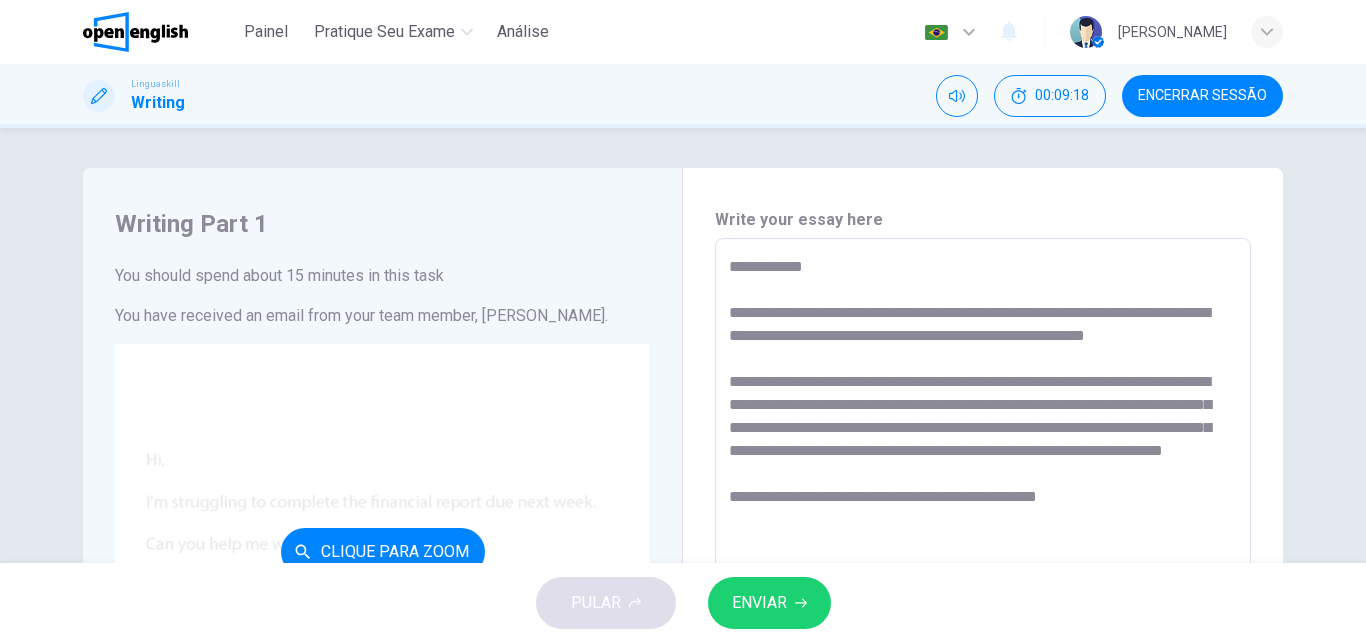 click on "Clique para Zoom" at bounding box center (382, 552) 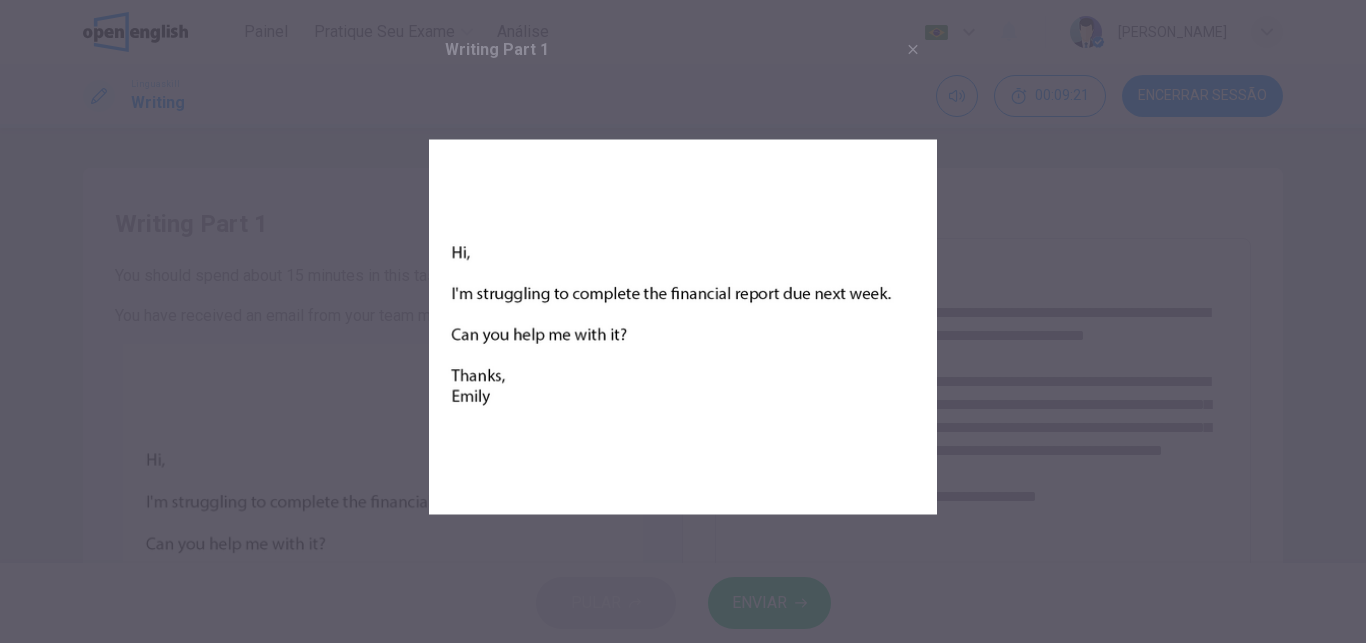 click 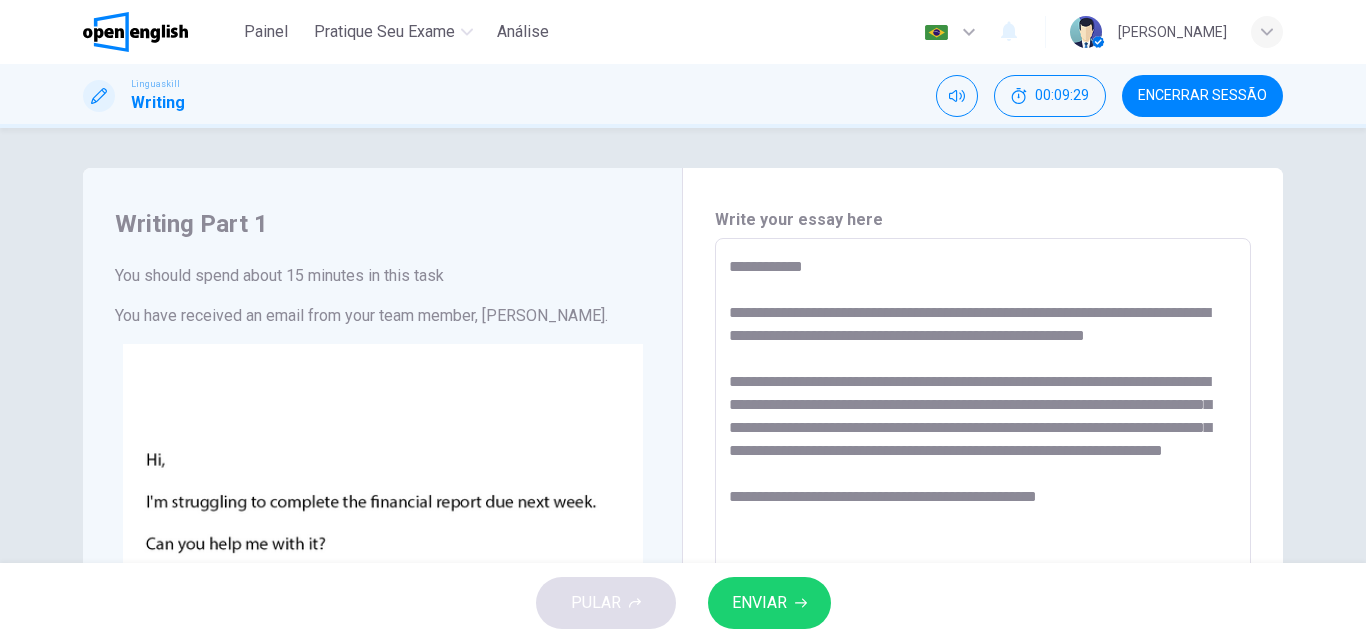 click on "**********" at bounding box center (983, 611) 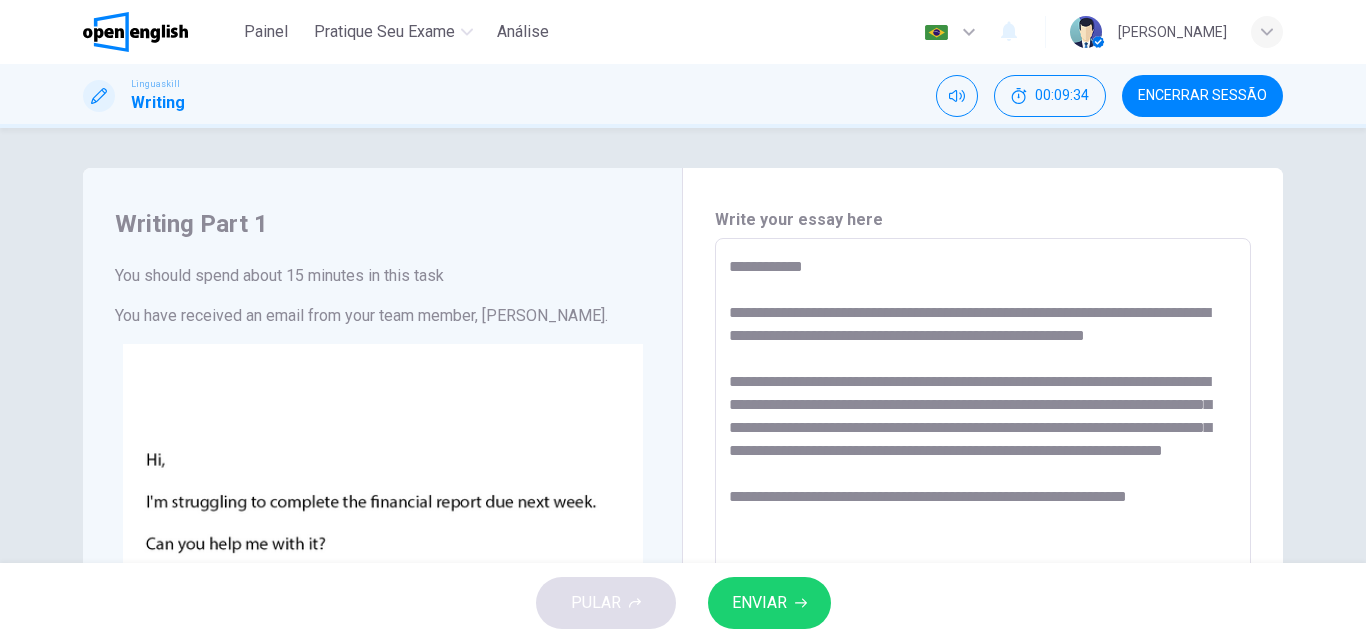 click on "**********" at bounding box center [983, 611] 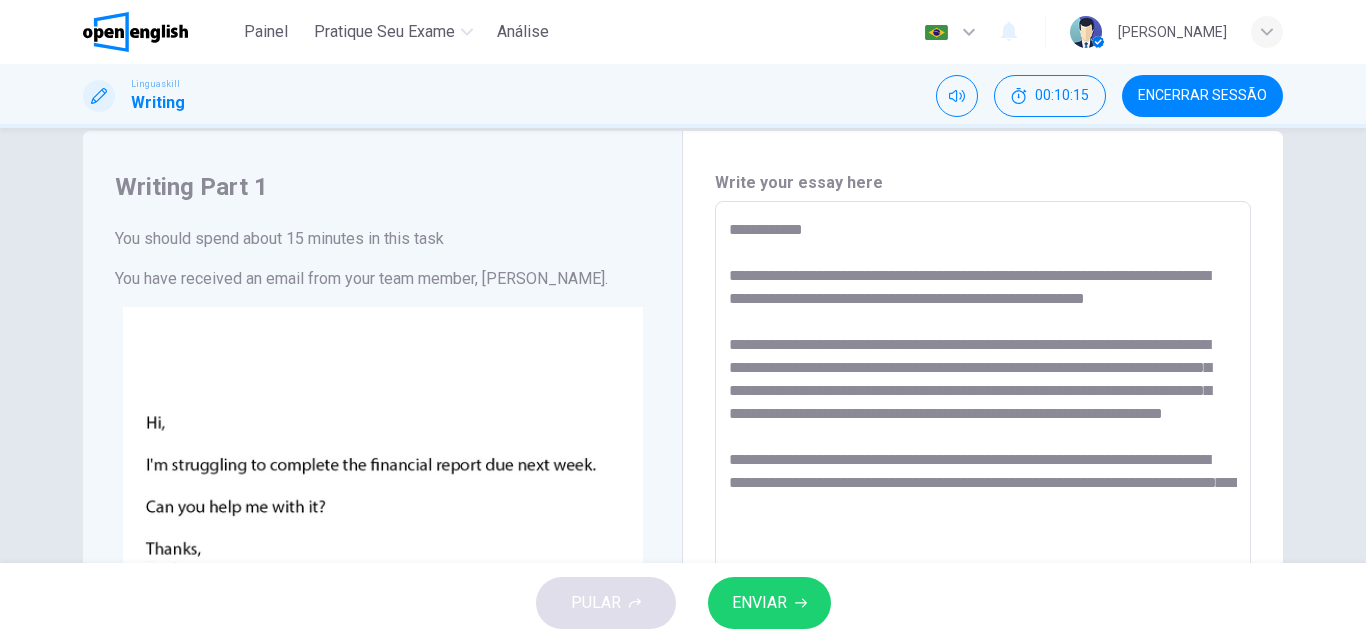 scroll, scrollTop: 60, scrollLeft: 0, axis: vertical 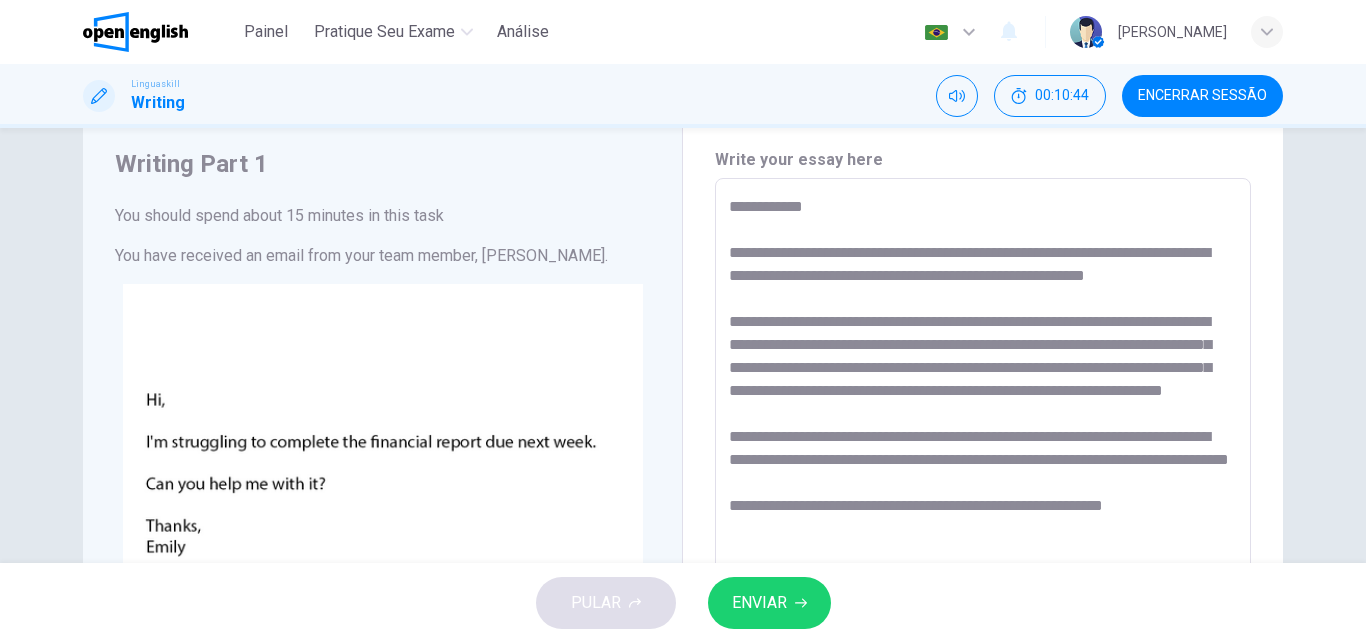 click on "**********" at bounding box center (983, 551) 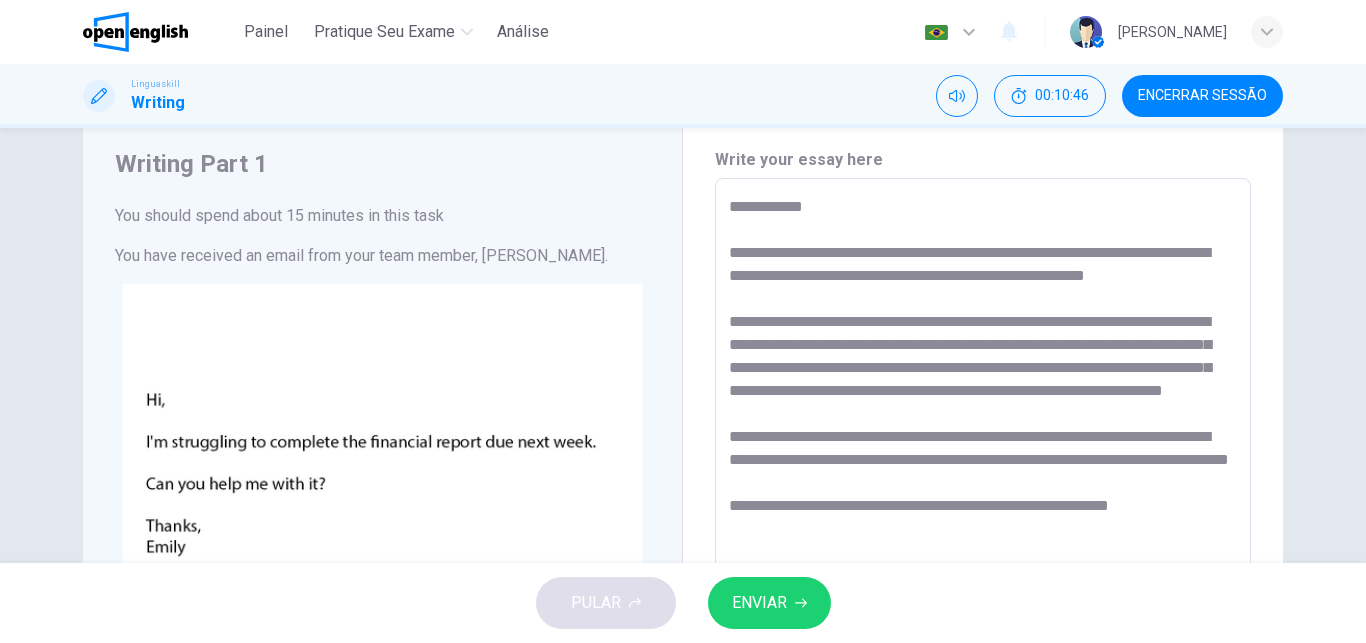 click on "**********" at bounding box center (983, 551) 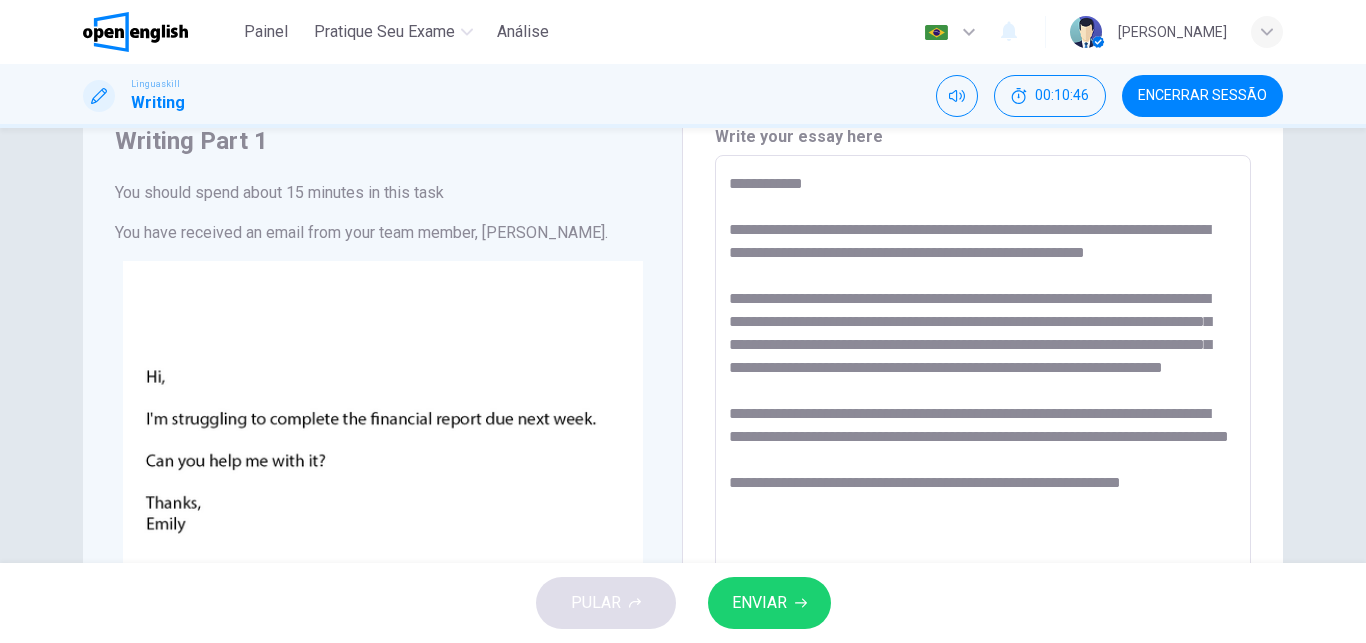 scroll, scrollTop: 106, scrollLeft: 0, axis: vertical 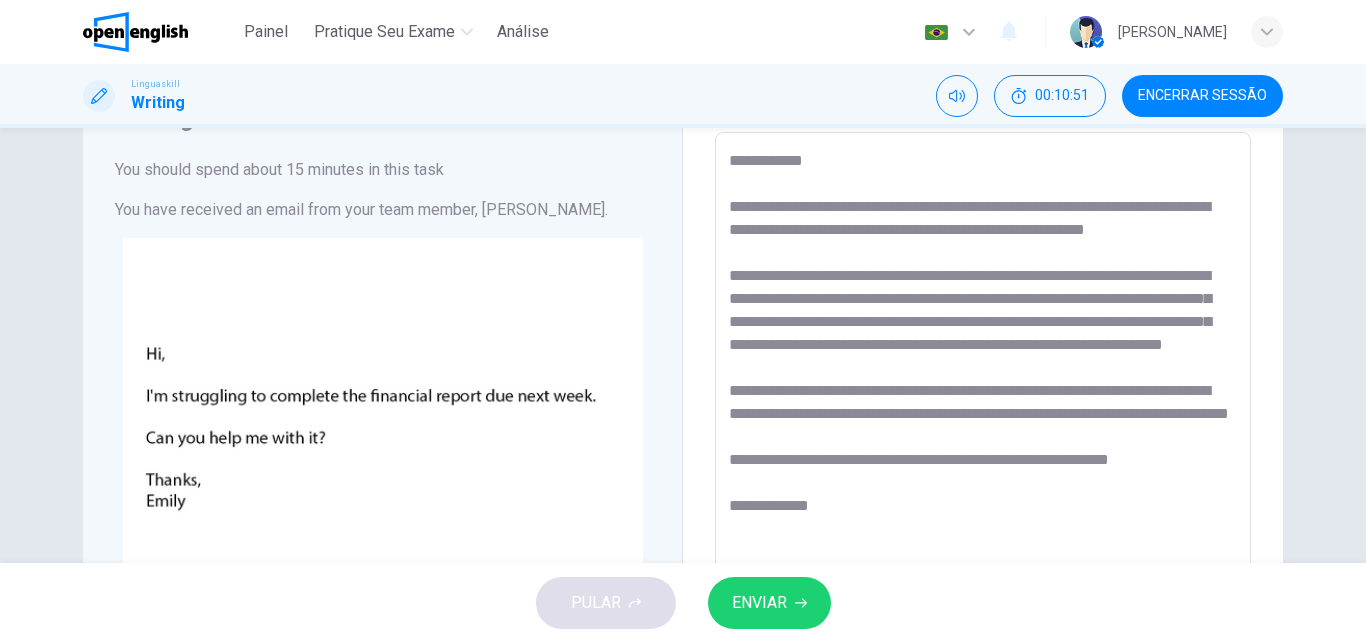click on "**********" at bounding box center [983, 505] 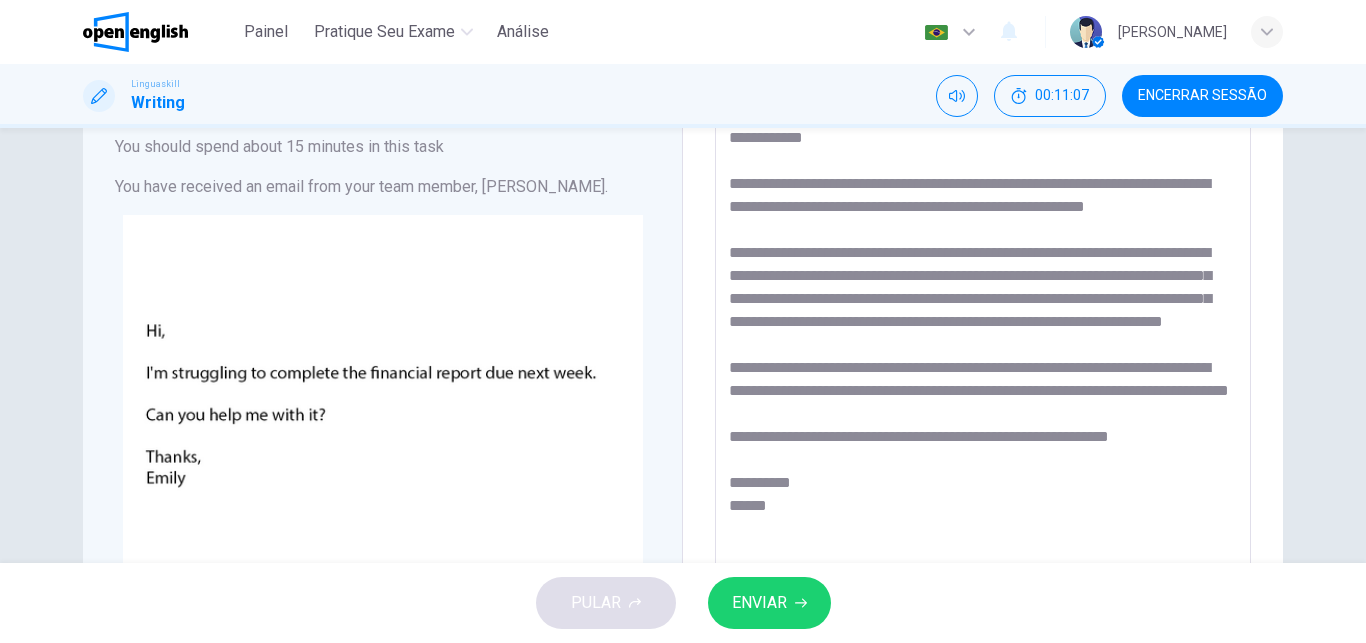 scroll, scrollTop: 152, scrollLeft: 0, axis: vertical 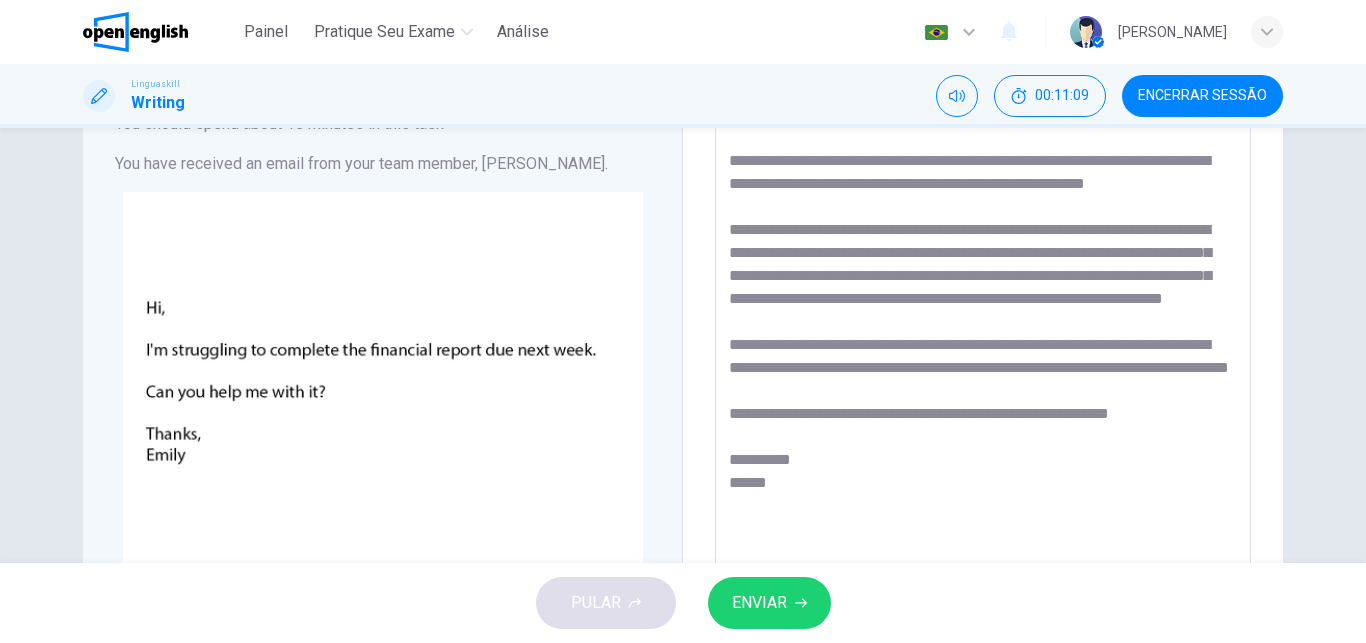click on "ENVIAR" at bounding box center [759, 603] 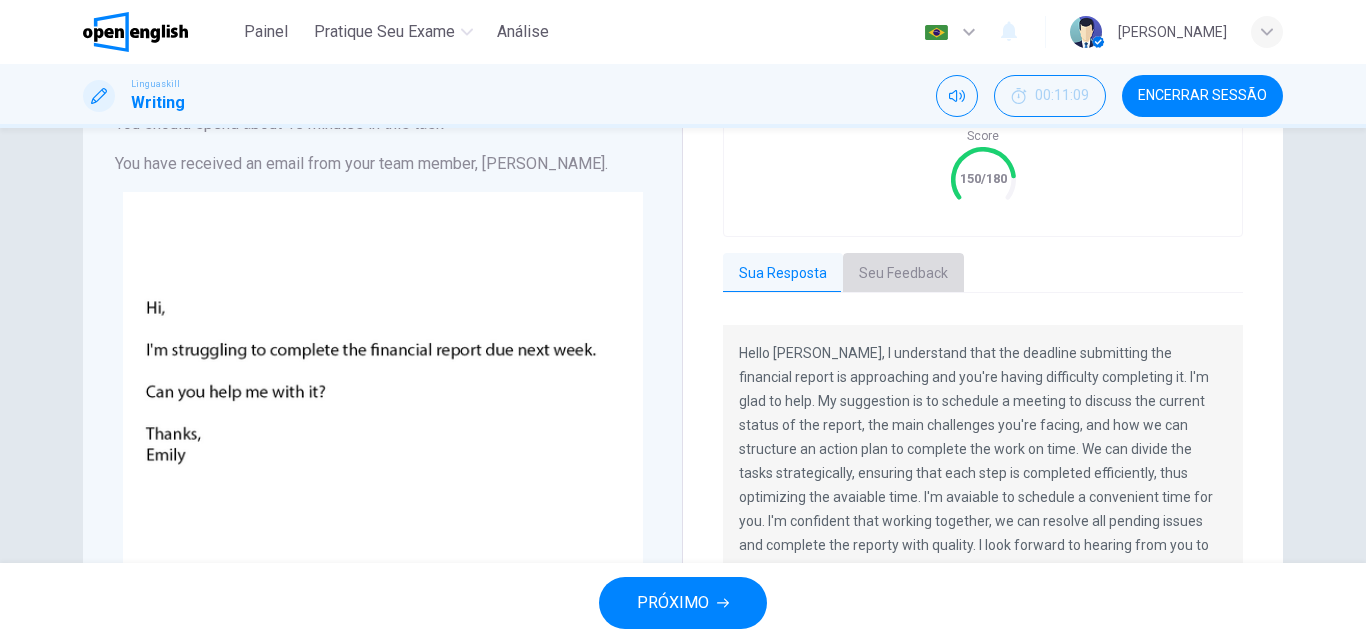 click on "Seu Feedback" at bounding box center (903, 274) 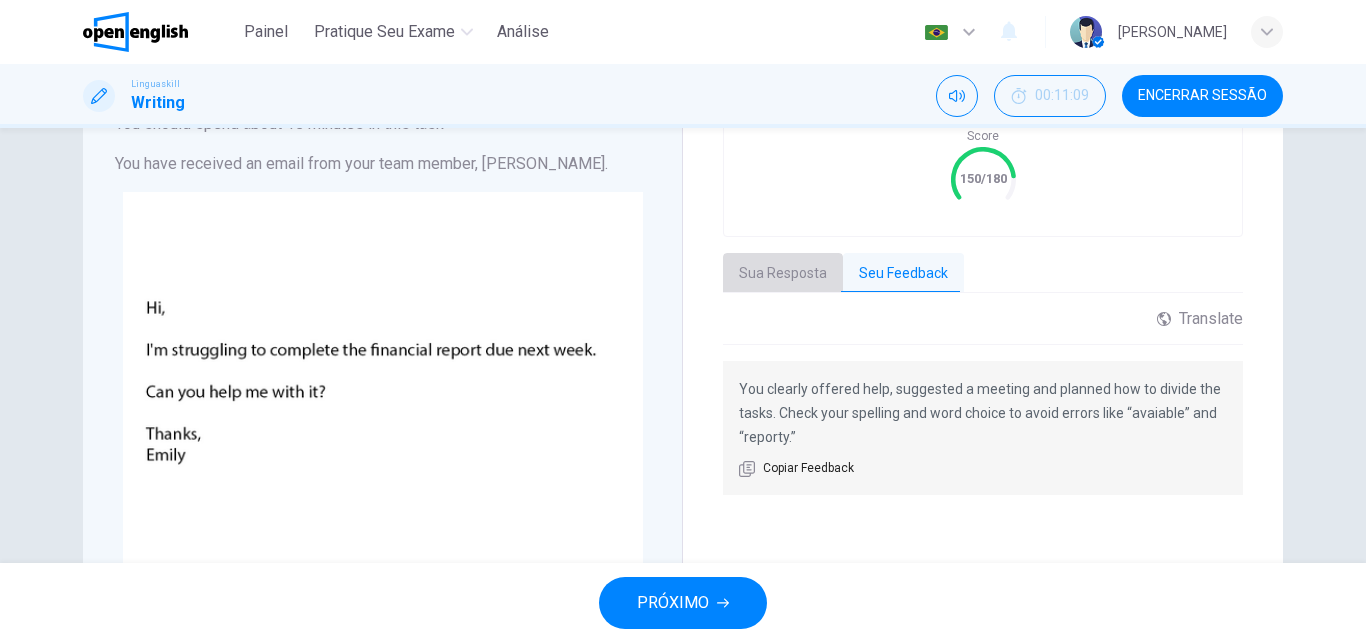 click on "Sua Resposta" at bounding box center [783, 274] 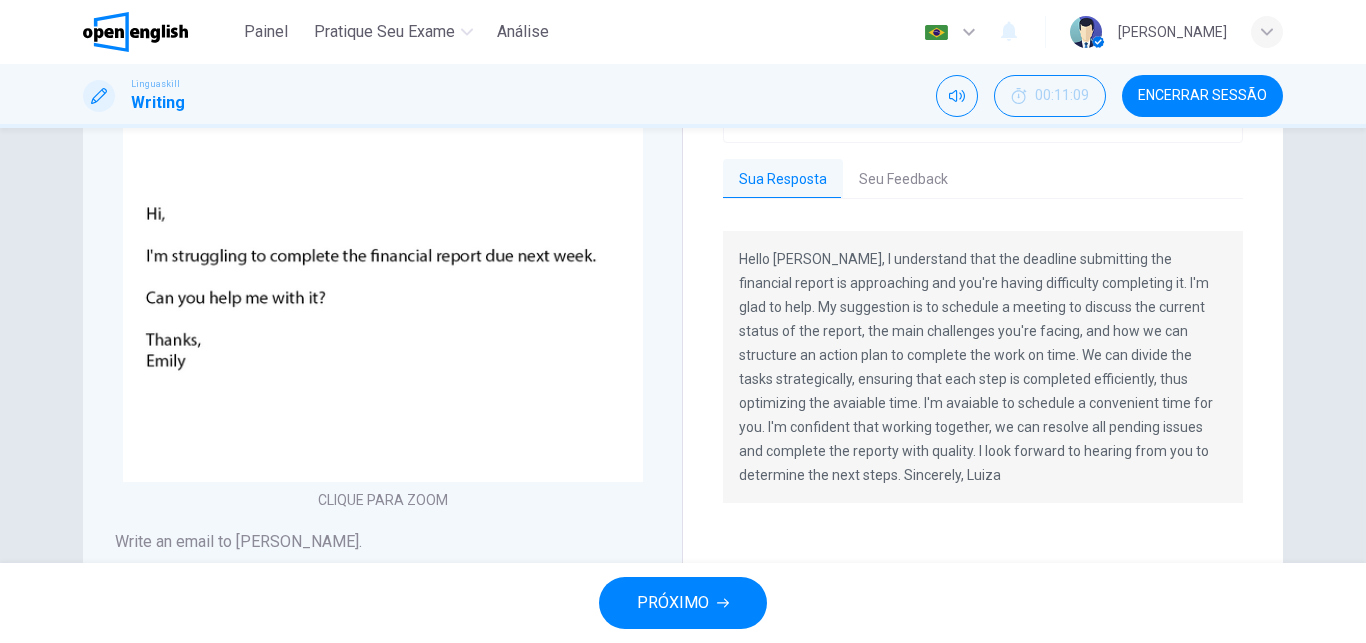 scroll, scrollTop: 254, scrollLeft: 0, axis: vertical 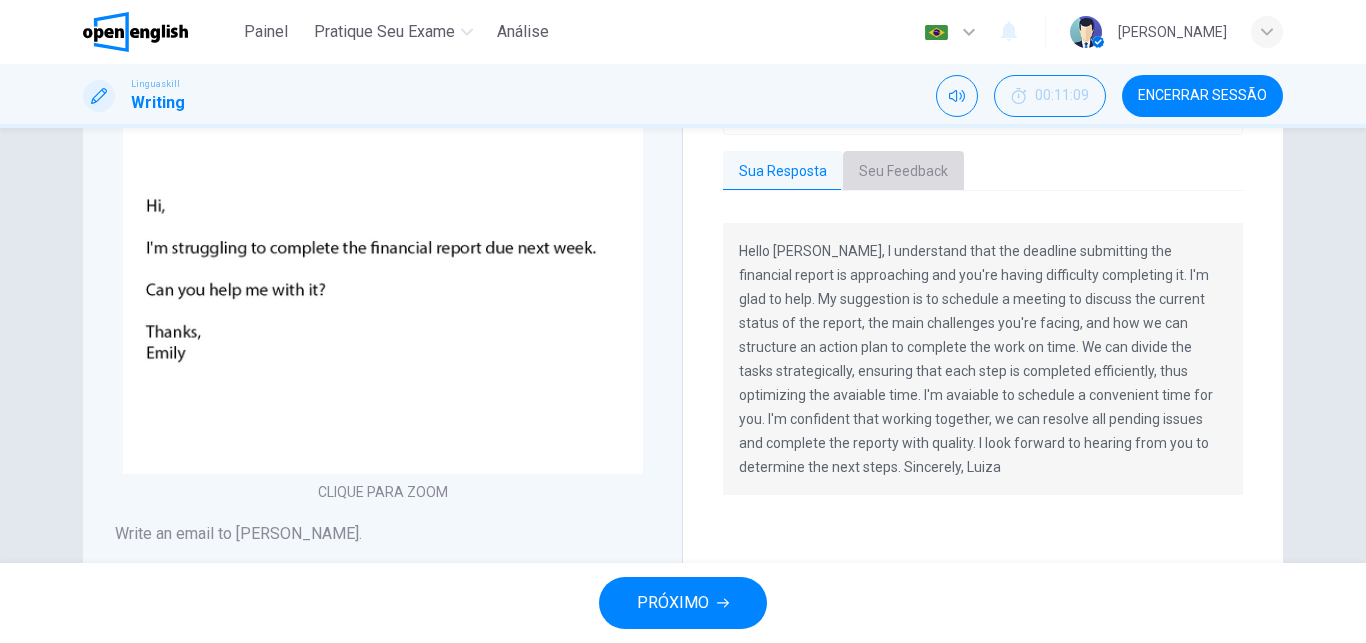 click on "Seu Feedback" at bounding box center [903, 172] 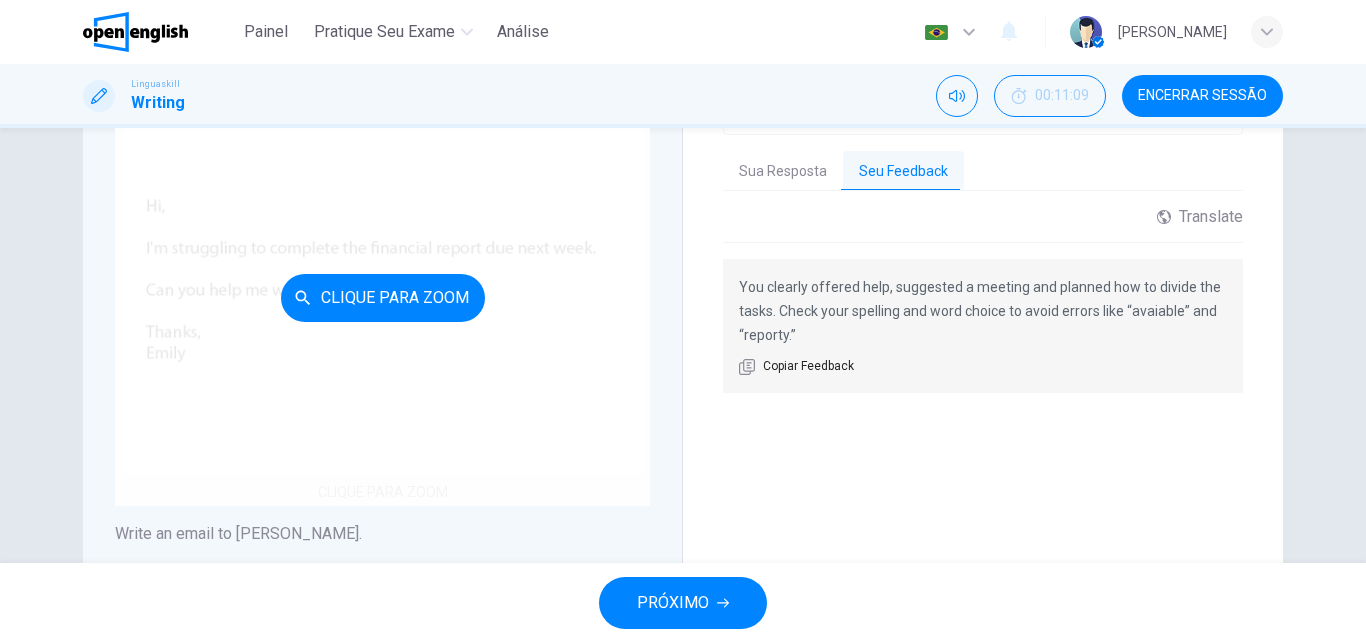 click on "Clique para Zoom" at bounding box center [382, 298] 